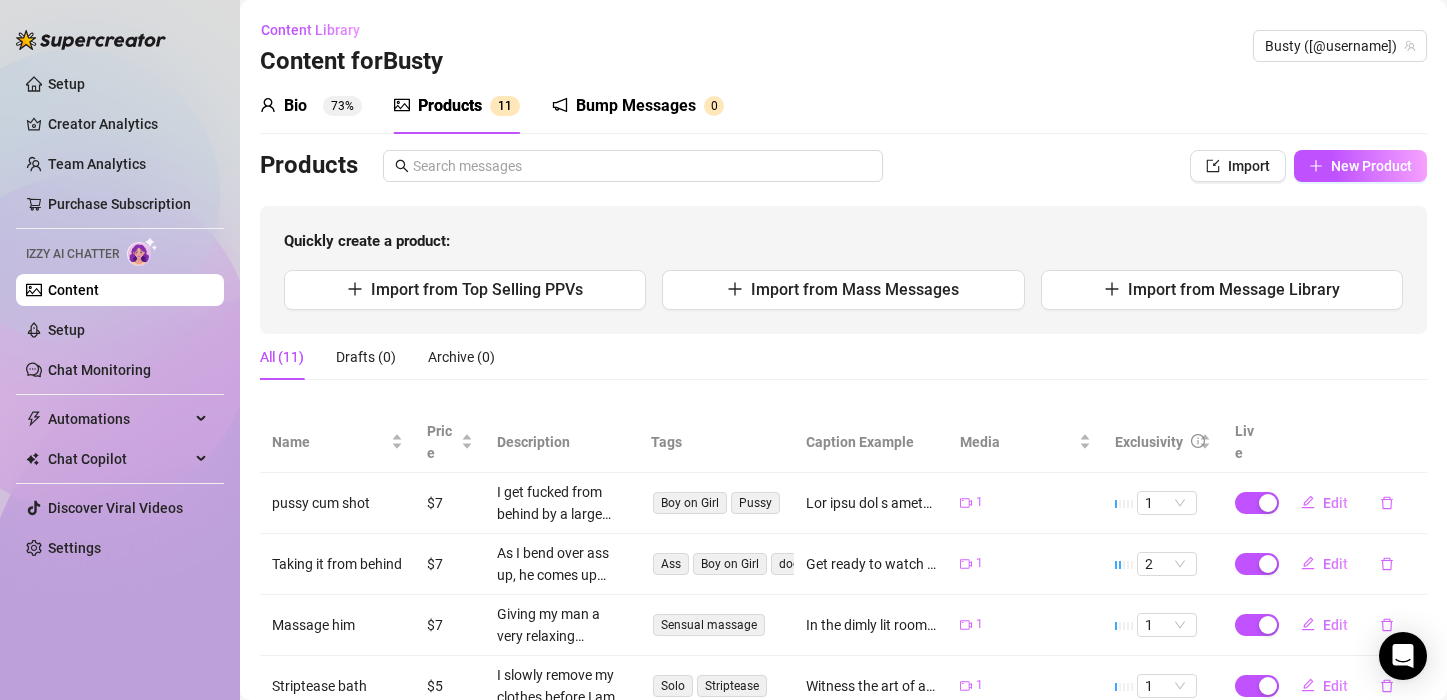scroll, scrollTop: 0, scrollLeft: 0, axis: both 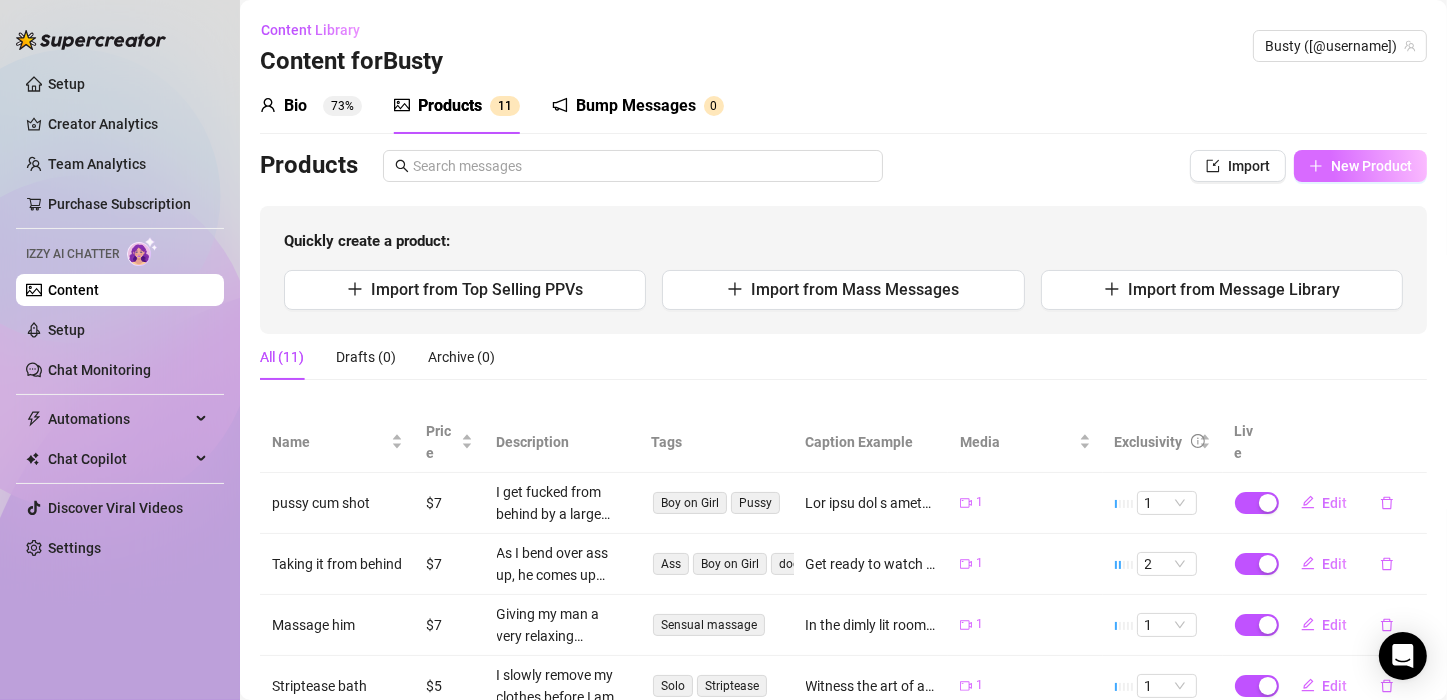 click on "New Product" at bounding box center [1371, 166] 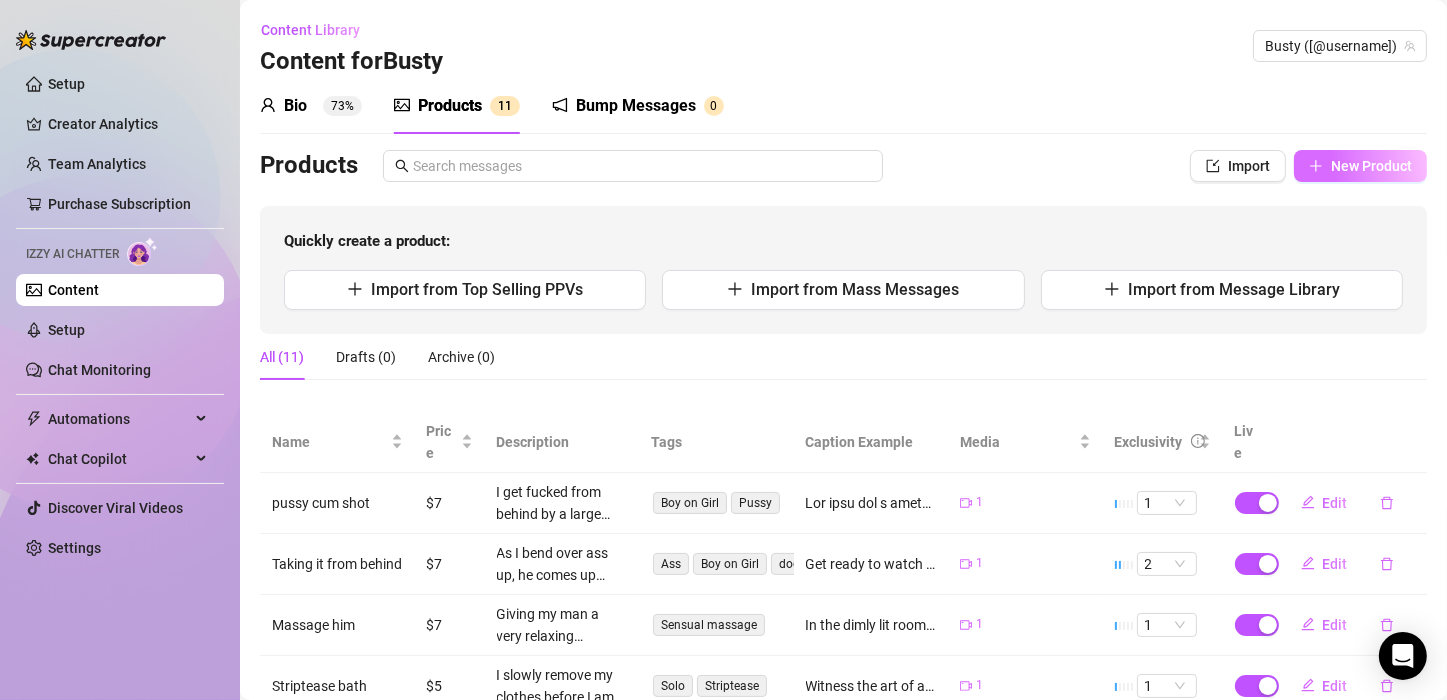 type on "Type your message here..." 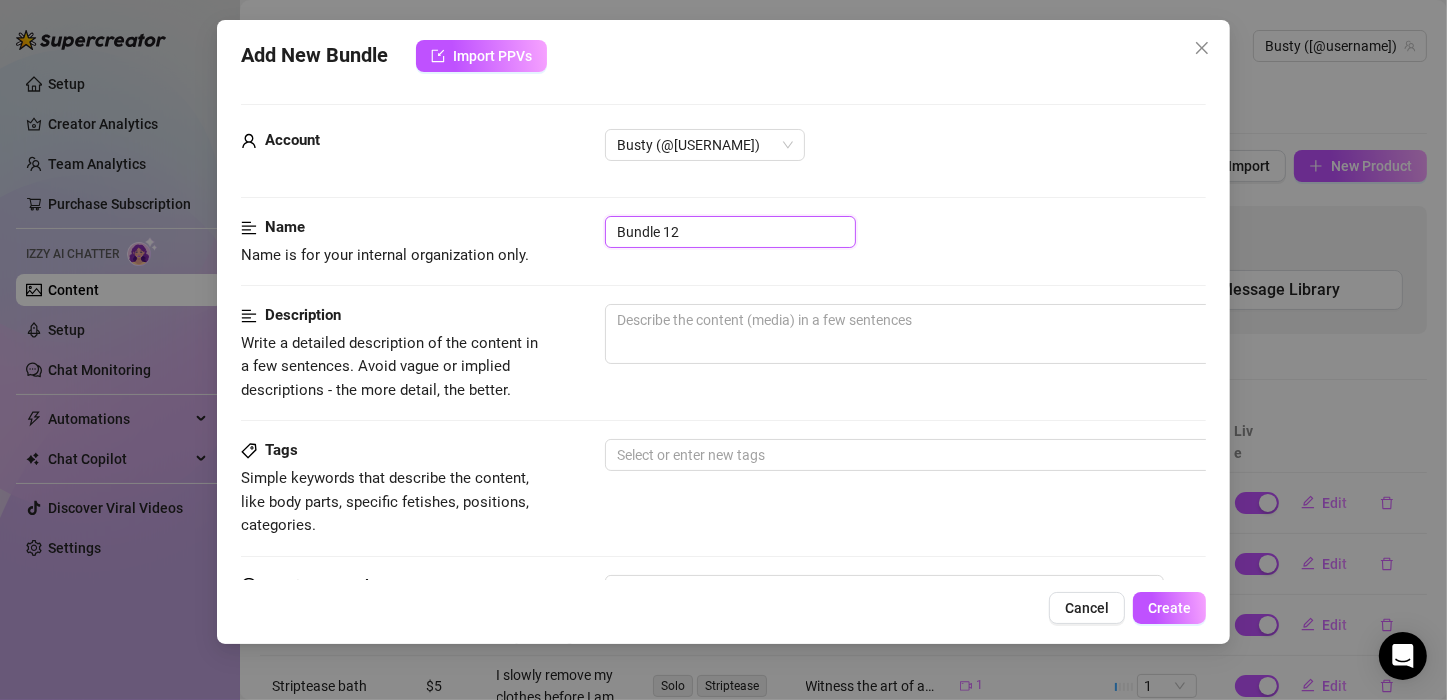 drag, startPoint x: 691, startPoint y: 234, endPoint x: 551, endPoint y: 226, distance: 140.22838 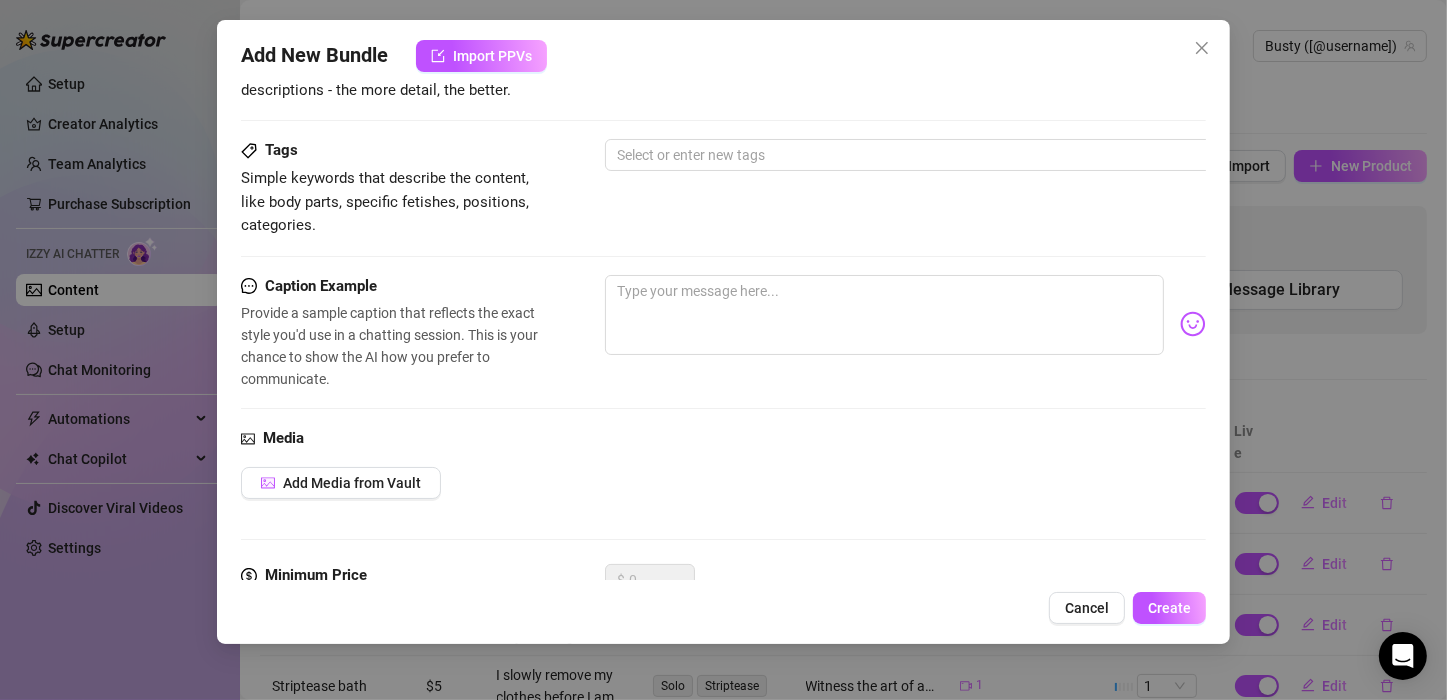 scroll, scrollTop: 400, scrollLeft: 0, axis: vertical 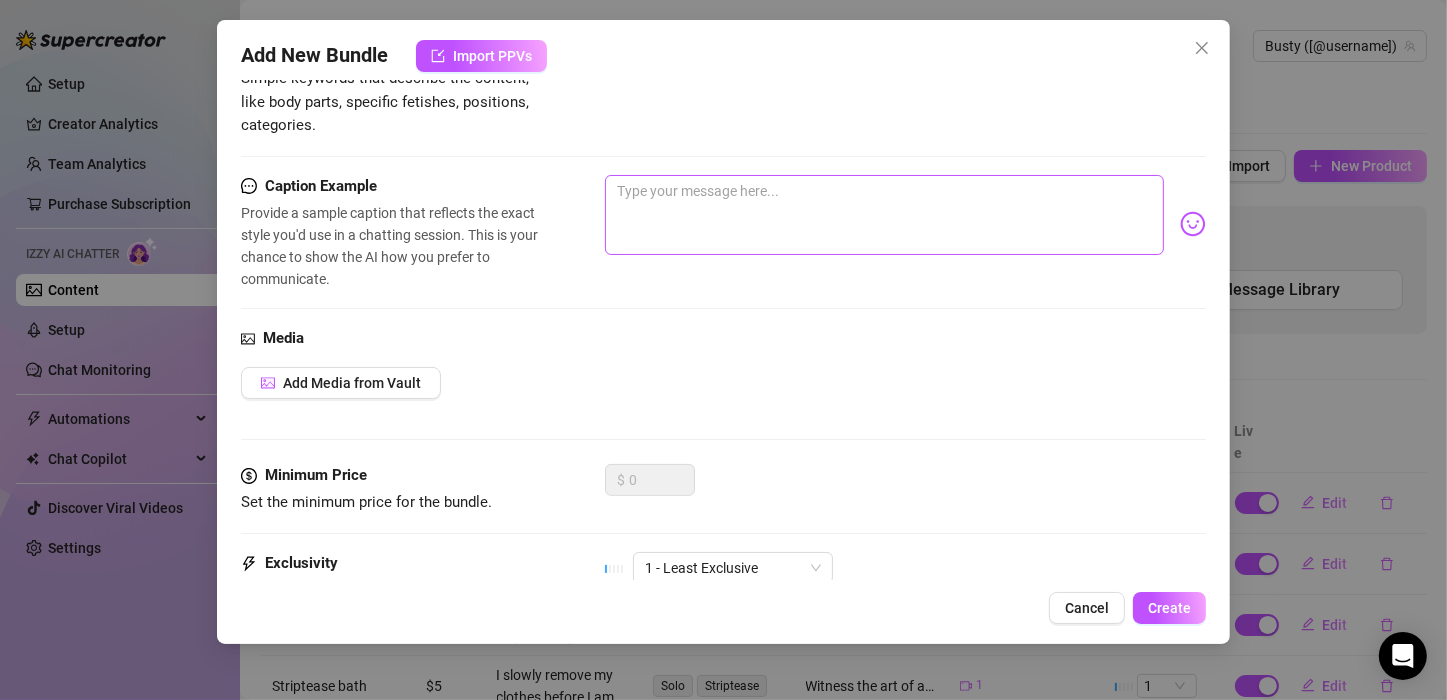 type on "suckcocktitfuckcumdrippingpussy" 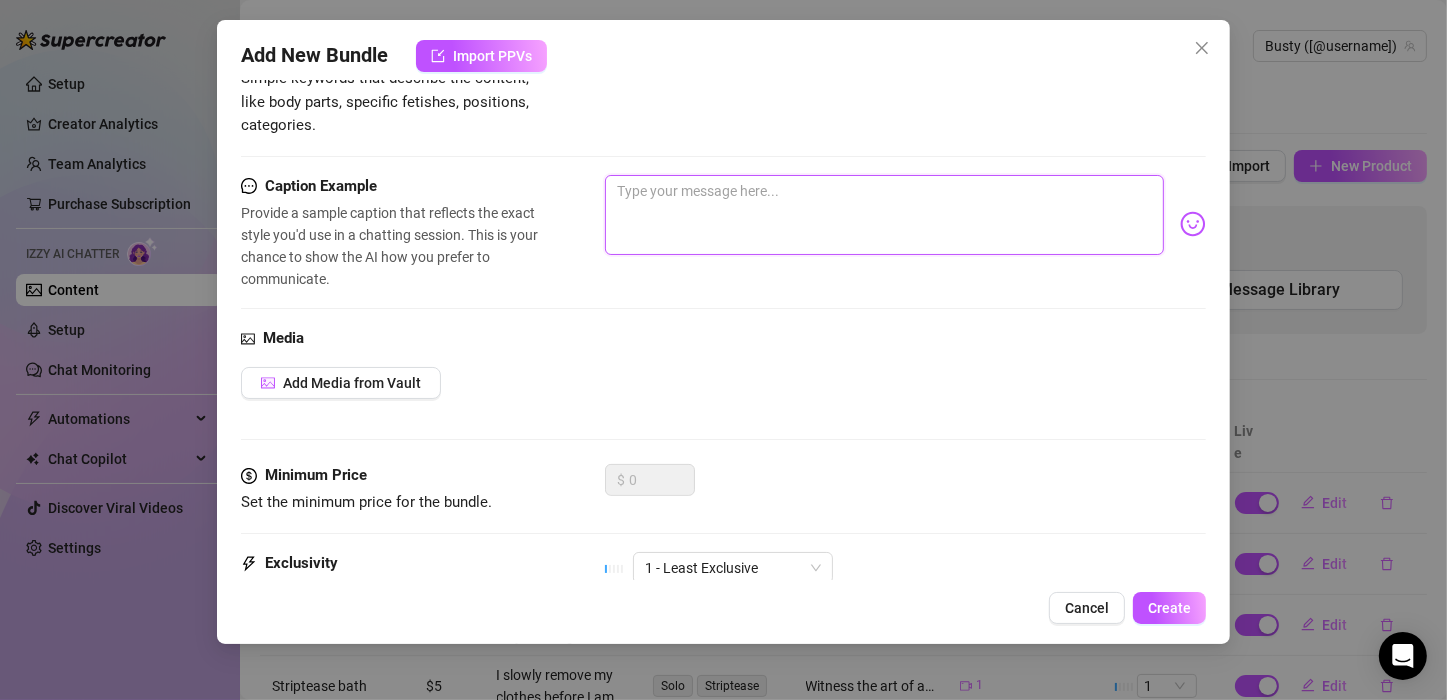 click at bounding box center (884, 215) 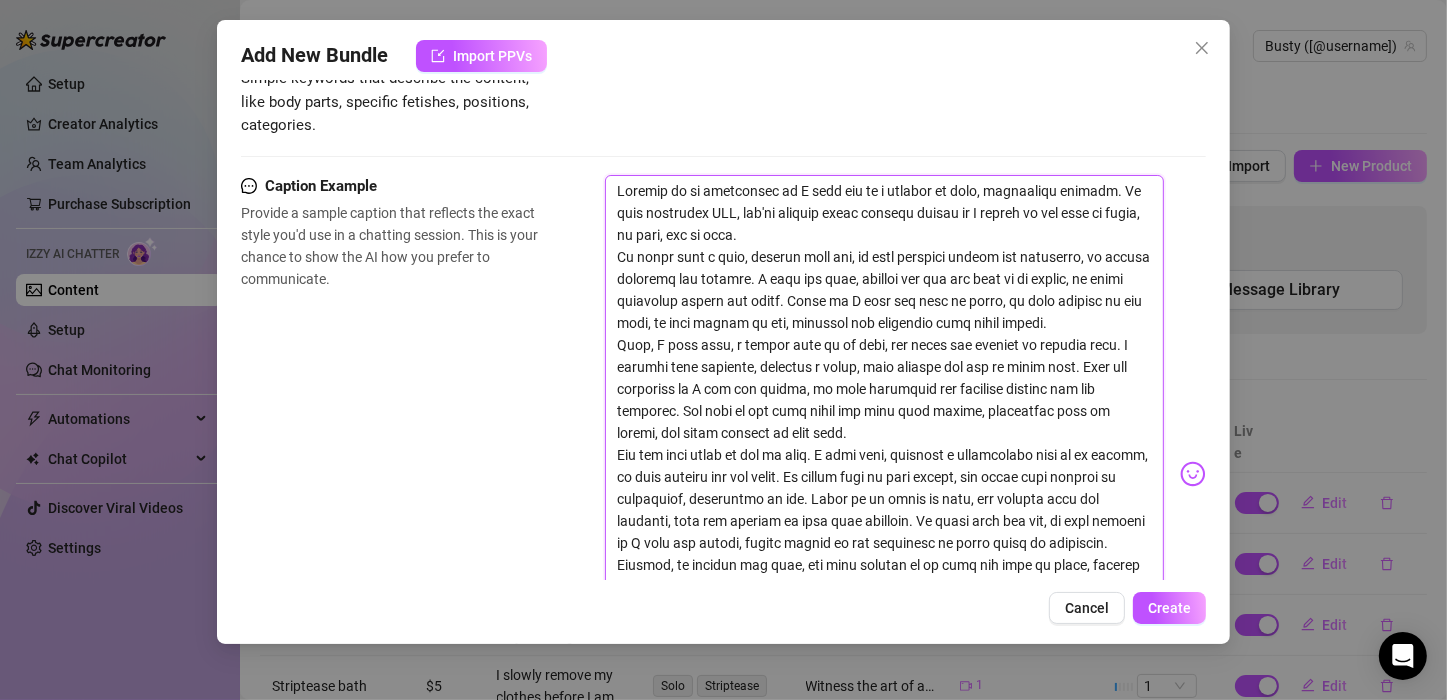 scroll, scrollTop: 0, scrollLeft: 0, axis: both 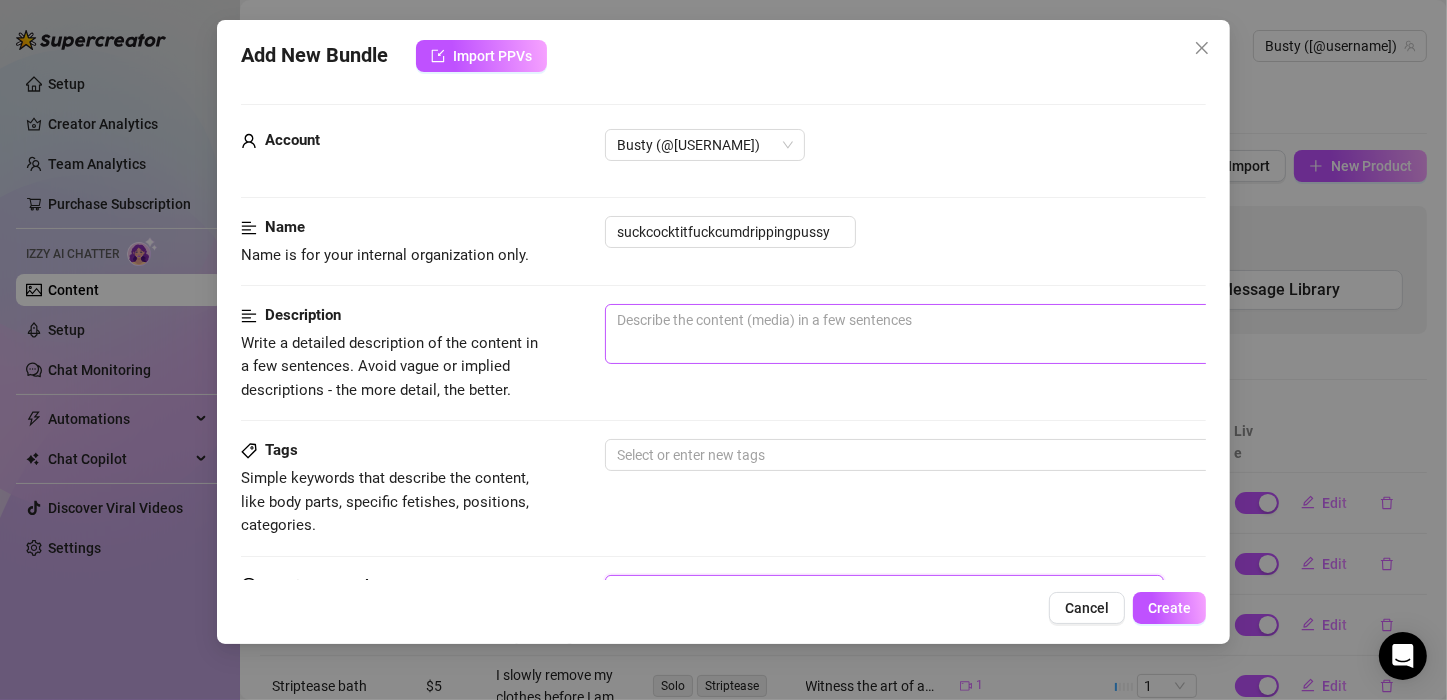 type on "Prepare to be enthralled as I take you on a journey of pure, unfiltered passion. In this exclusive PPV, you'll witness every sensual moment as I please my man with my mouth, my tits, and my body.
We start with a slow, teasing blow job, my lips wrapping around his thickness, my tongue swirling and tasting. I take him deep, feeling him hit the back of my throat, my moans vibrating around his shaft. Watch as I work him with my mouth, my head bobbing up and down, my eyes locked on his, building the intensity with every stroke.
Next, I pull back, a wicked grin on my face, and guide him between my massive tits. I squeeze them together, creating a tight, warm channel for him to slide into. Feel the sensation as I rub and stroke, my tits providing the ultimate cushion for his pleasure. The head of his cock peeks out with each thrust, glistening with my saliva, the sight driving us both wild.
But the main event is yet to come. I bend over, offering a tantalizing view of my curves, my body begging for his touch. He ..." 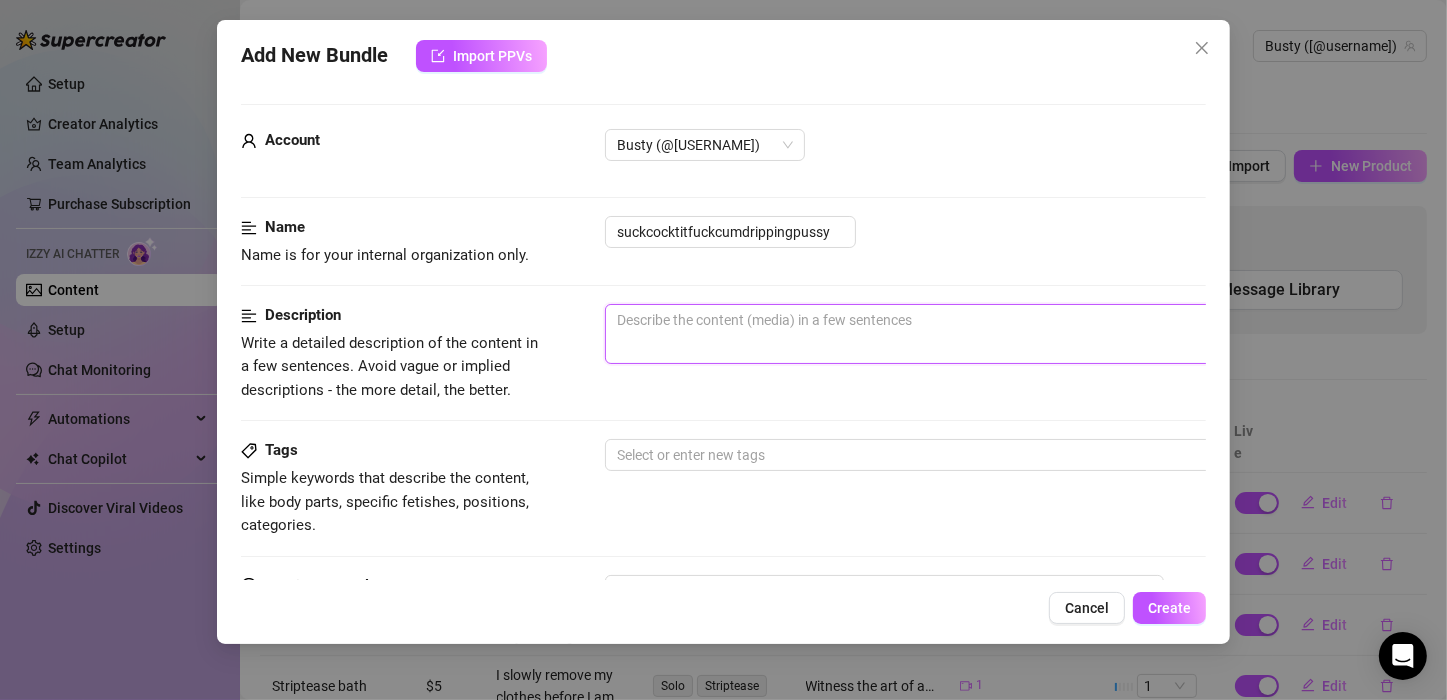 click at bounding box center [955, 334] 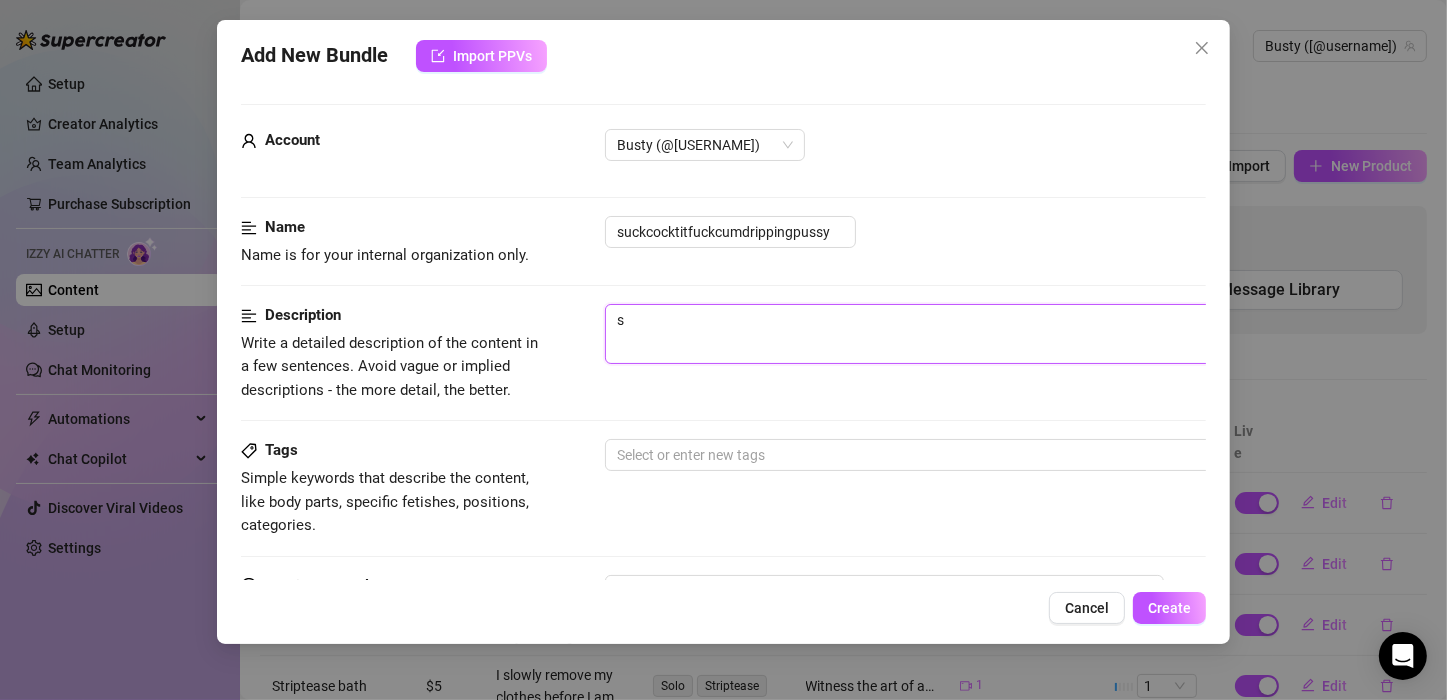 type on "su" 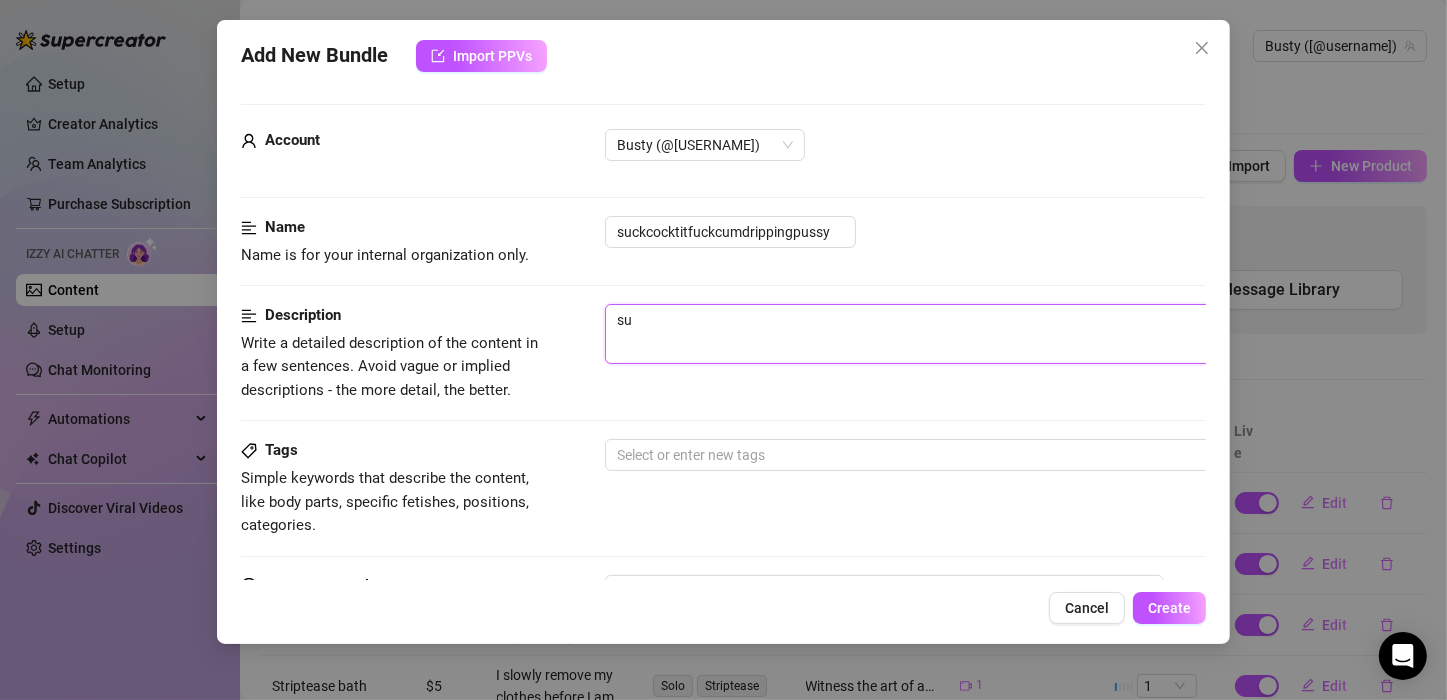 type on "suc" 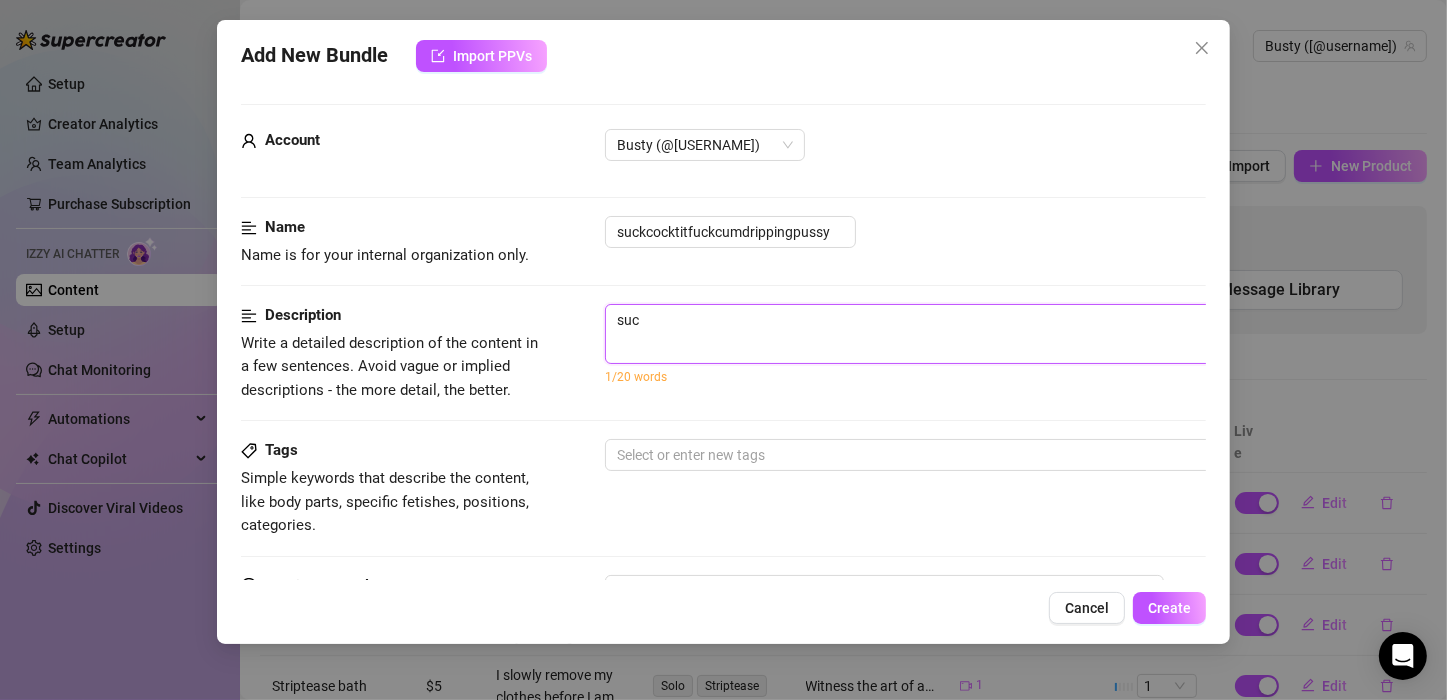 type on "su" 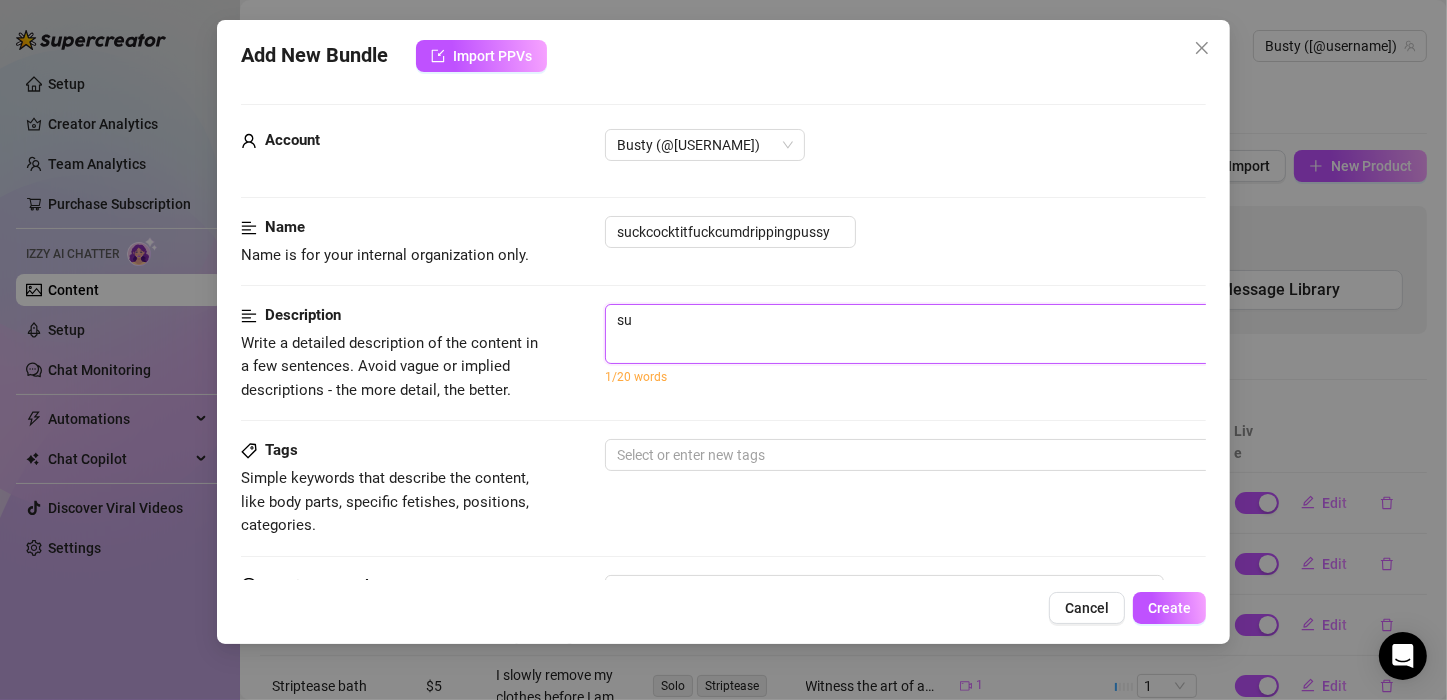 type on "s" 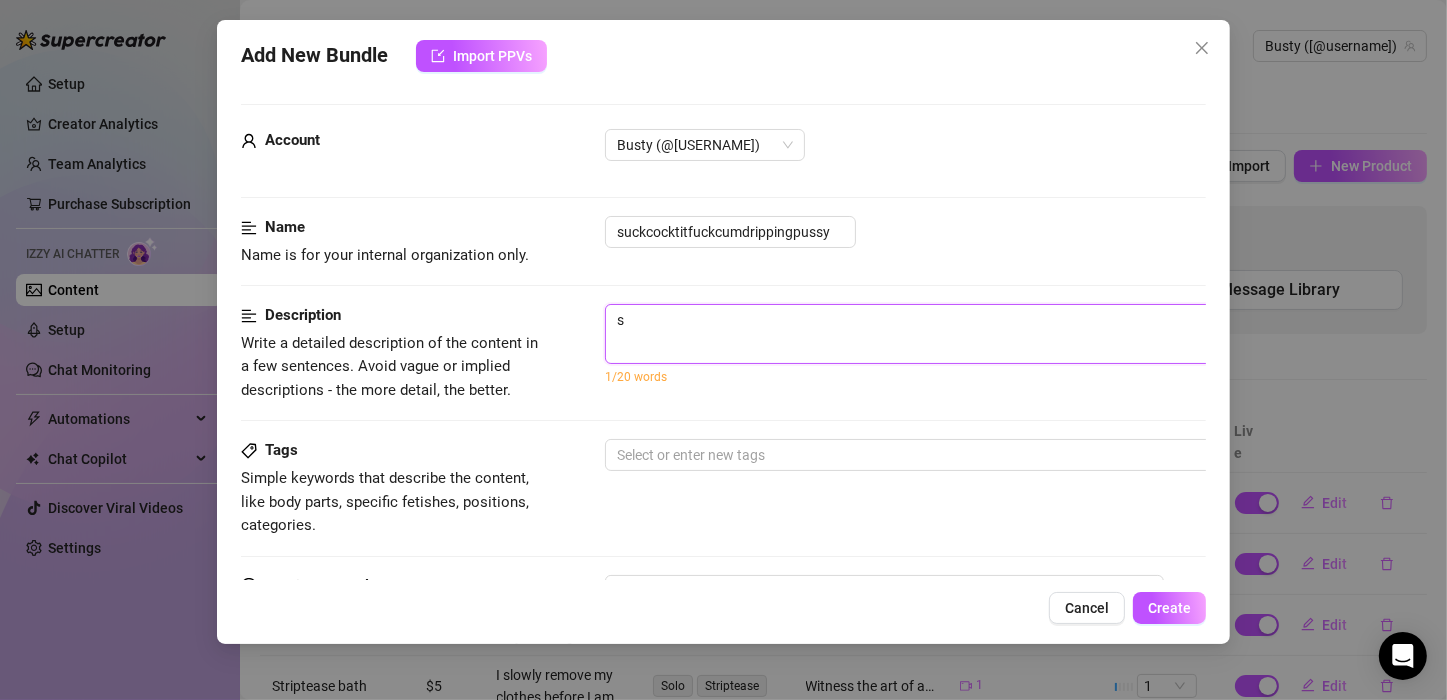 type on "Describe the content (media) in a few sentences" 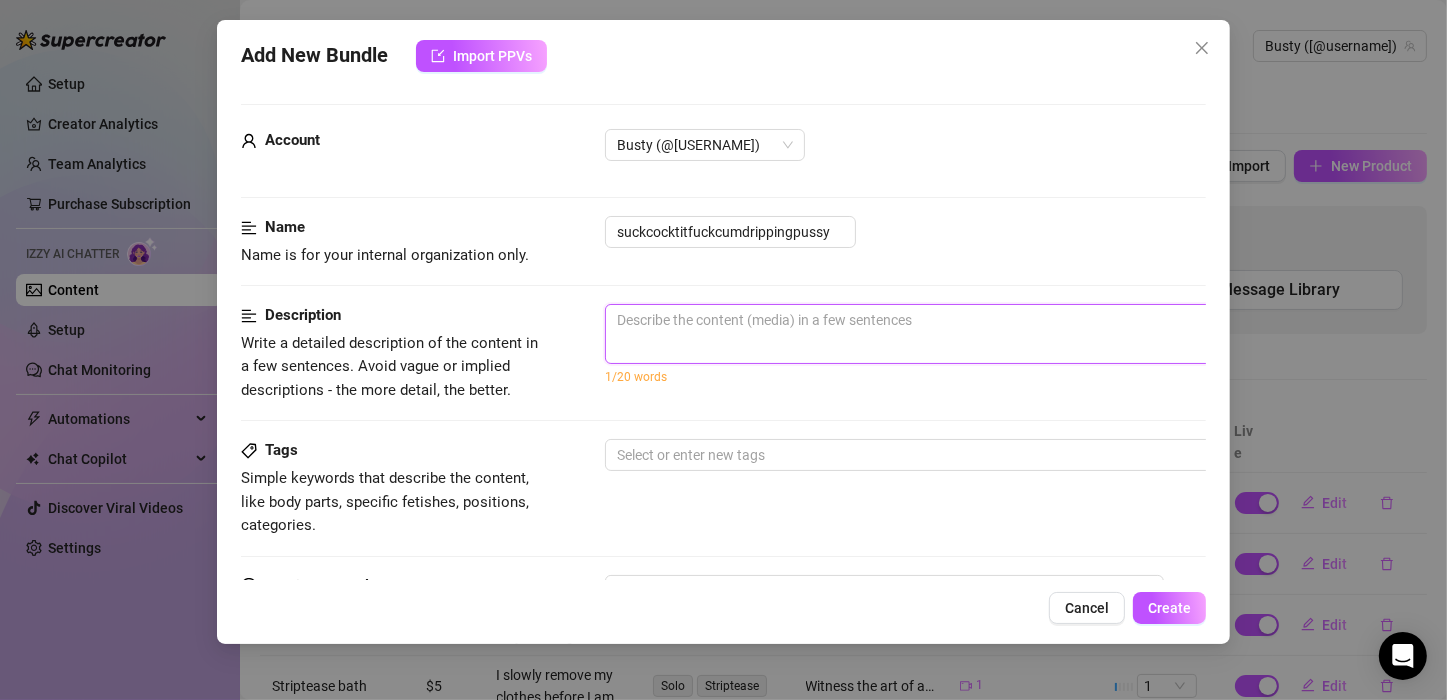 type on "I" 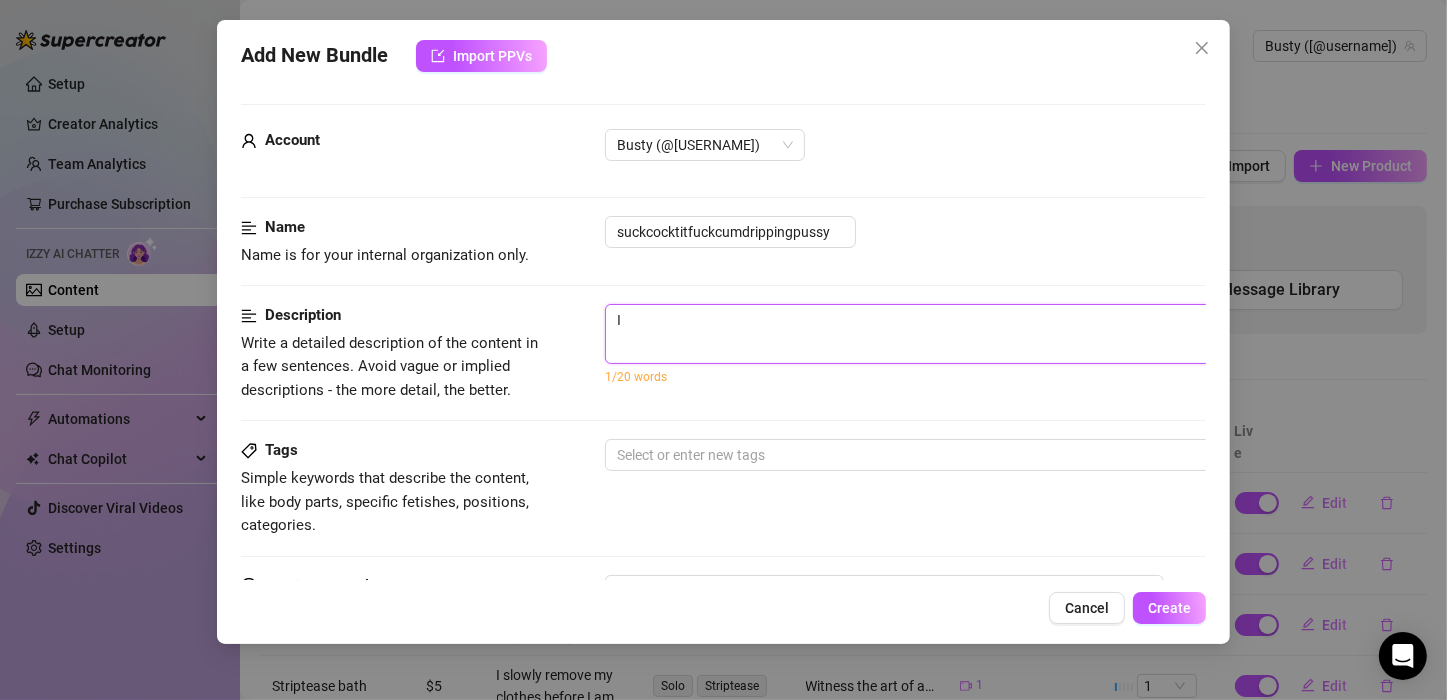 type on "I" 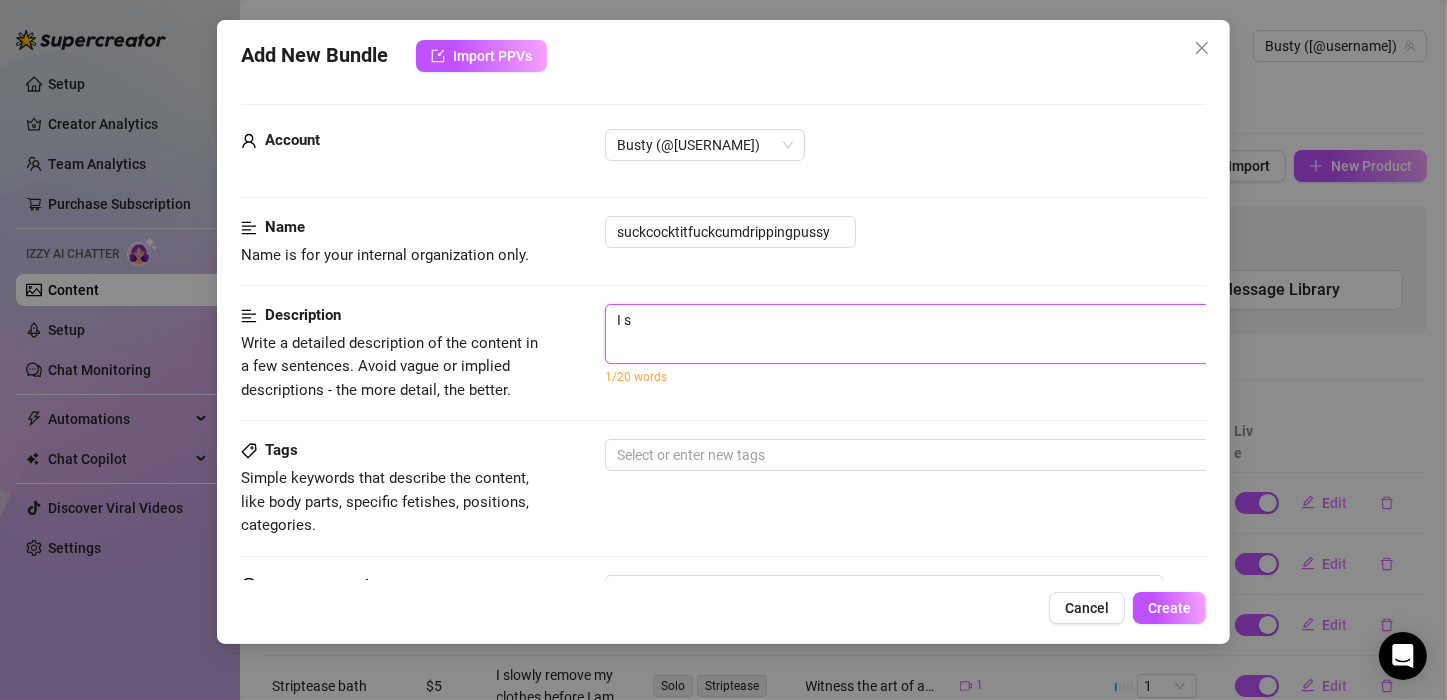 type on "I st" 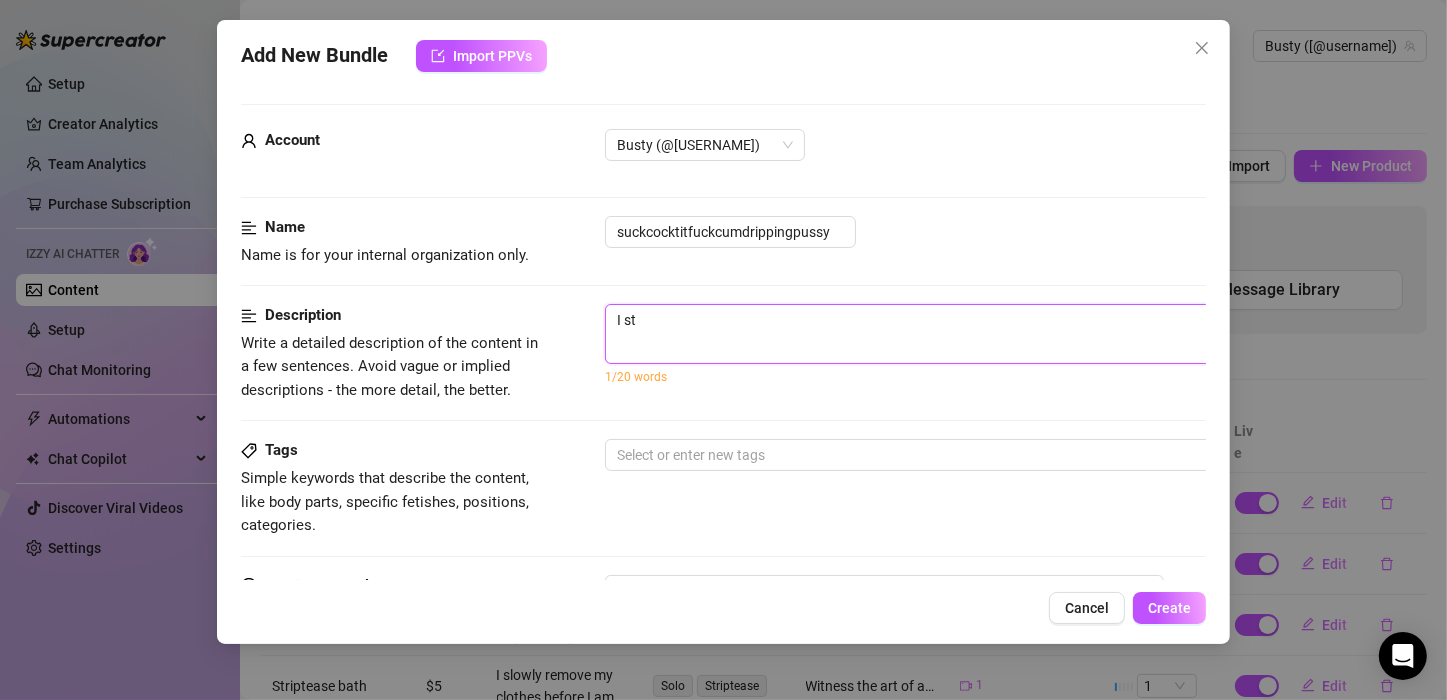 type on "I sta" 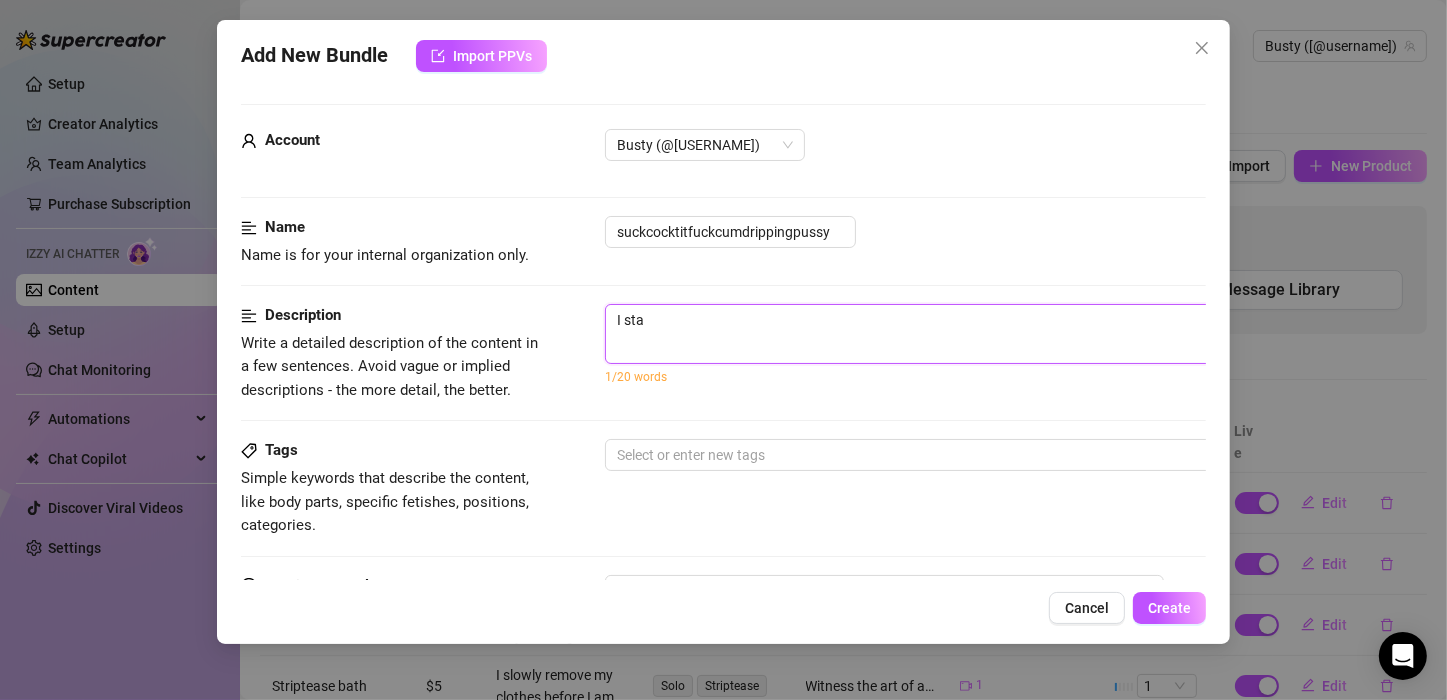 type on "I star" 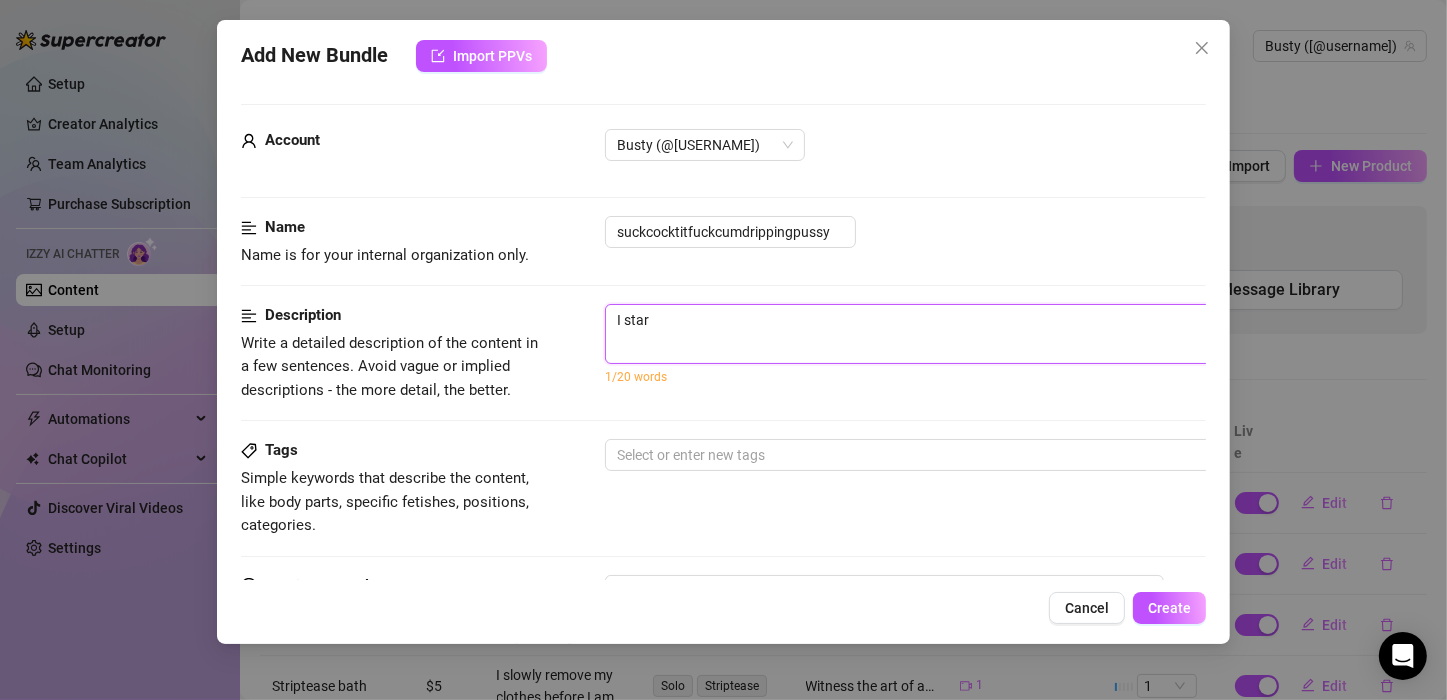type on "I start" 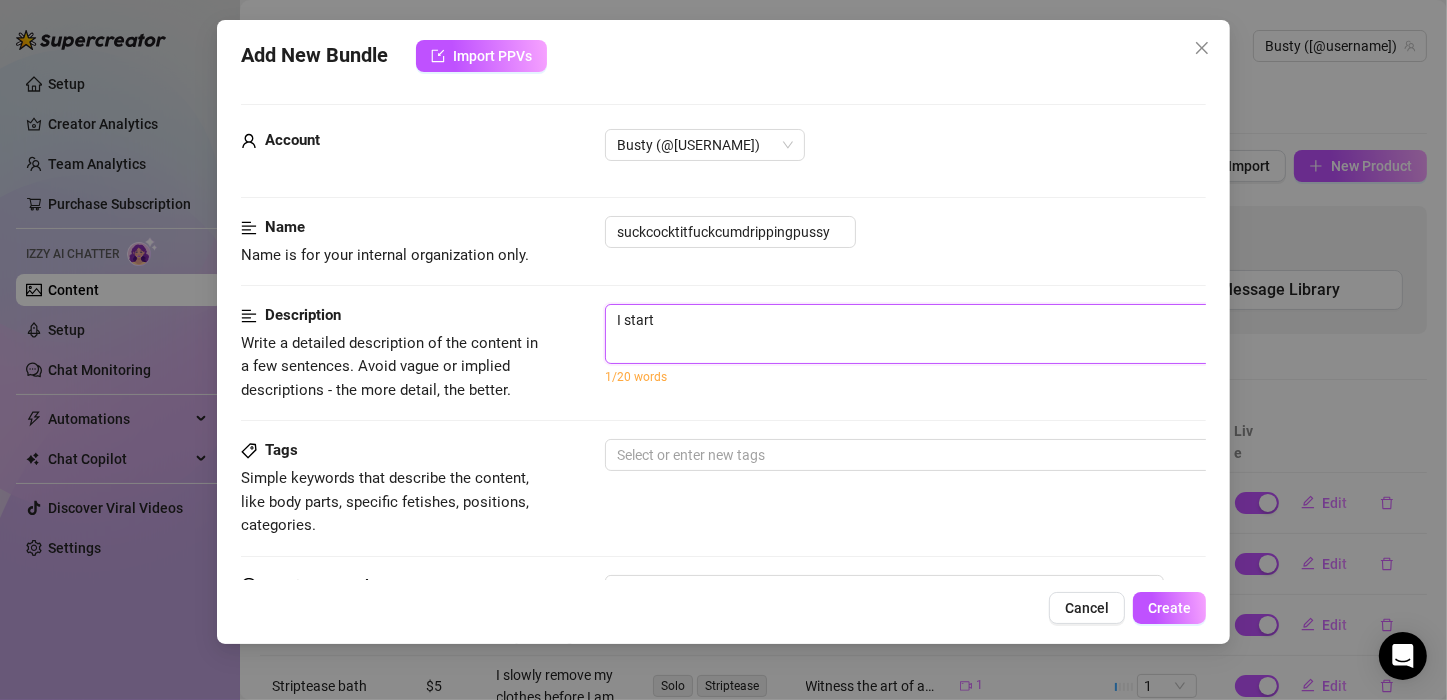 type on "I start" 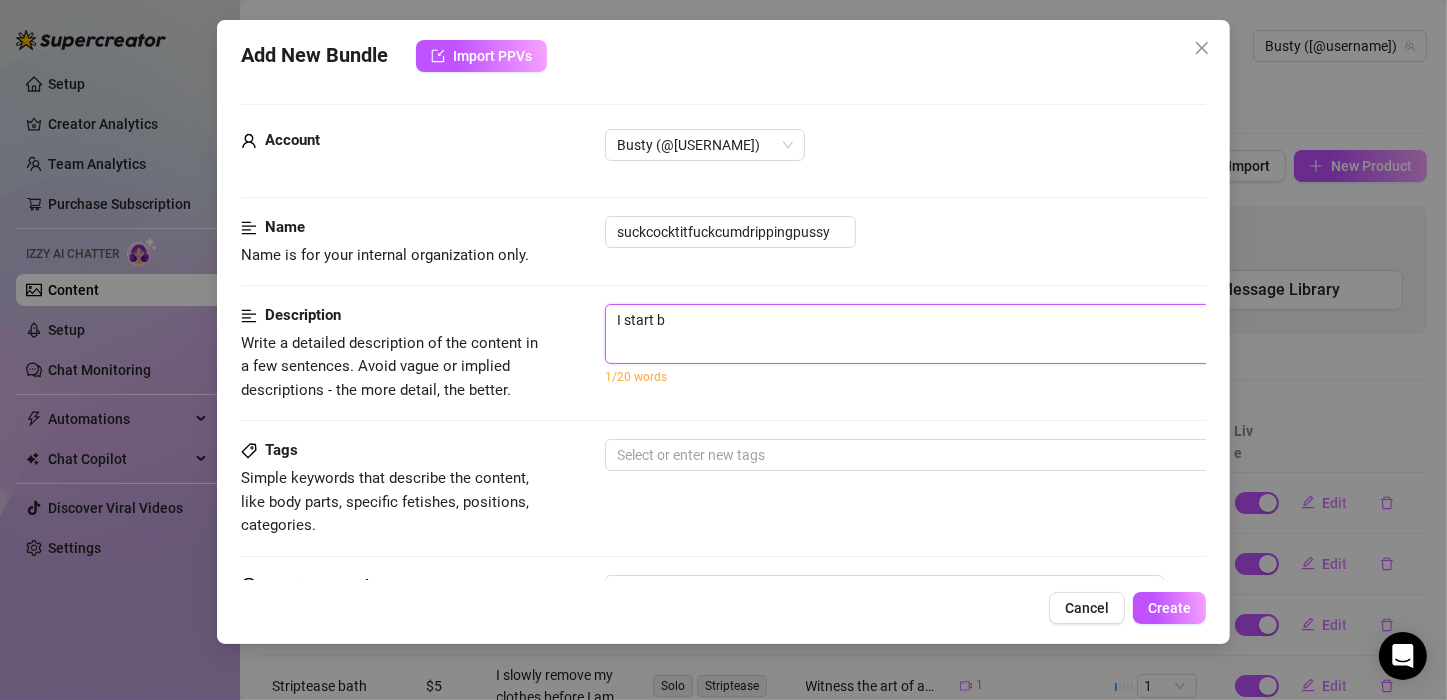 type on "I start by" 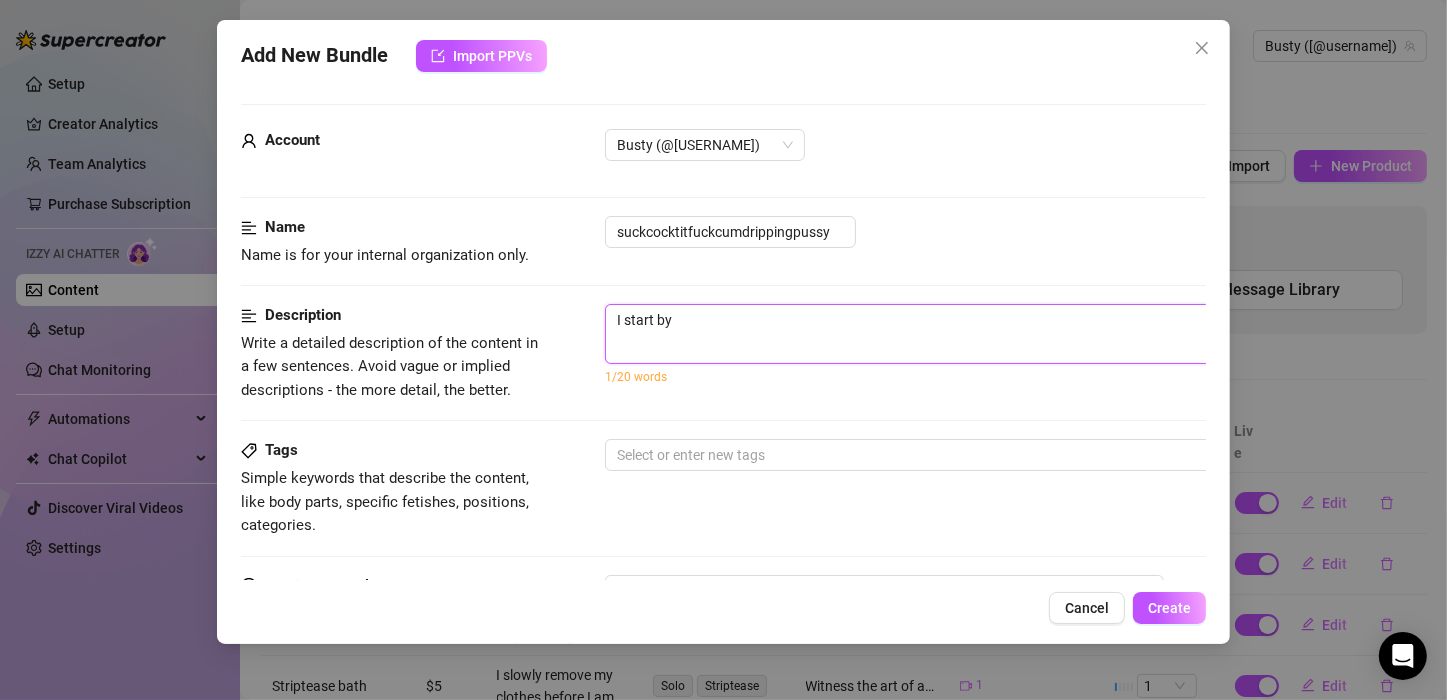 type on "I start by" 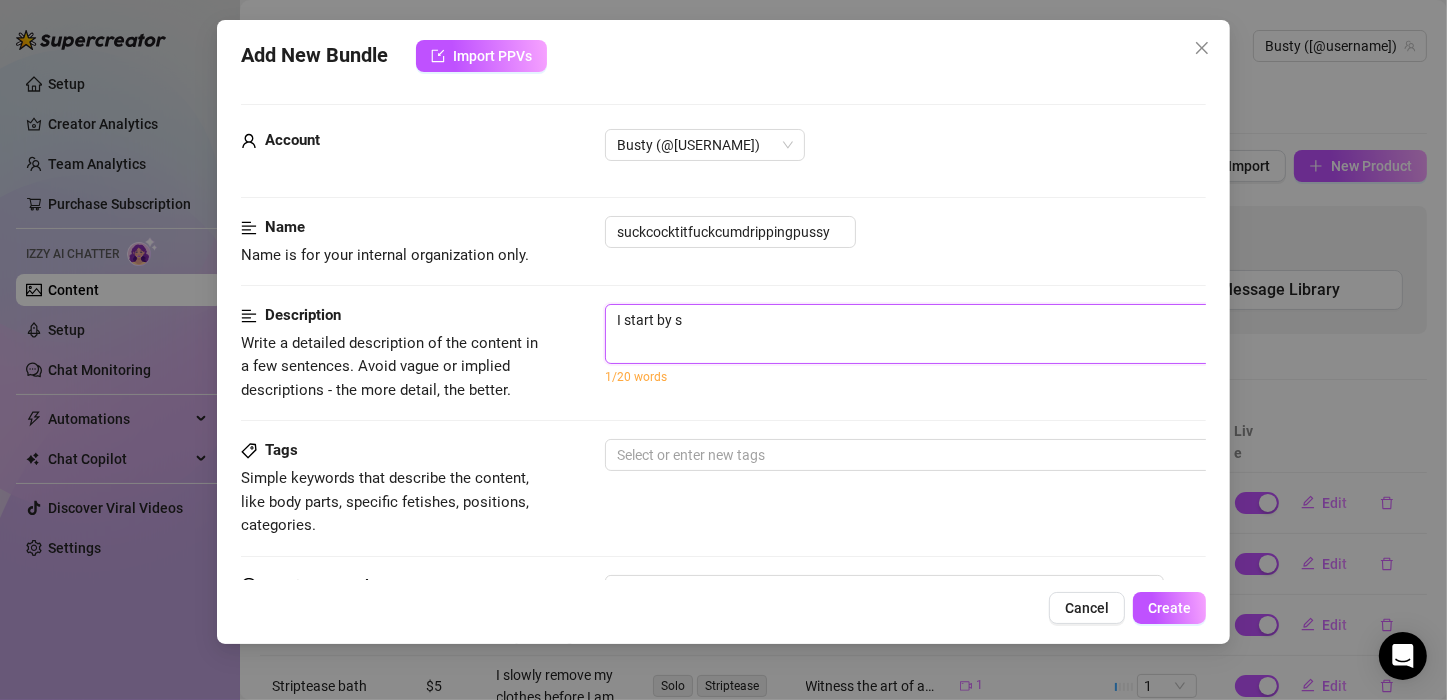 type on "I start by su" 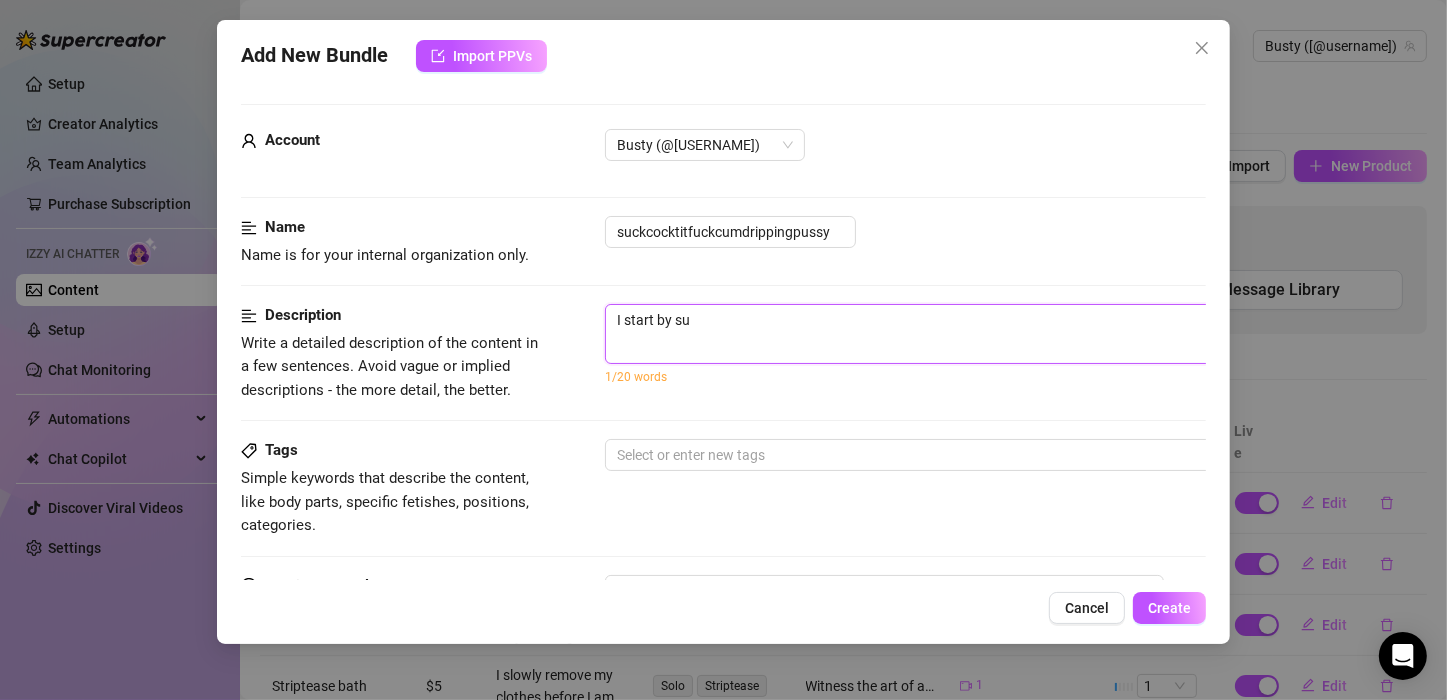 type on "I start by suc" 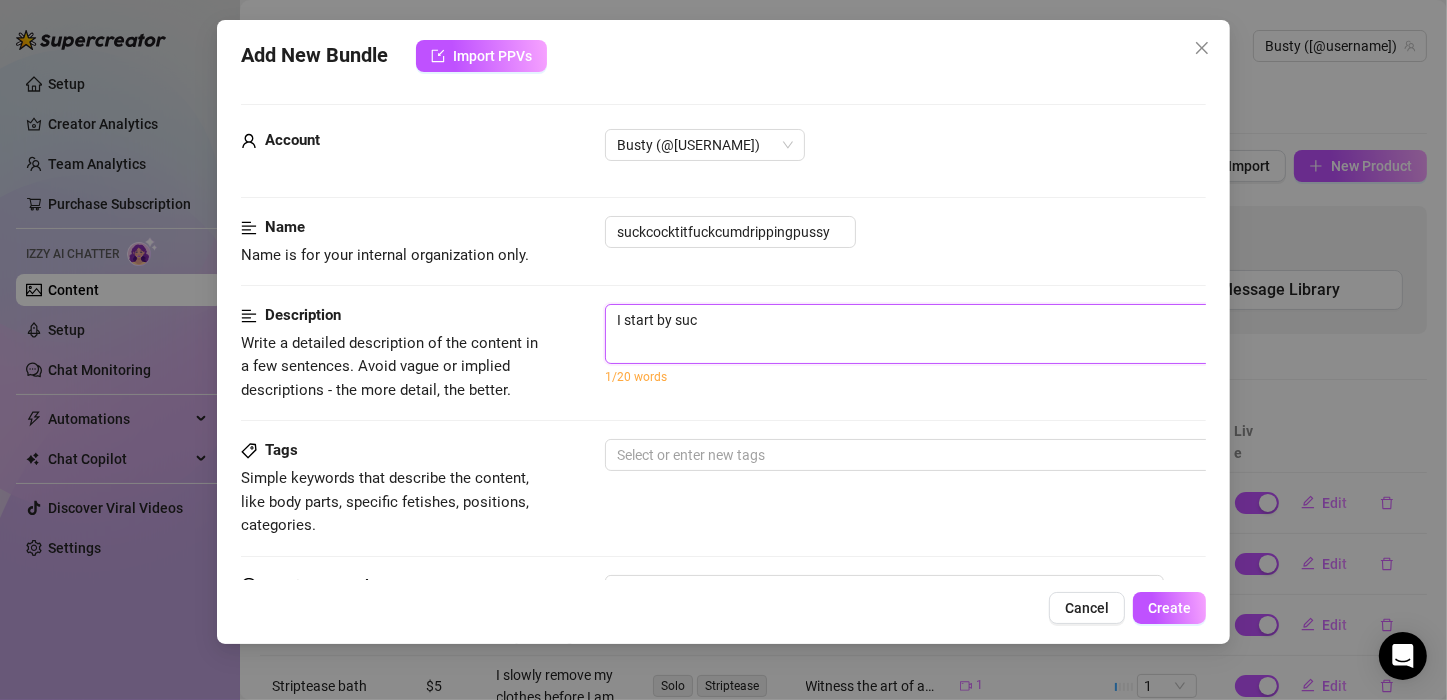 type on "I start by suck" 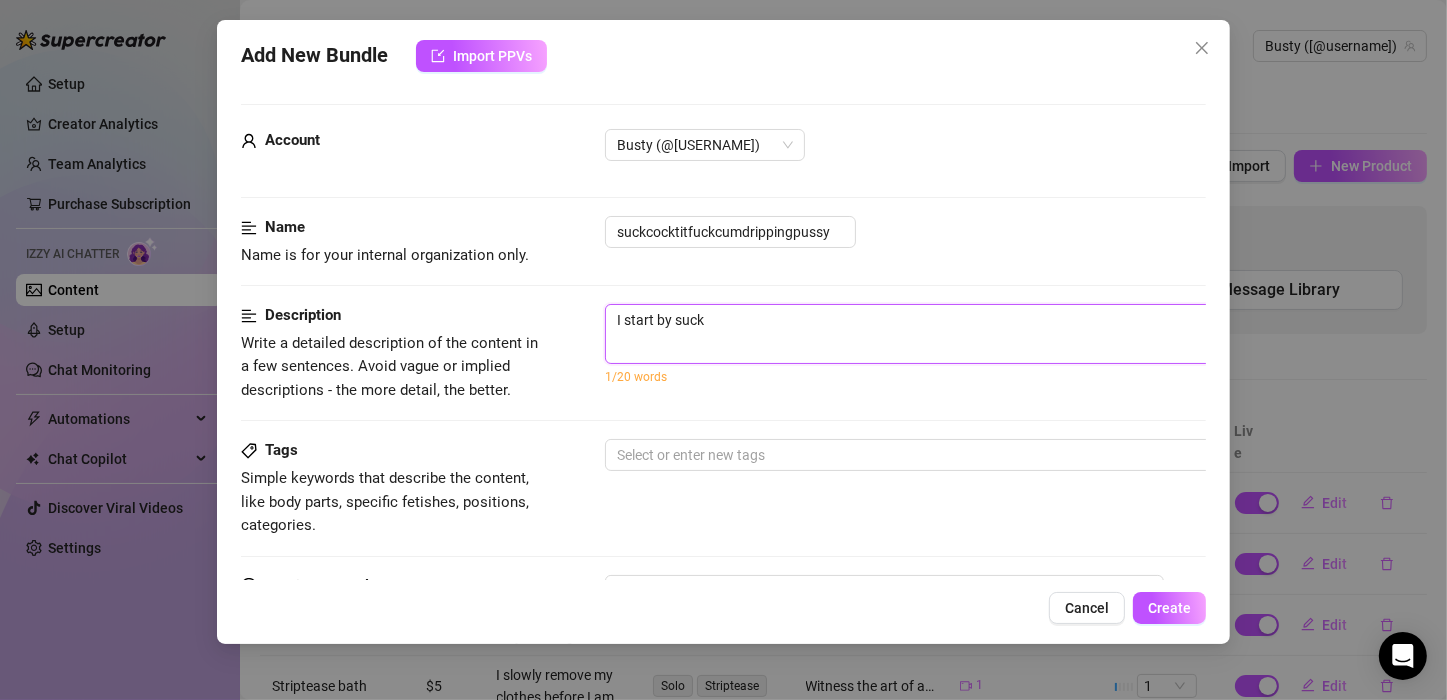 type on "I start by sucki" 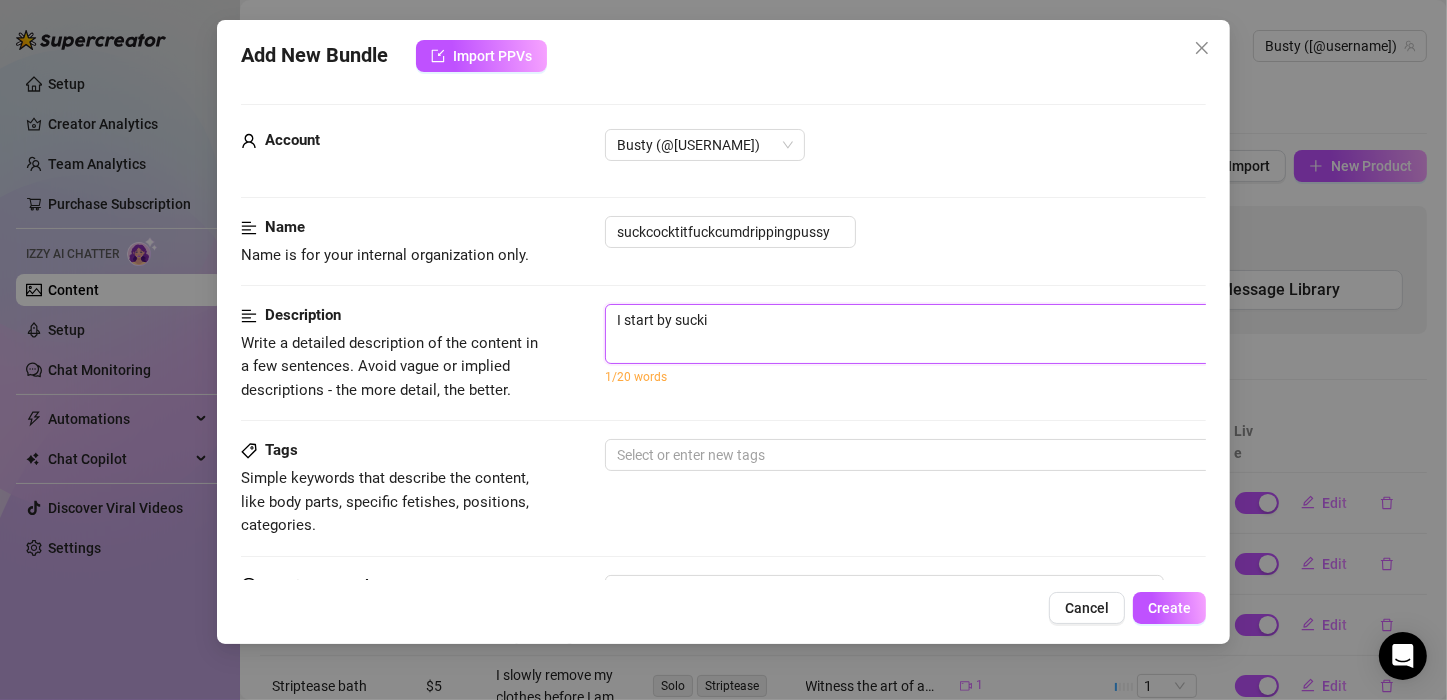 type on "I start by suckin" 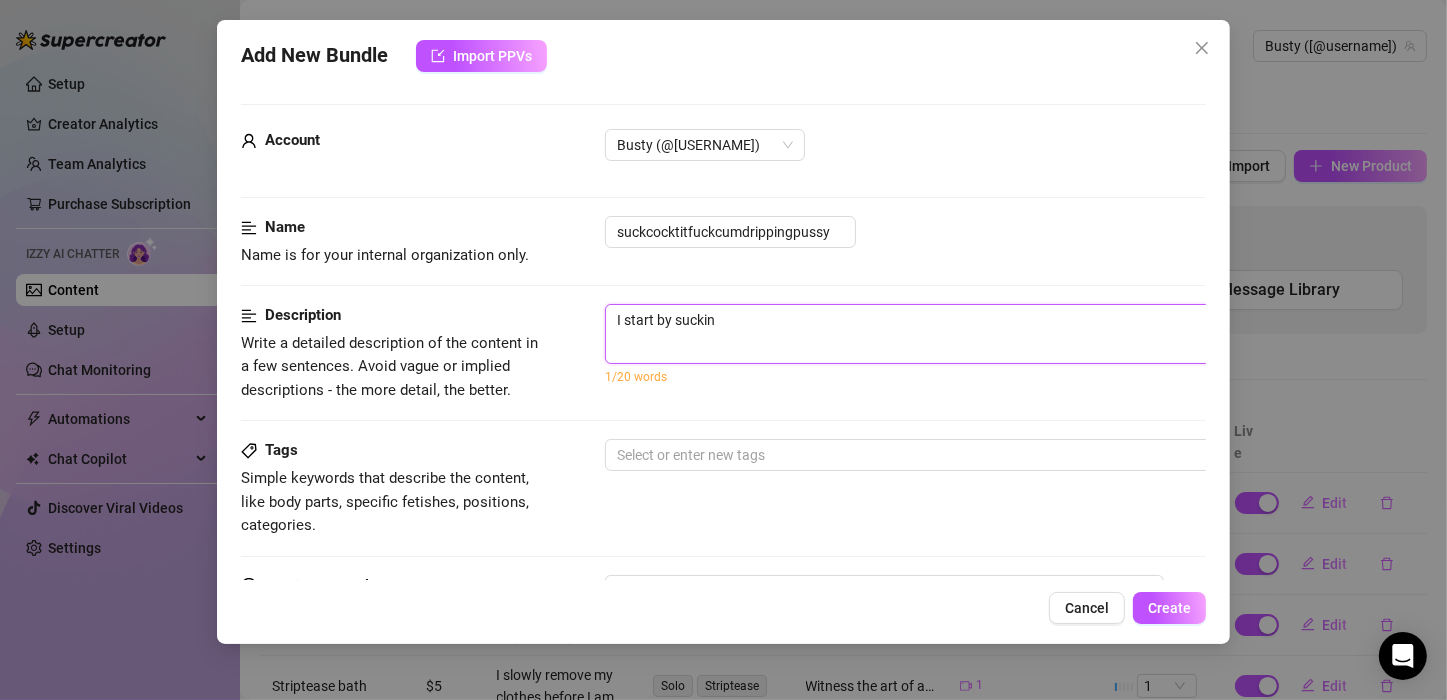 type on "I start by sucking" 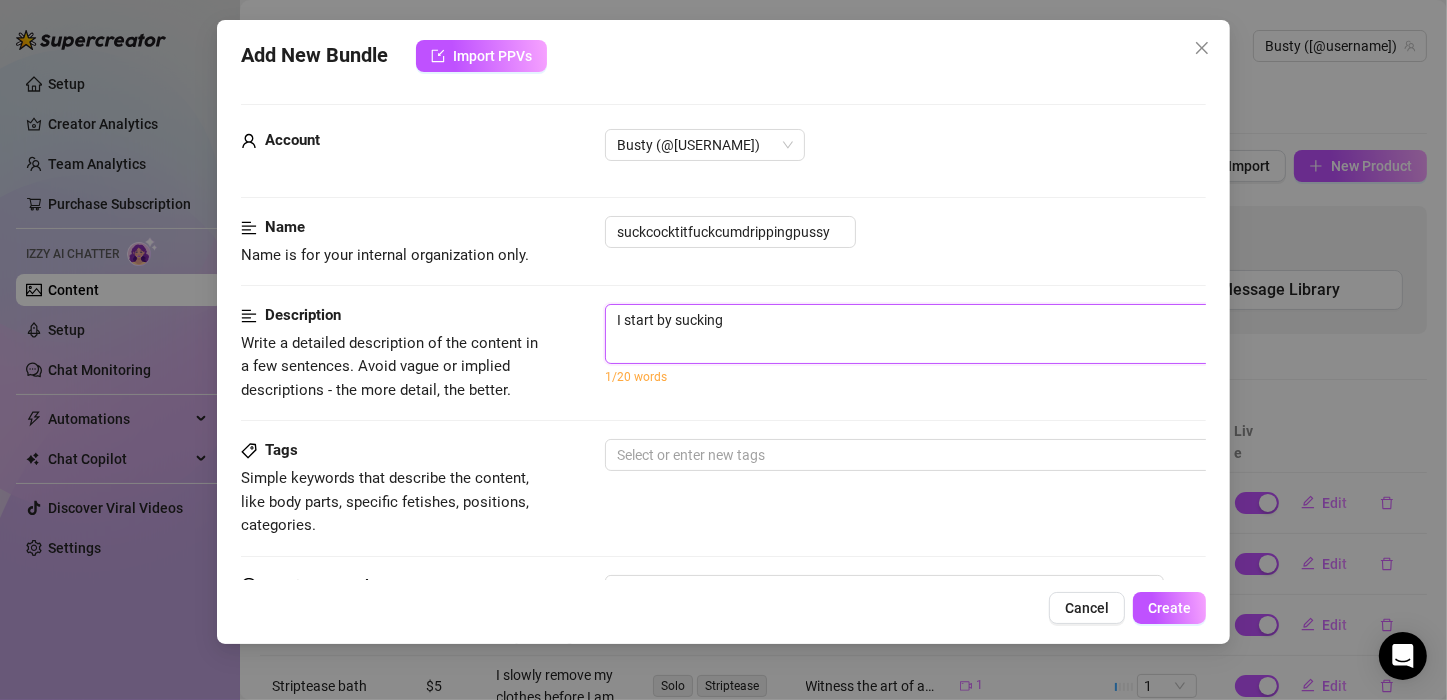 type on "I start by sucking" 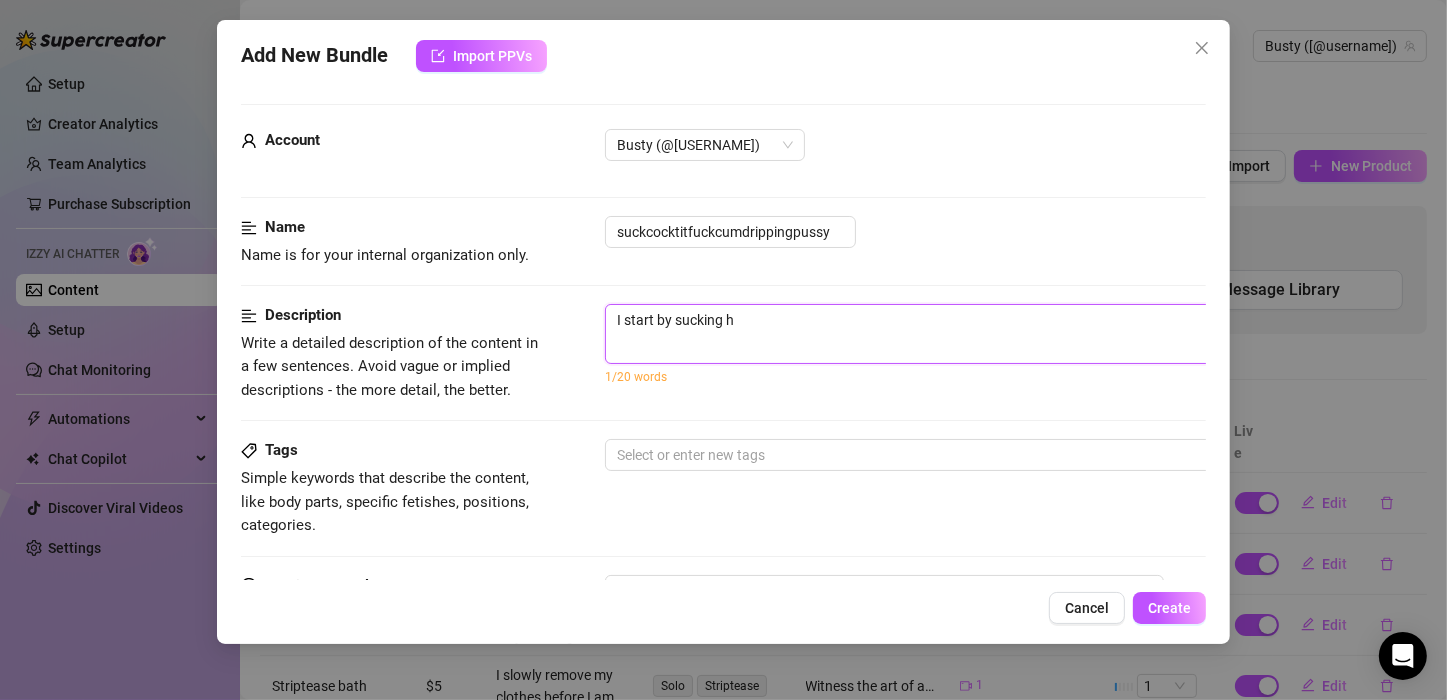 type on "I start by sucking hi" 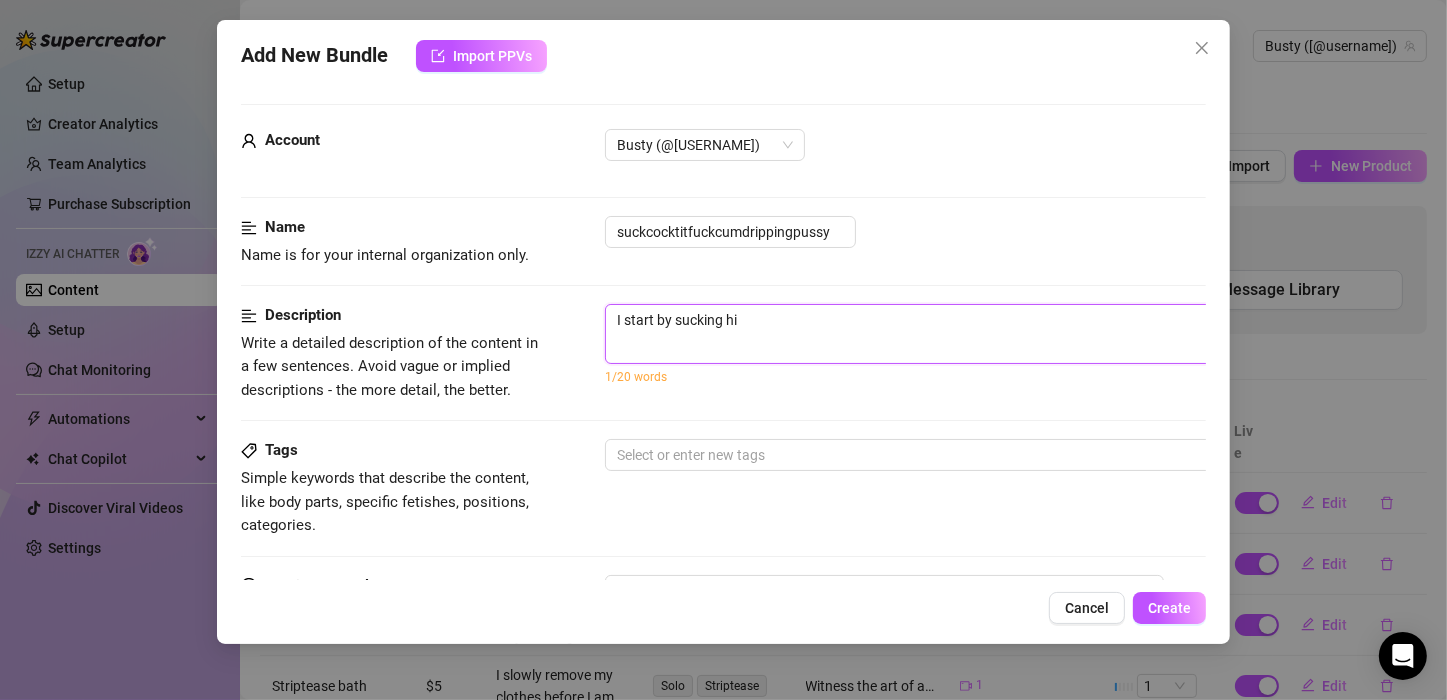 type on "I start by sucking his" 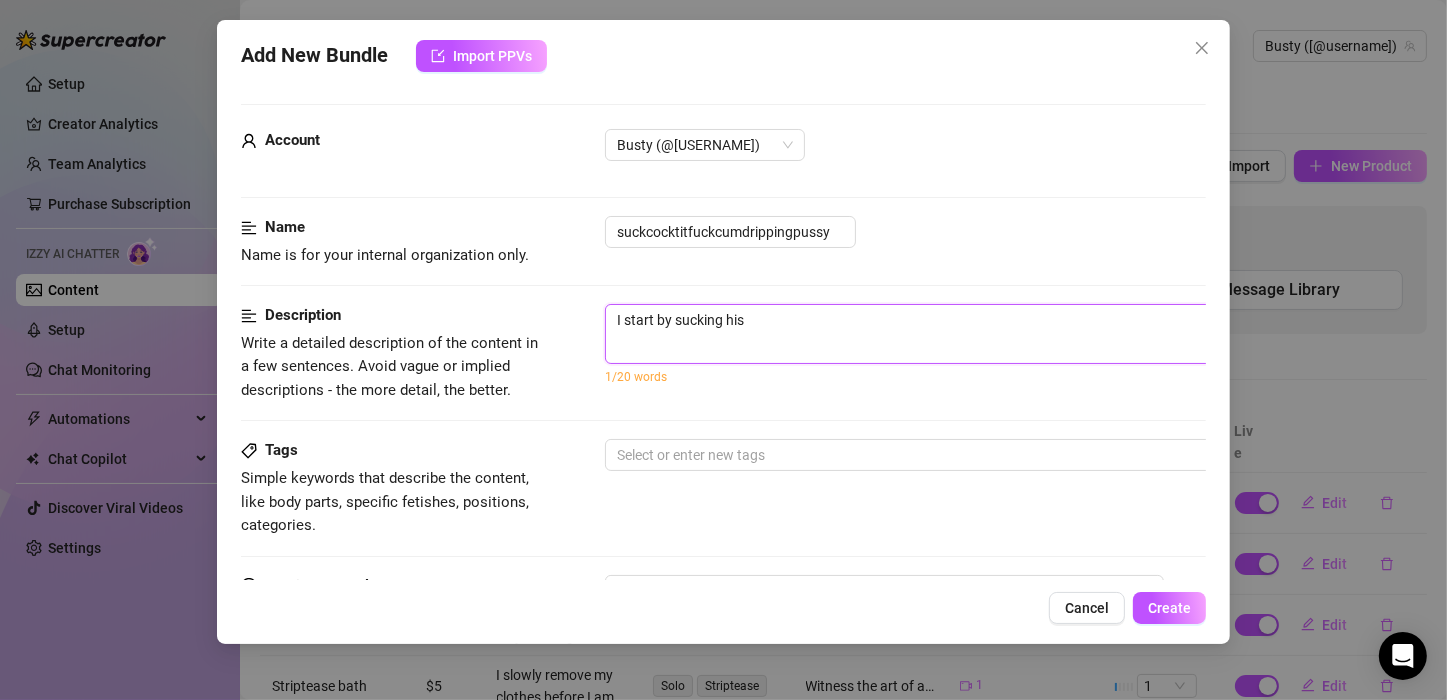 type on "I start by sucking his" 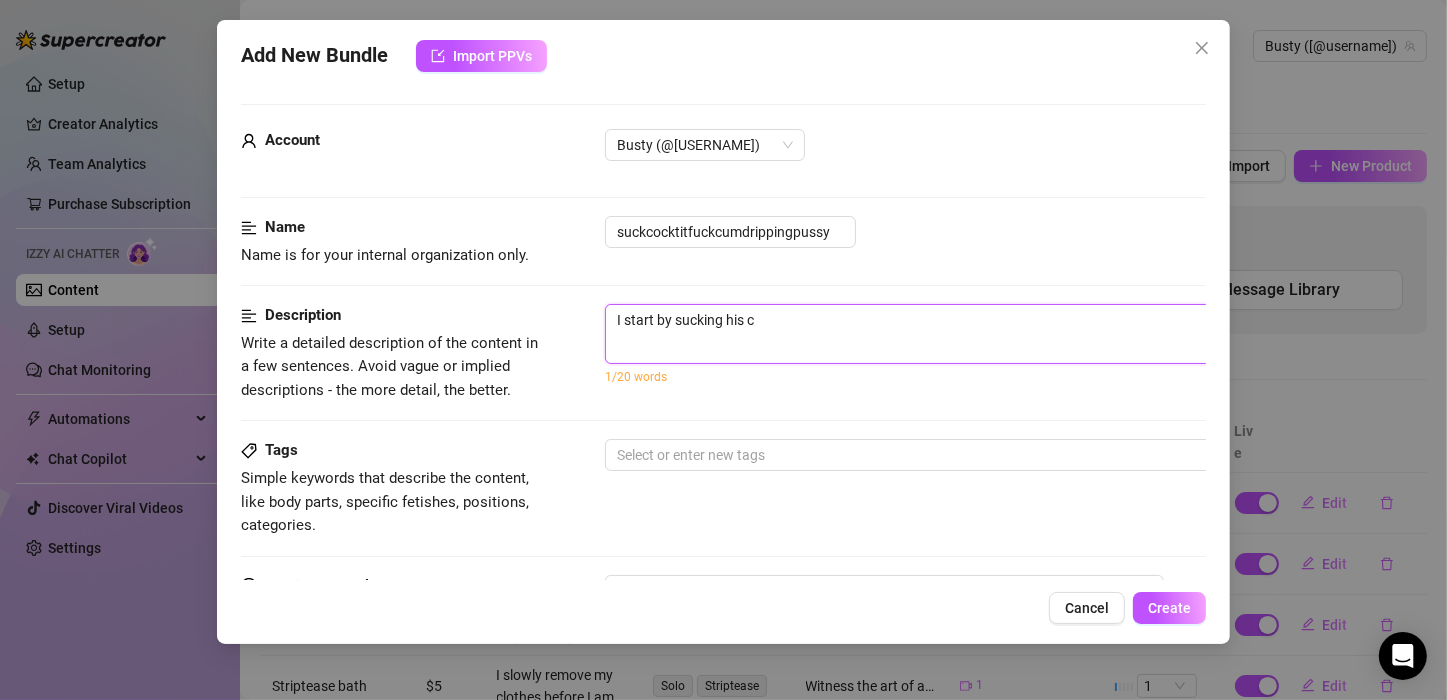 type on "I start by sucking his co" 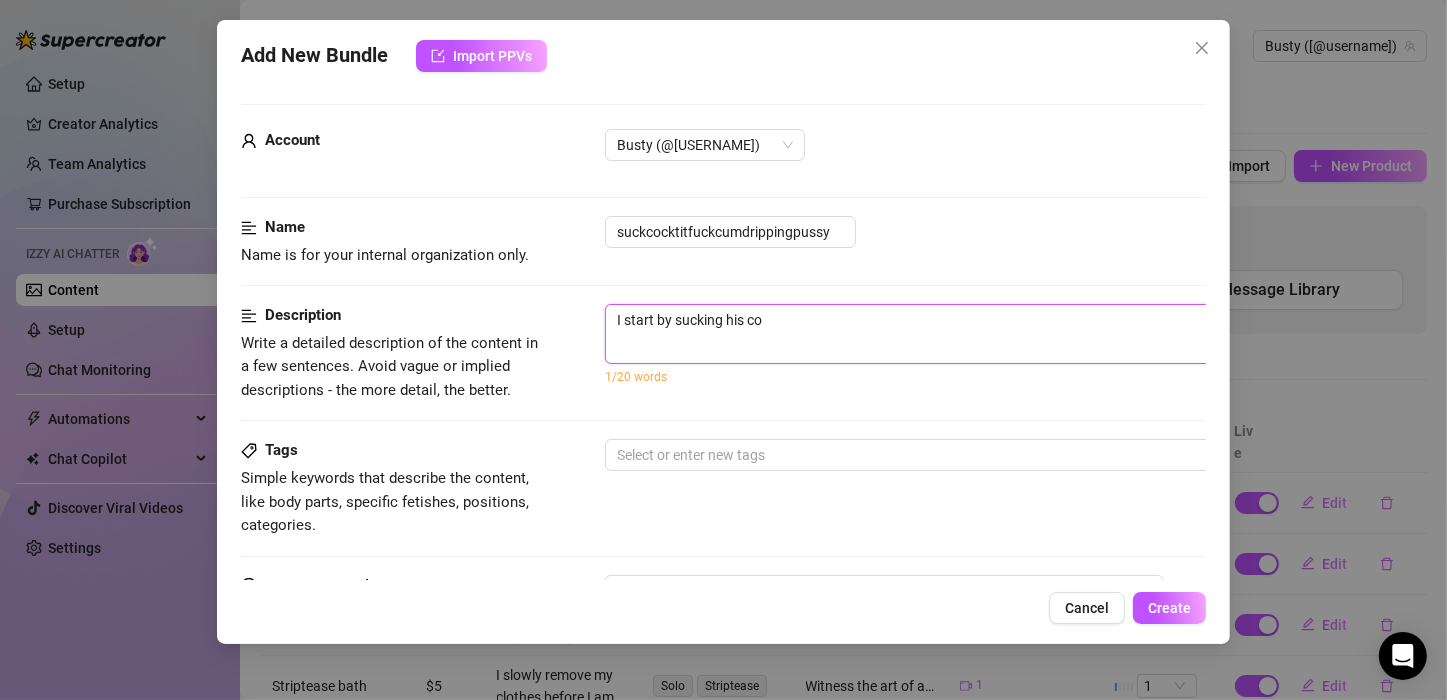 type on "I start by sucking his coc" 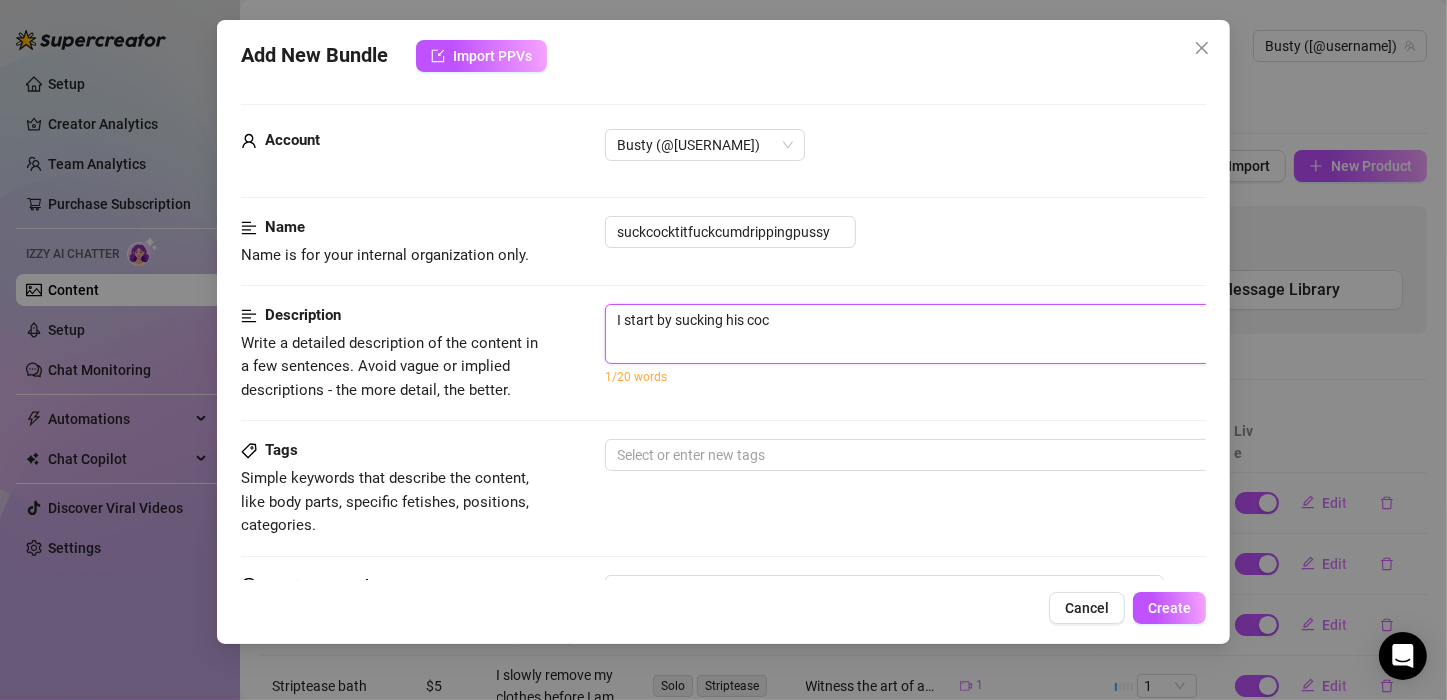 type on "I start by sucking his cock" 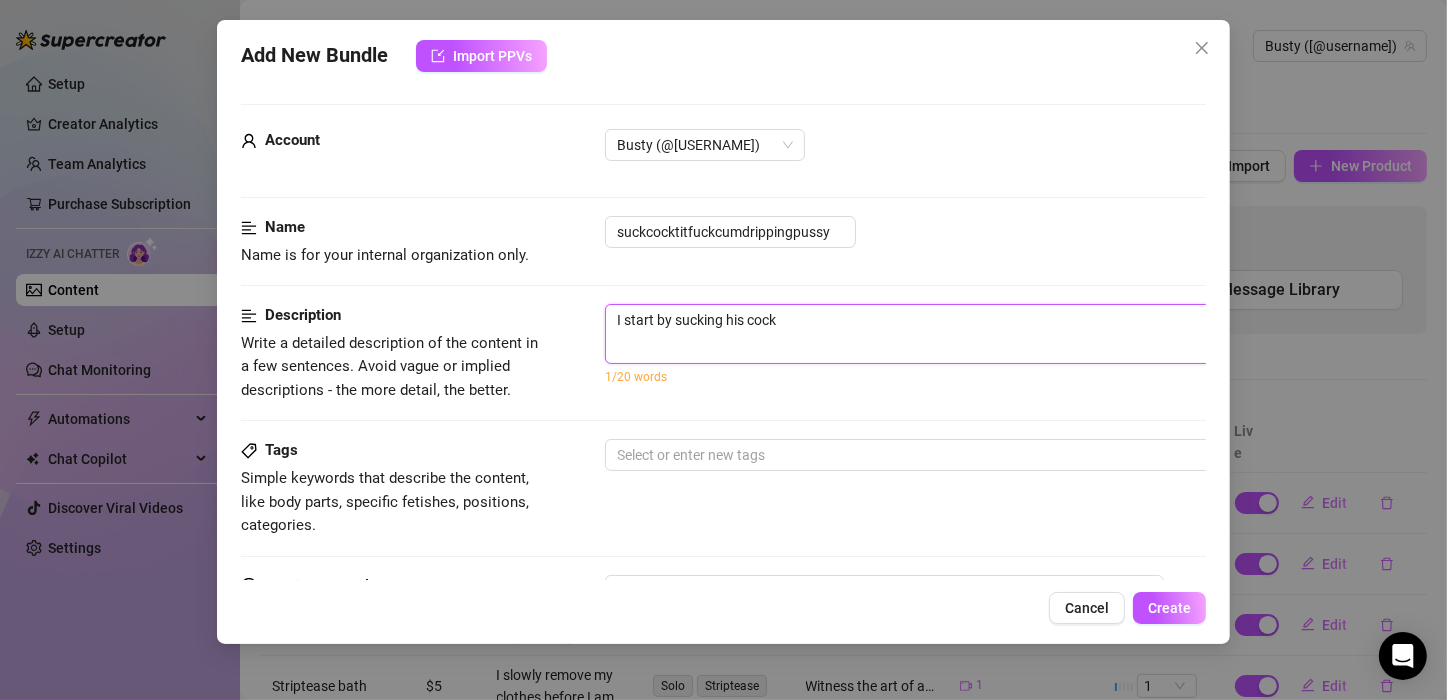 type on "I start by sucking his cock," 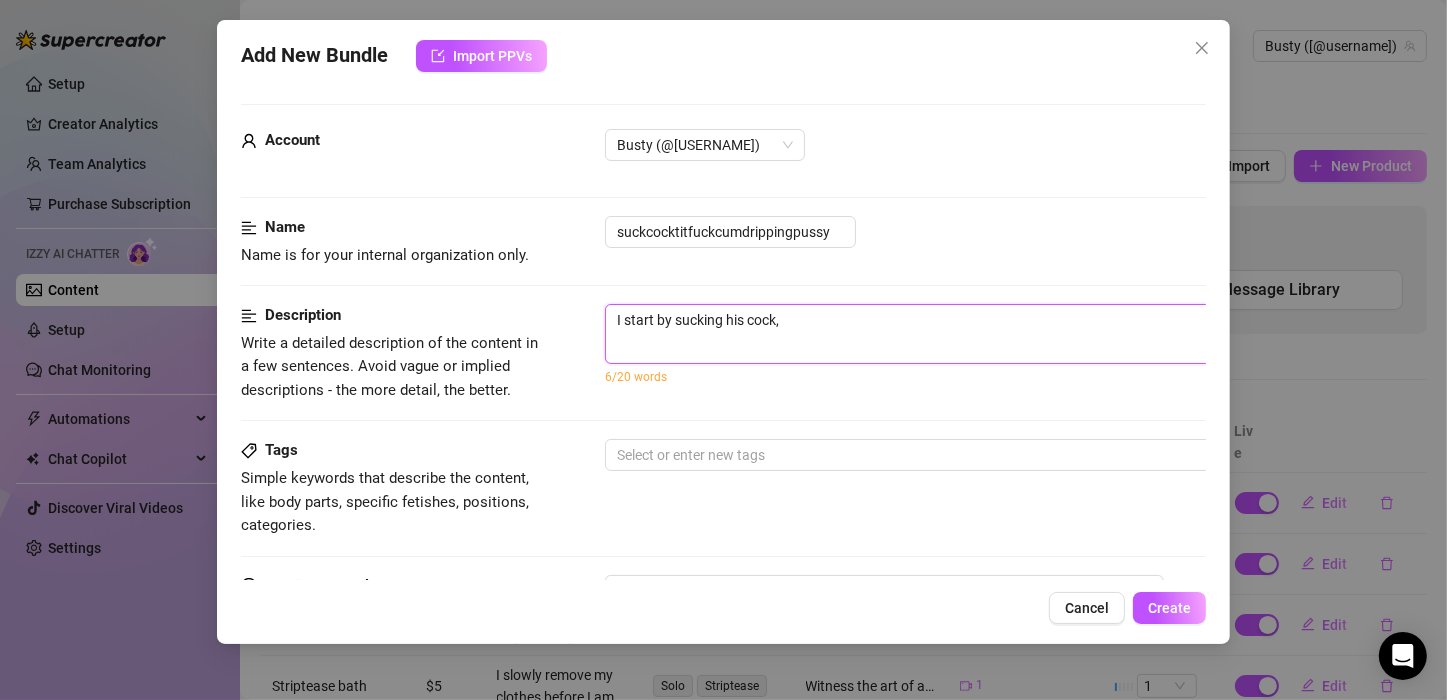 type on "I start by sucking his cock," 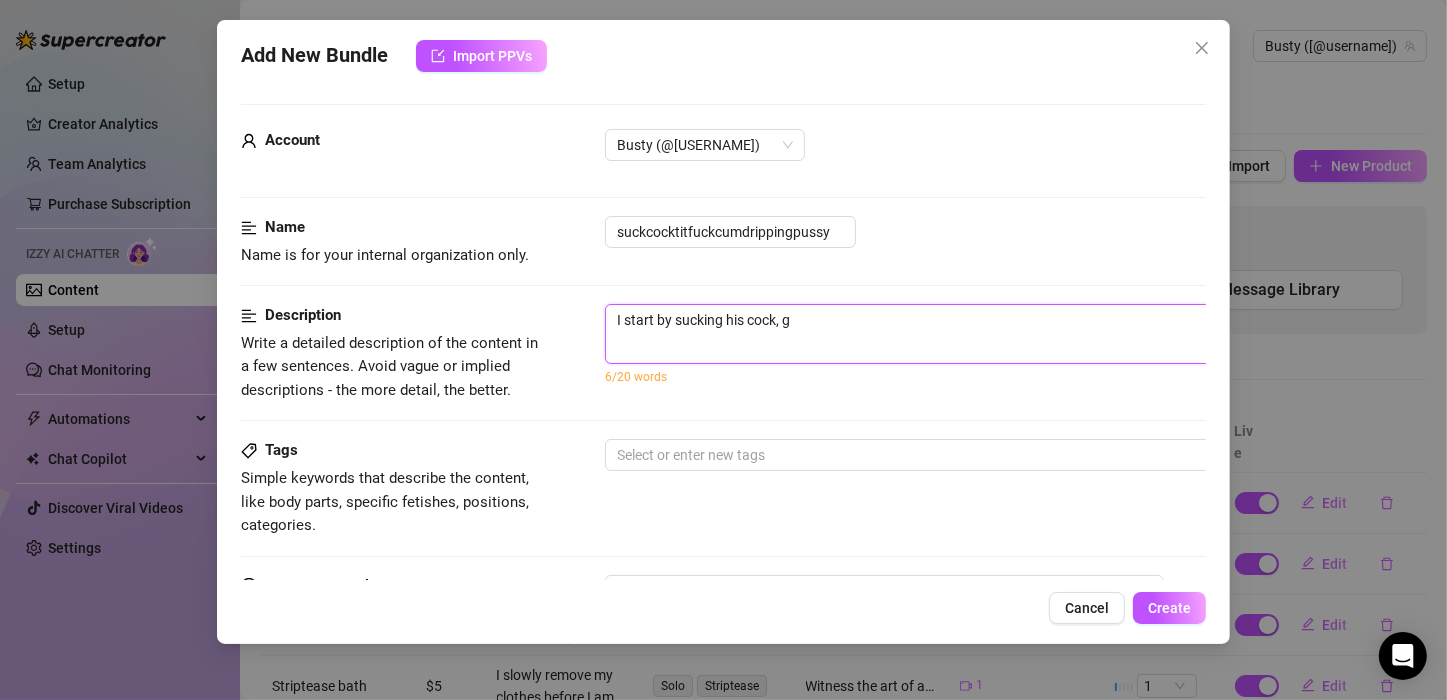 type on "I start by sucking his cock, ge" 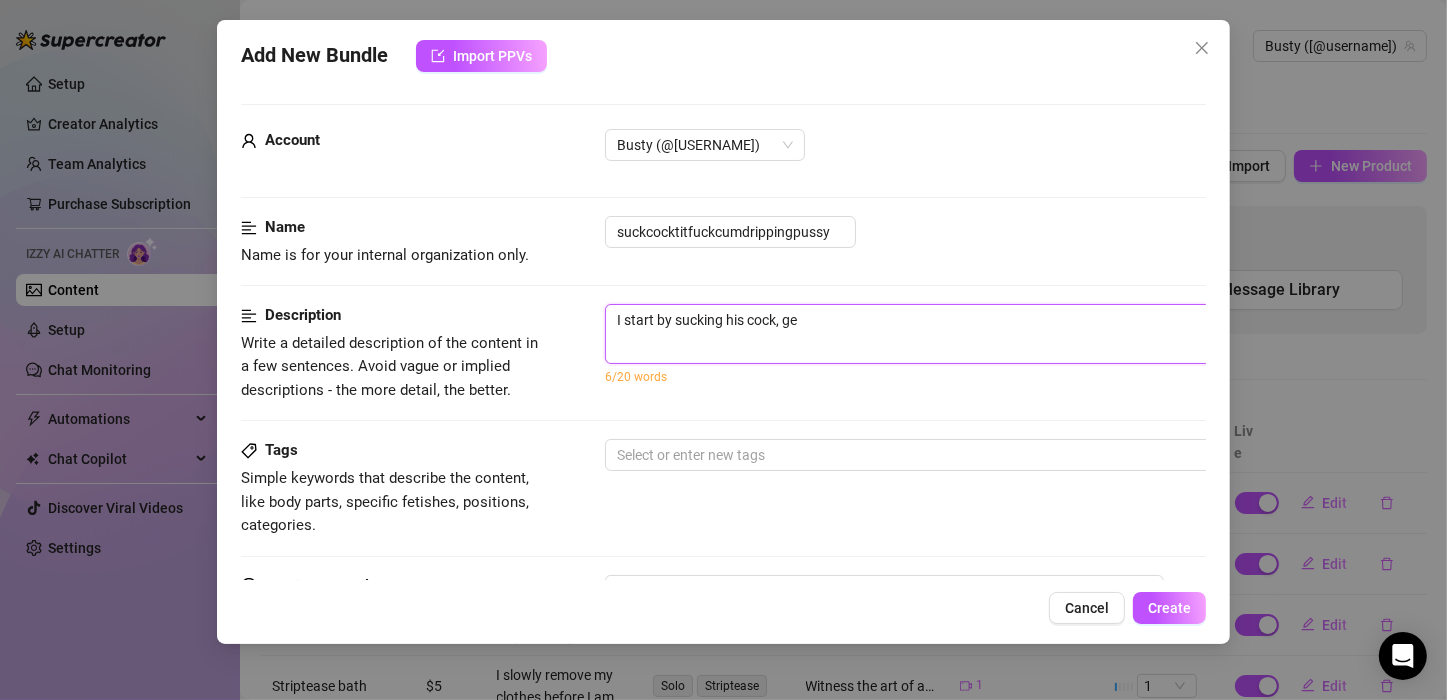 type on "I start by sucking his cock, get" 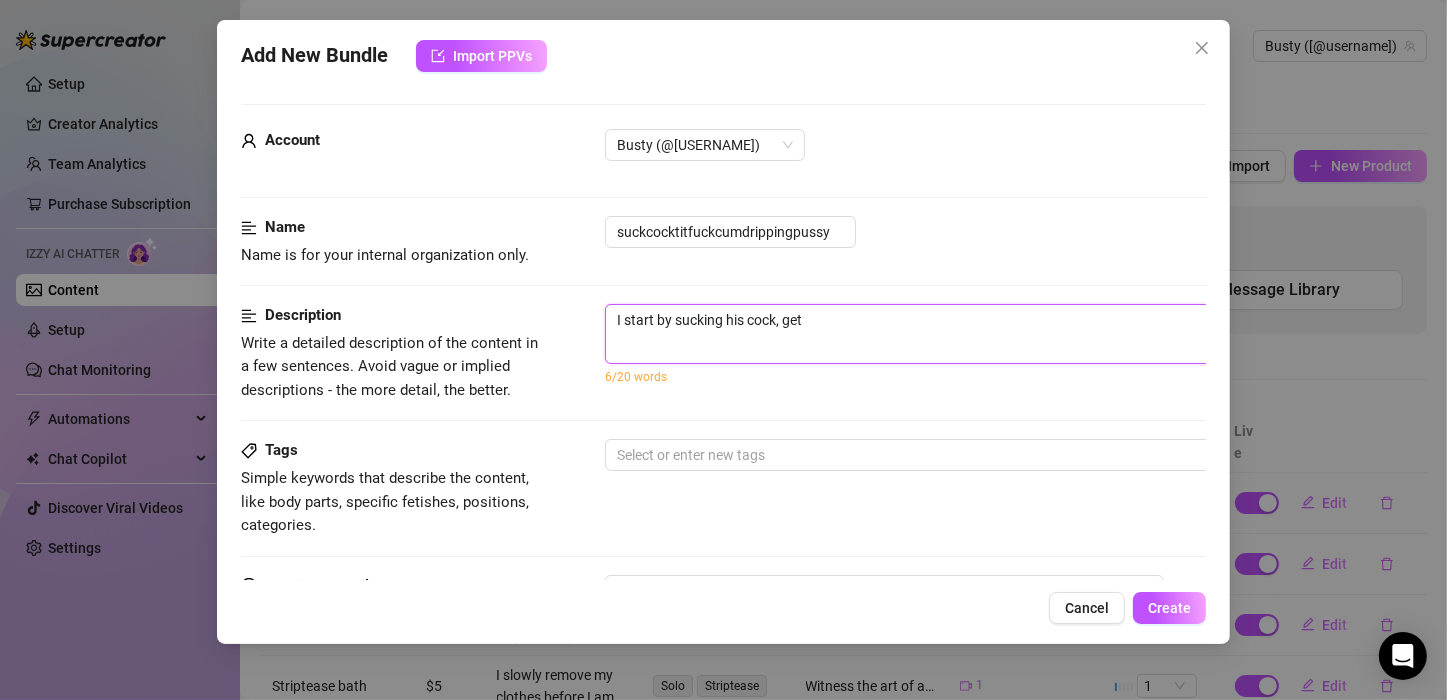 type on "I start by sucking his cock, gett" 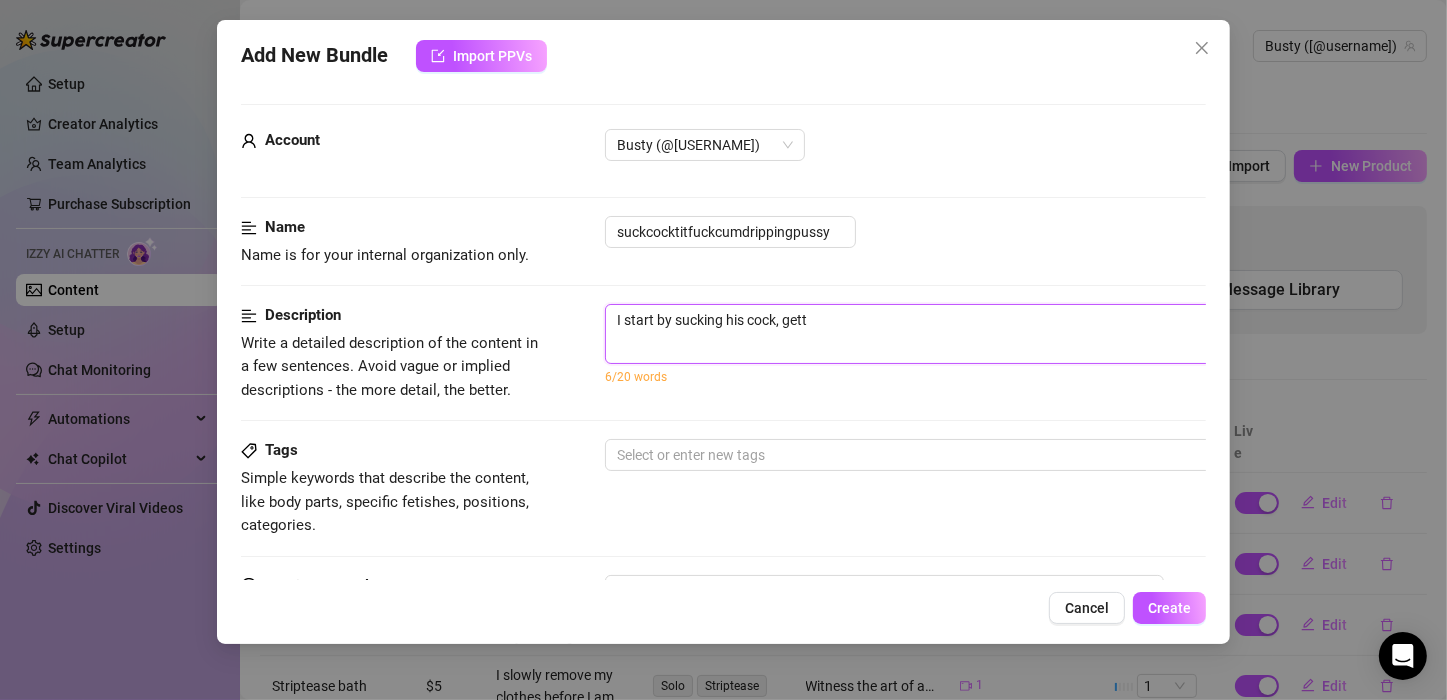 type on "I start by sucking his cock, getti" 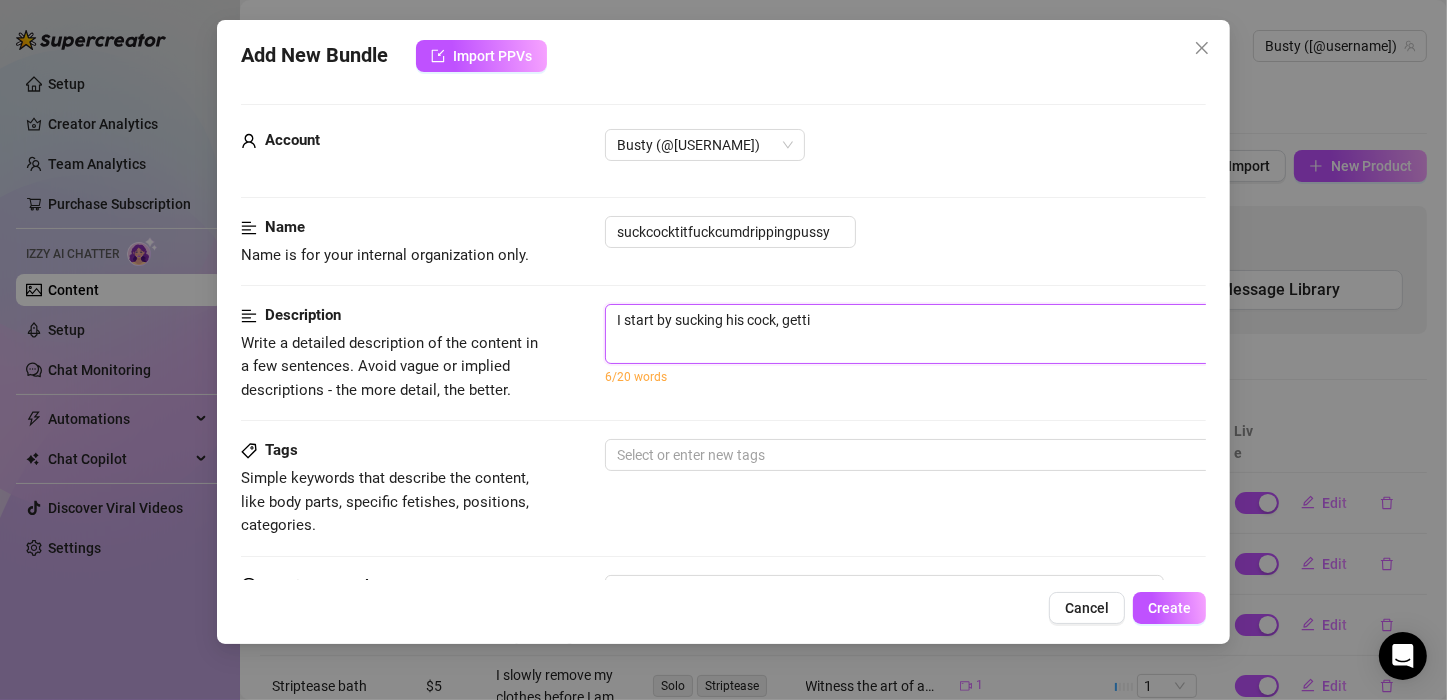 type on "I start by sucking his cock, gettin" 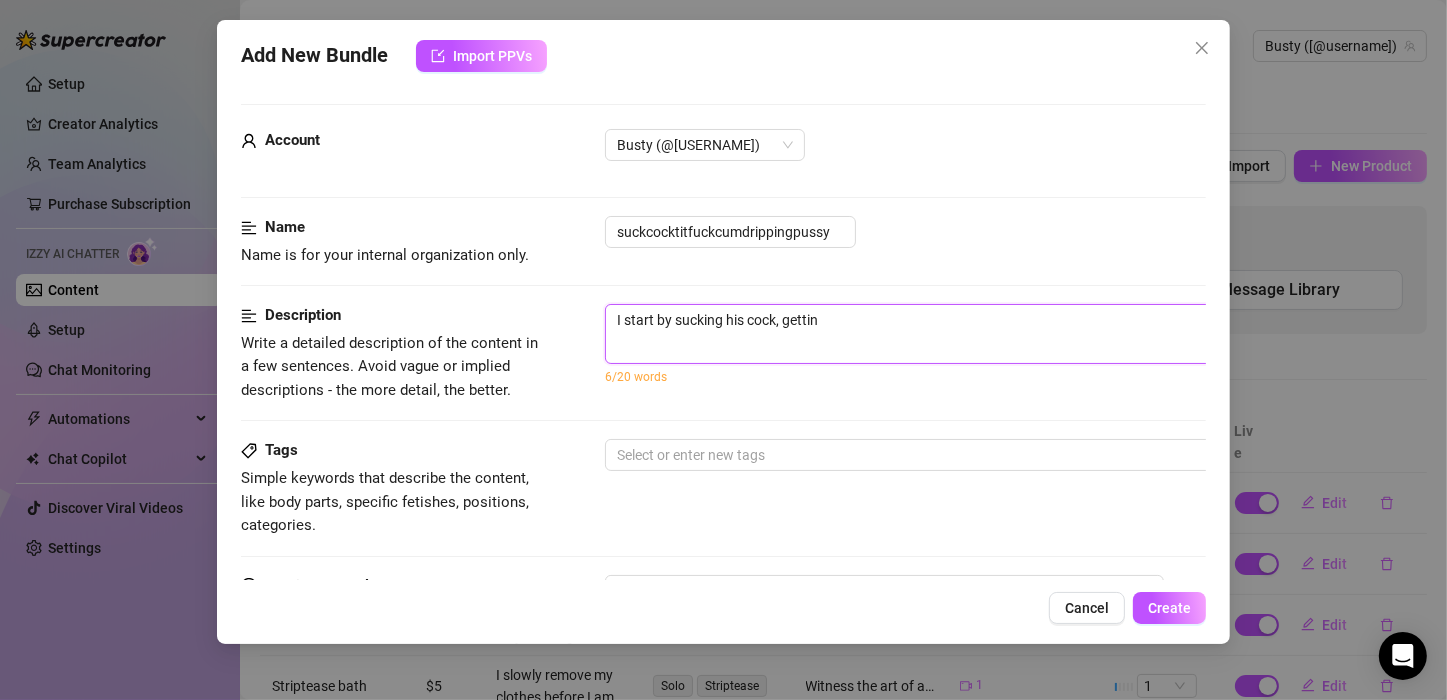 type on "I start by sucking his cock, getting" 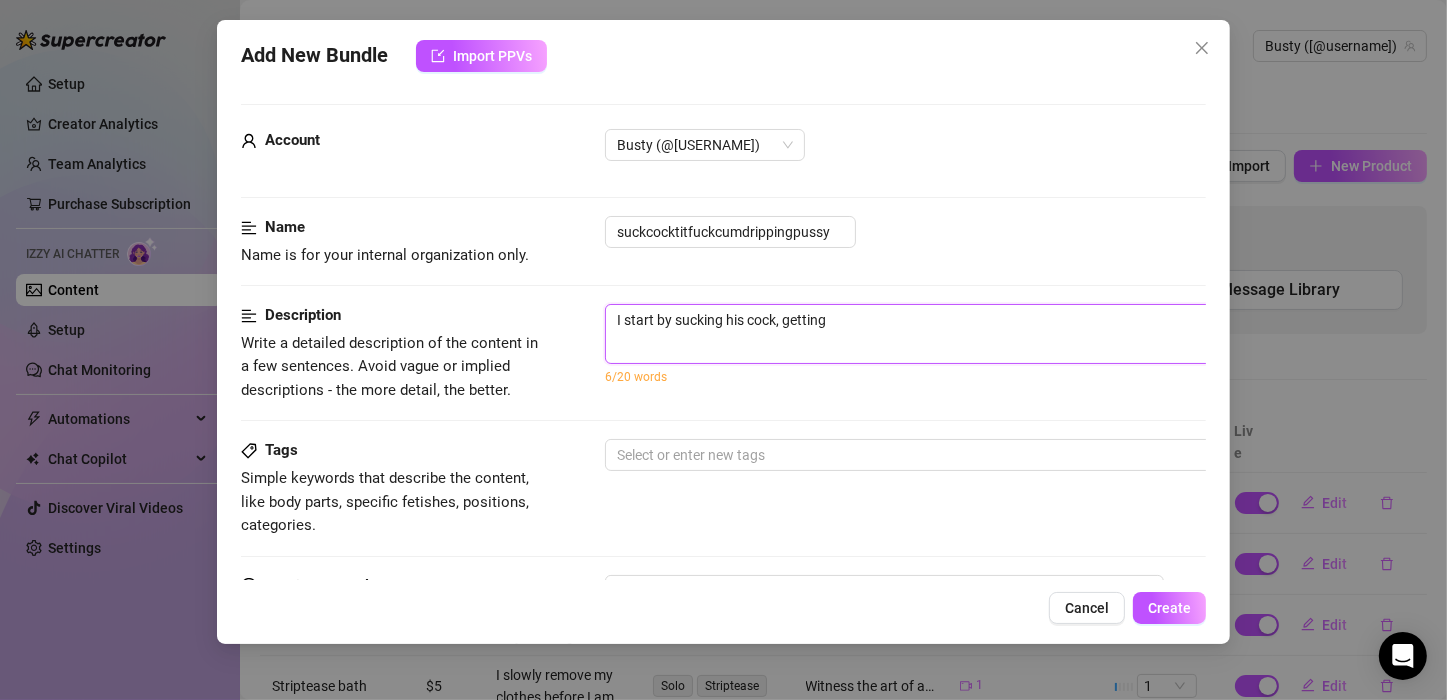type on "I start by sucking his cock, getting" 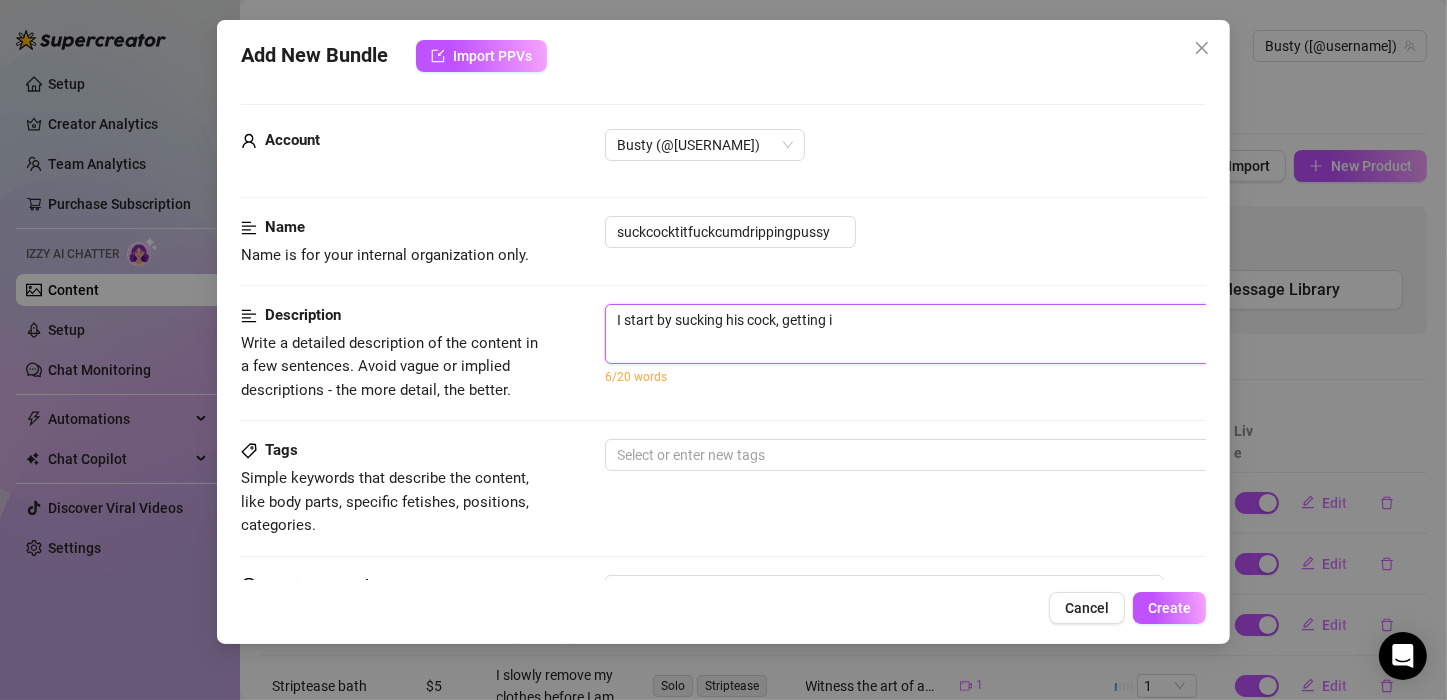 type on "I start by sucking his cock, getting it" 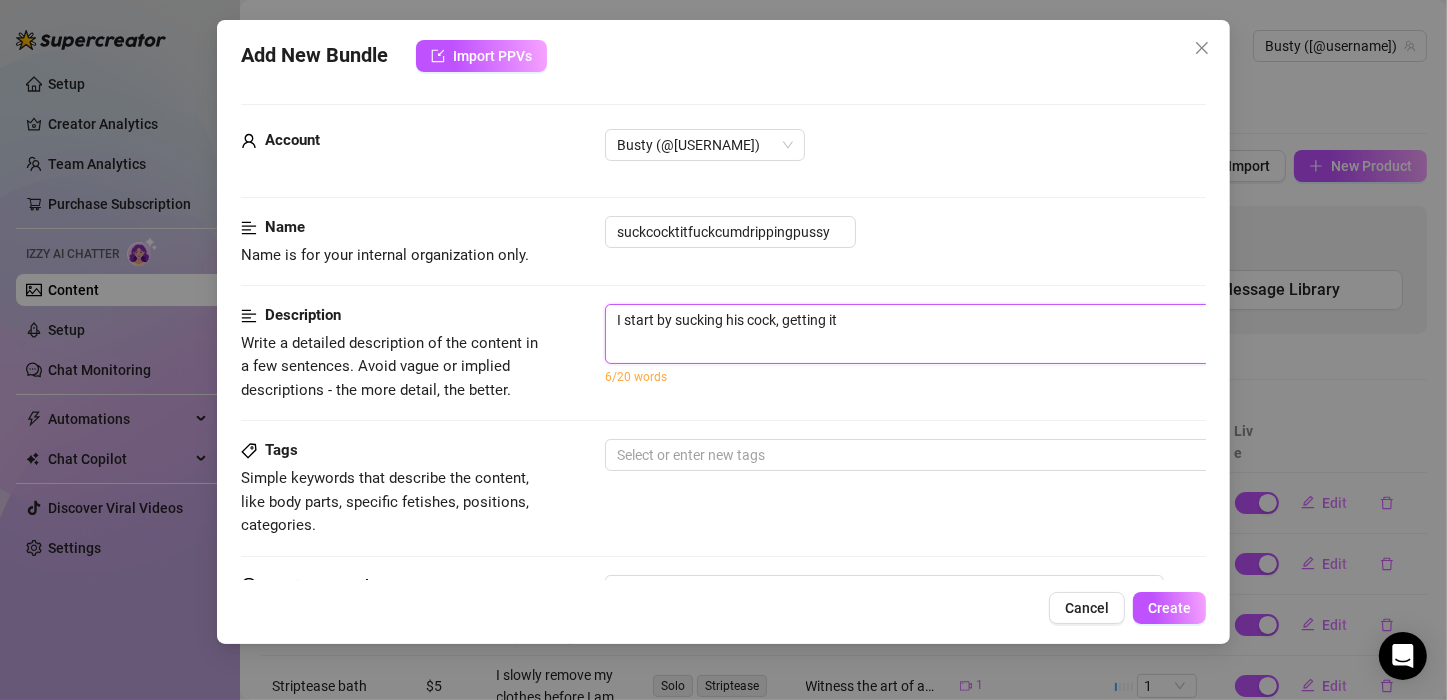 type on "I start by sucking his cock, getting it" 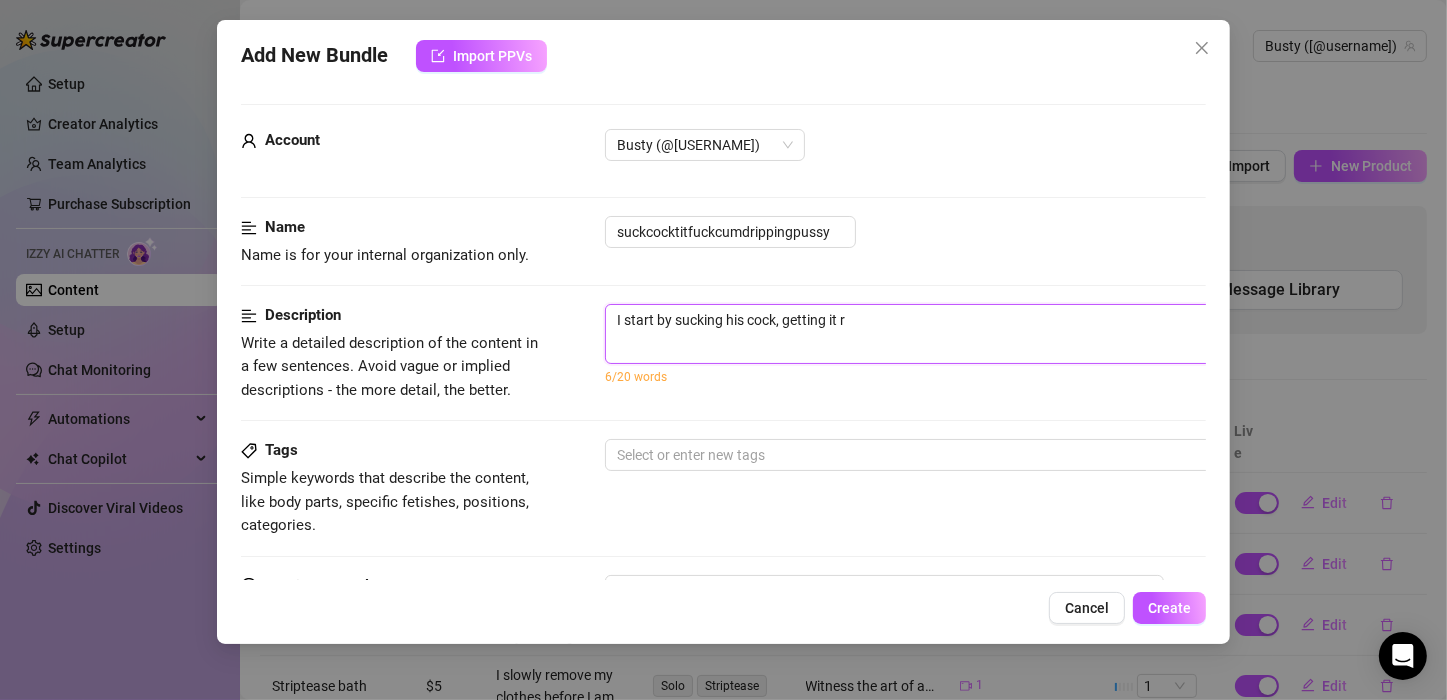 type on "I start by sucking his cock, getting it re" 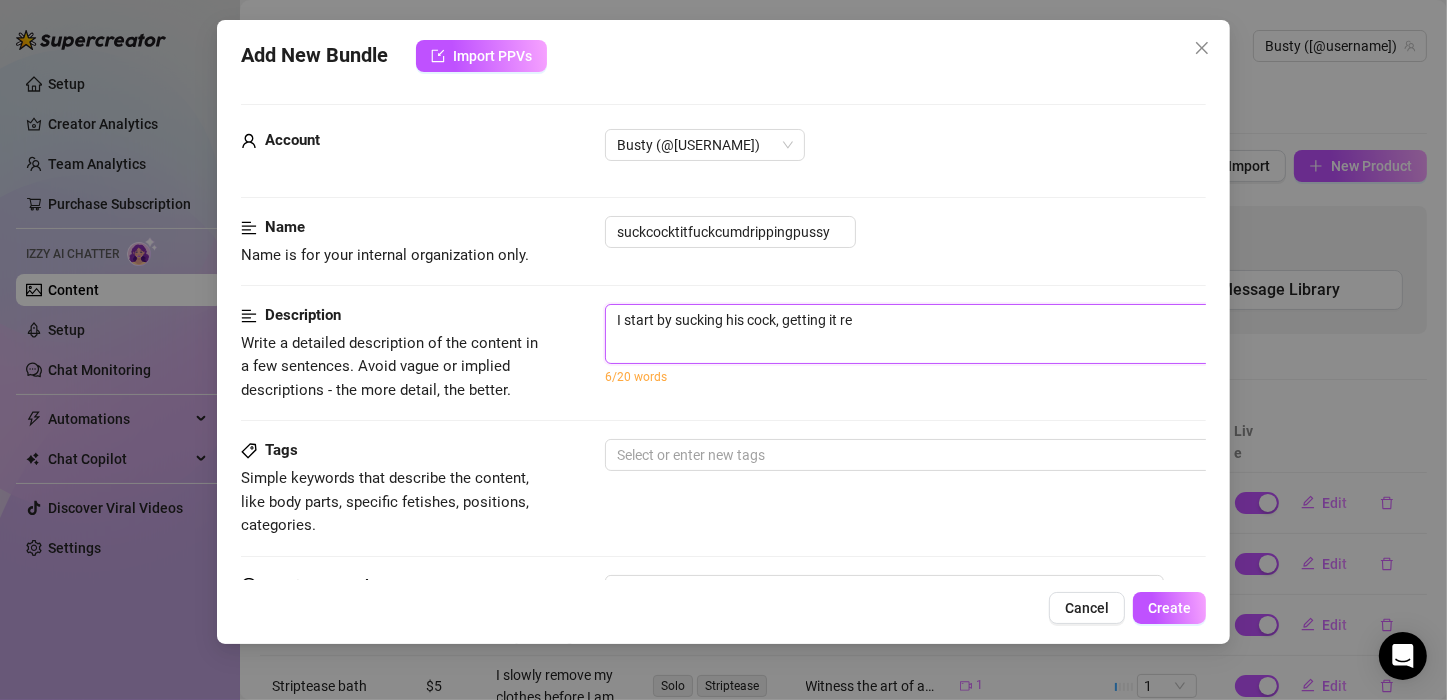 type on "I start by sucking his cock, getting it rea" 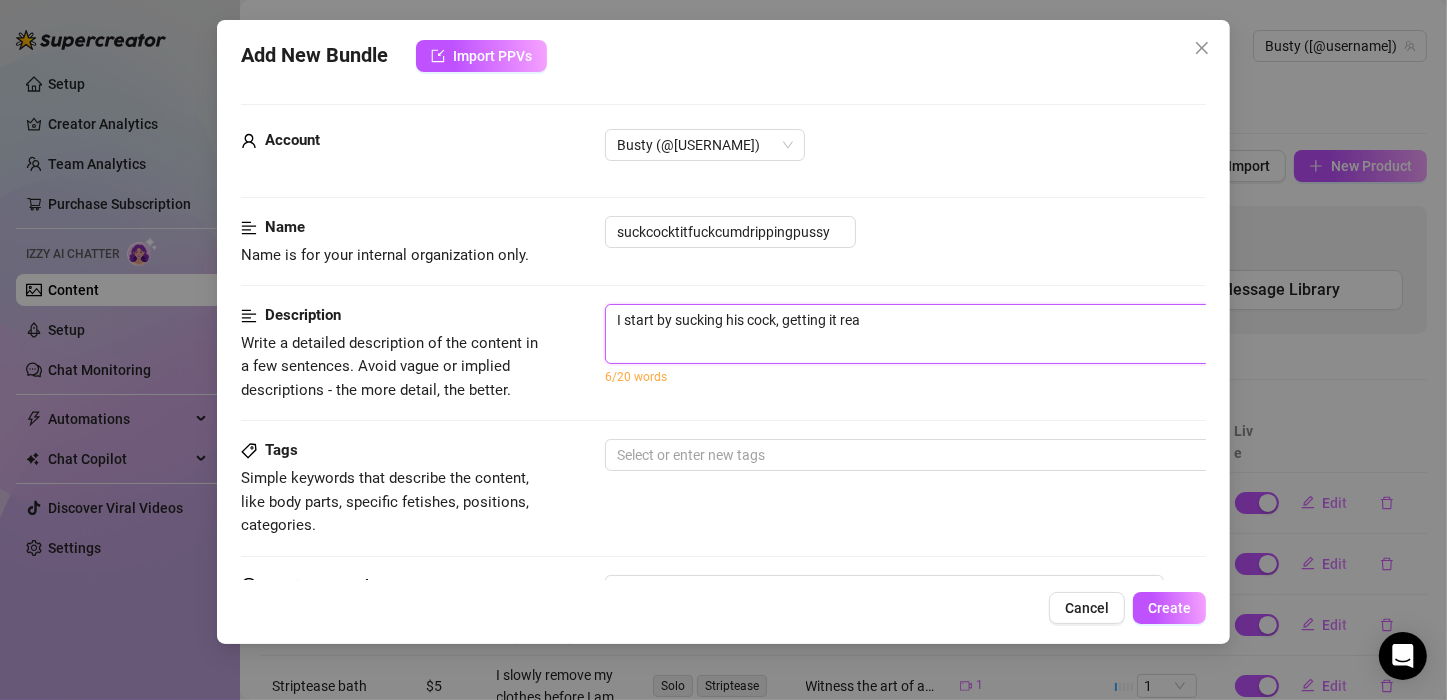 type on "I start by sucking his cock, getting it real" 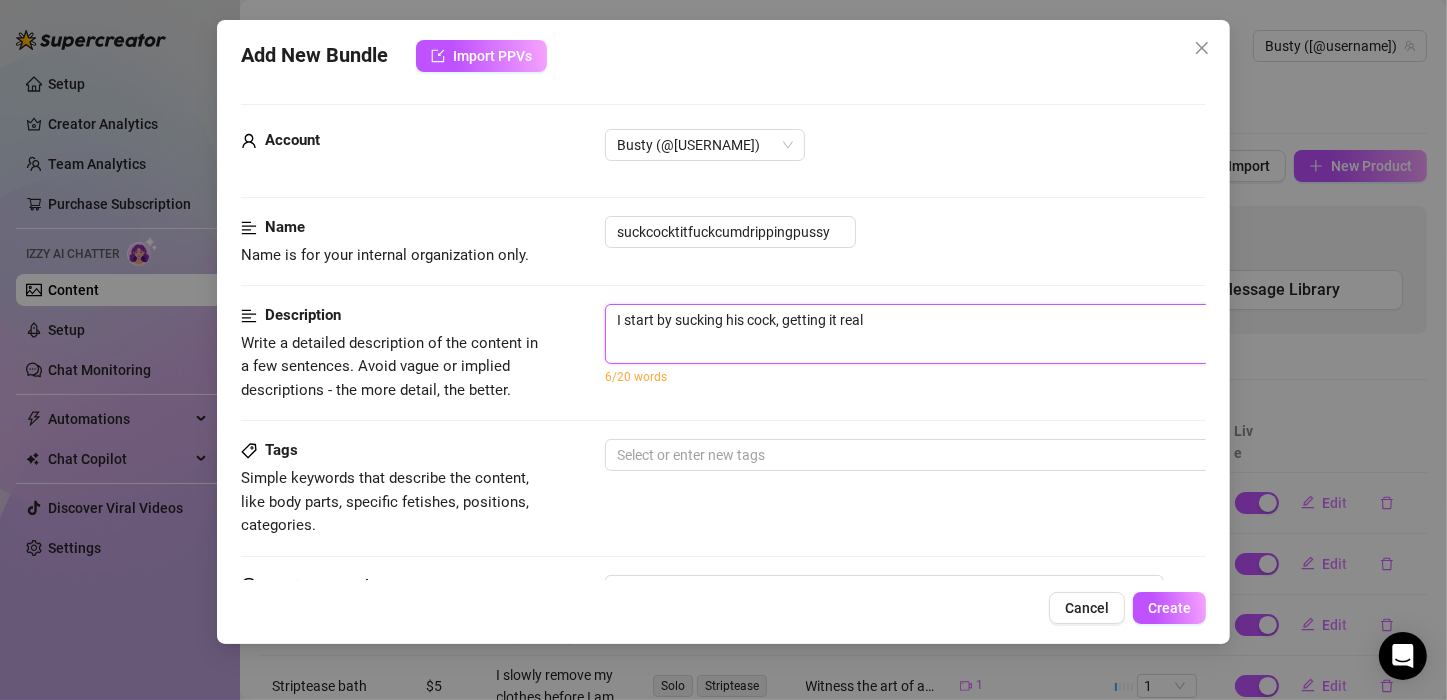 type on "I start by sucking his cock, getting it reall" 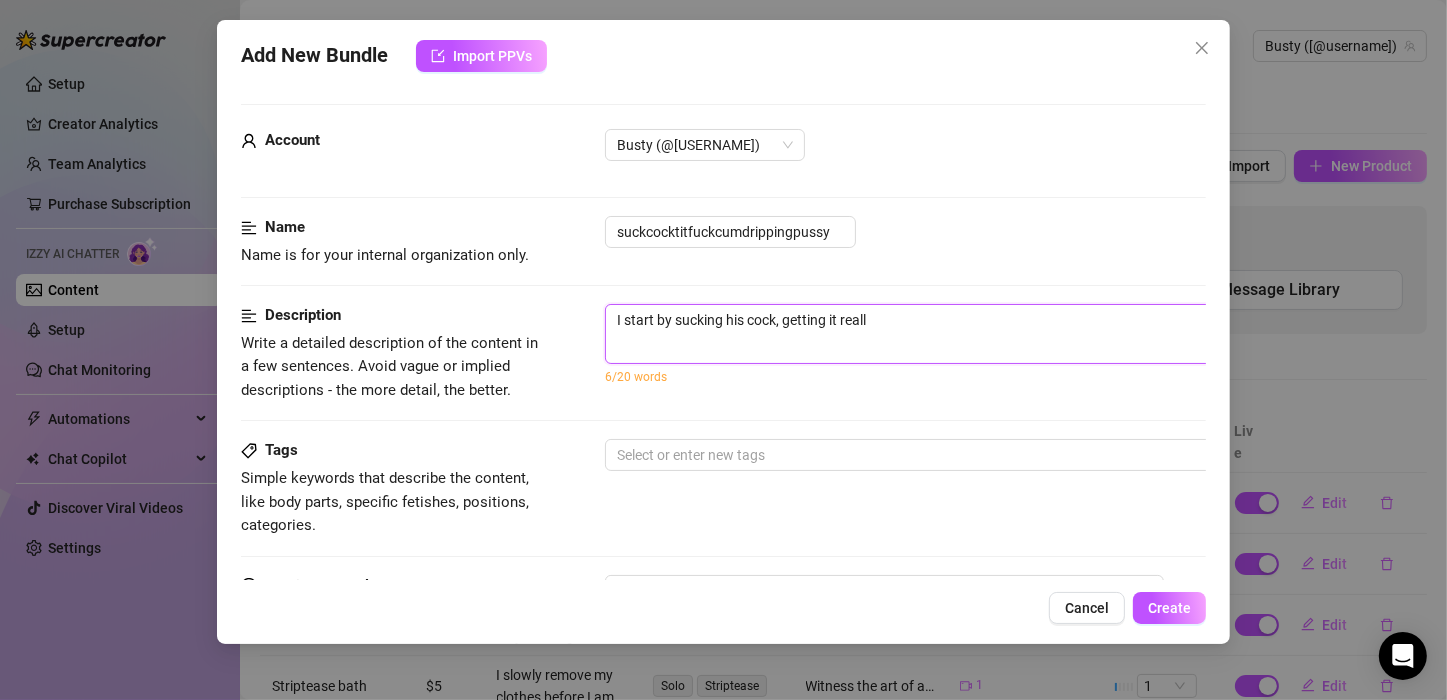 type on "I start by sucking his cock, getting it really" 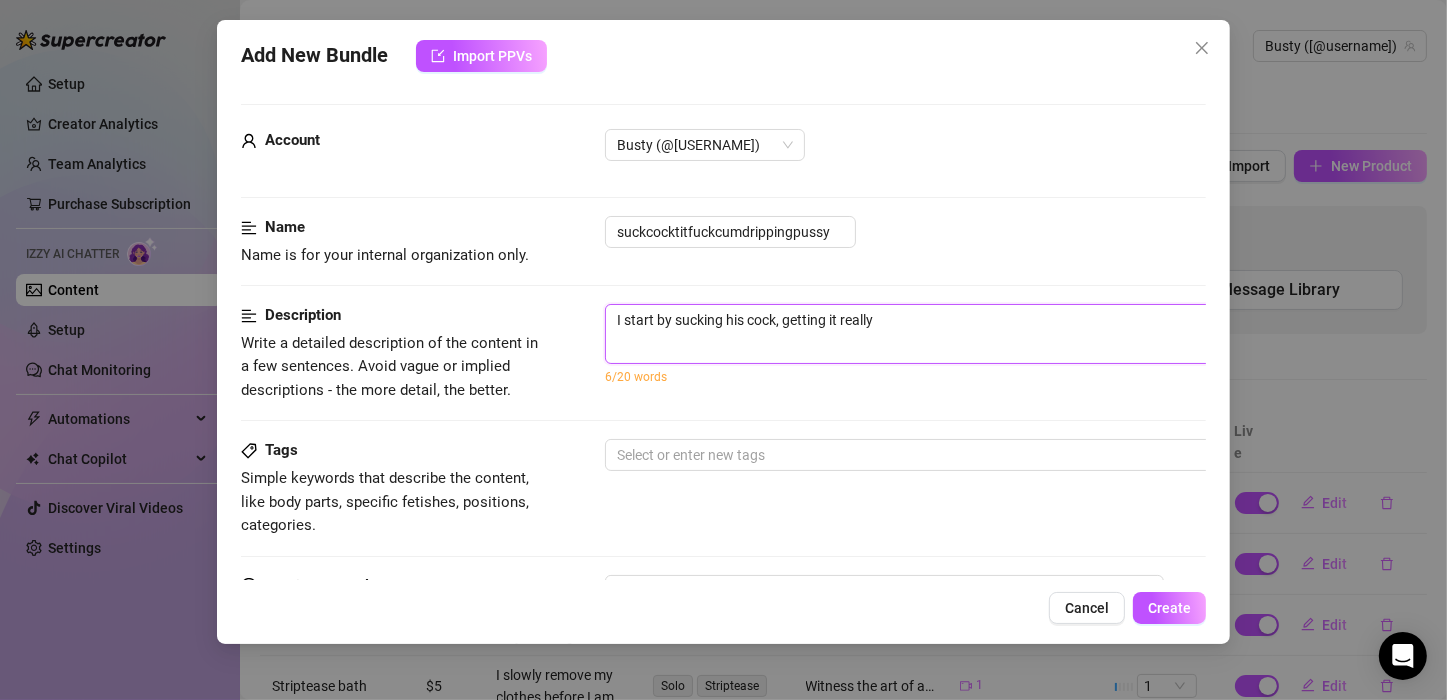 type on "I start by sucking his cock, getting it really" 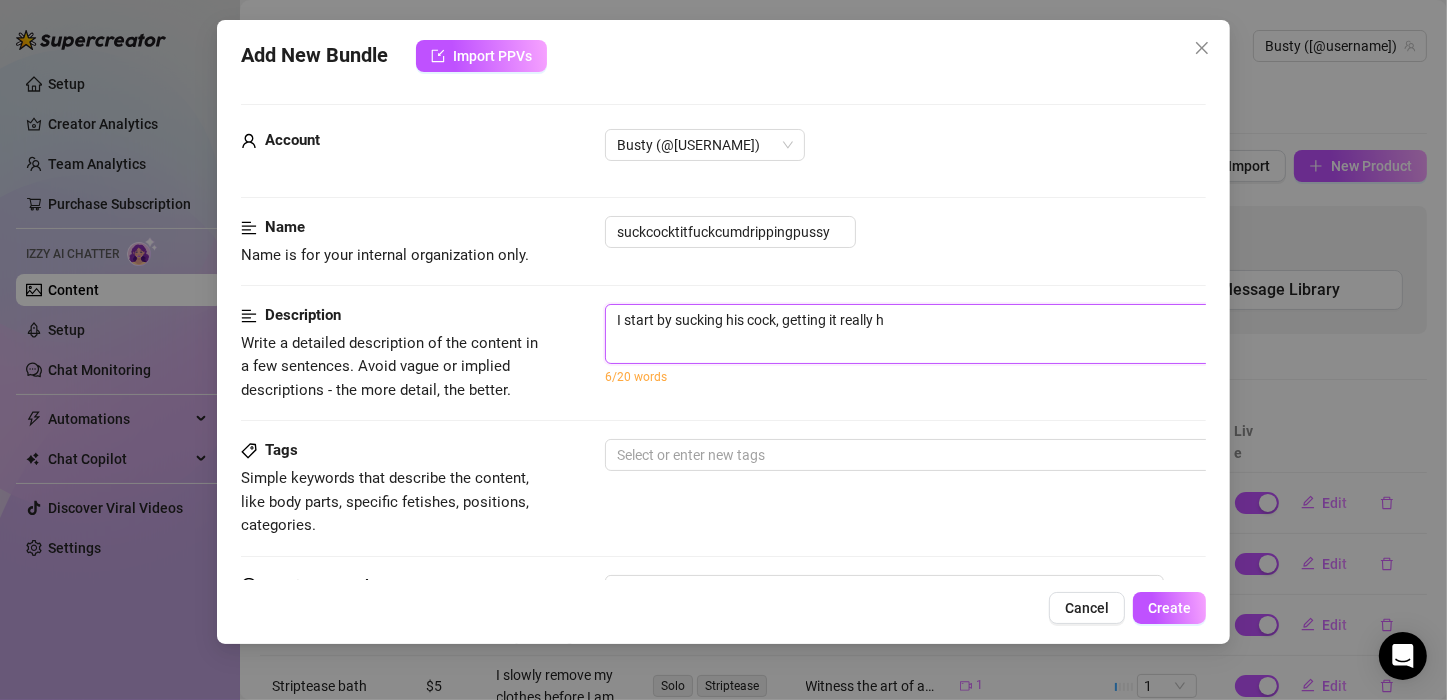 type on "I start by sucking his cock, getting it really ha" 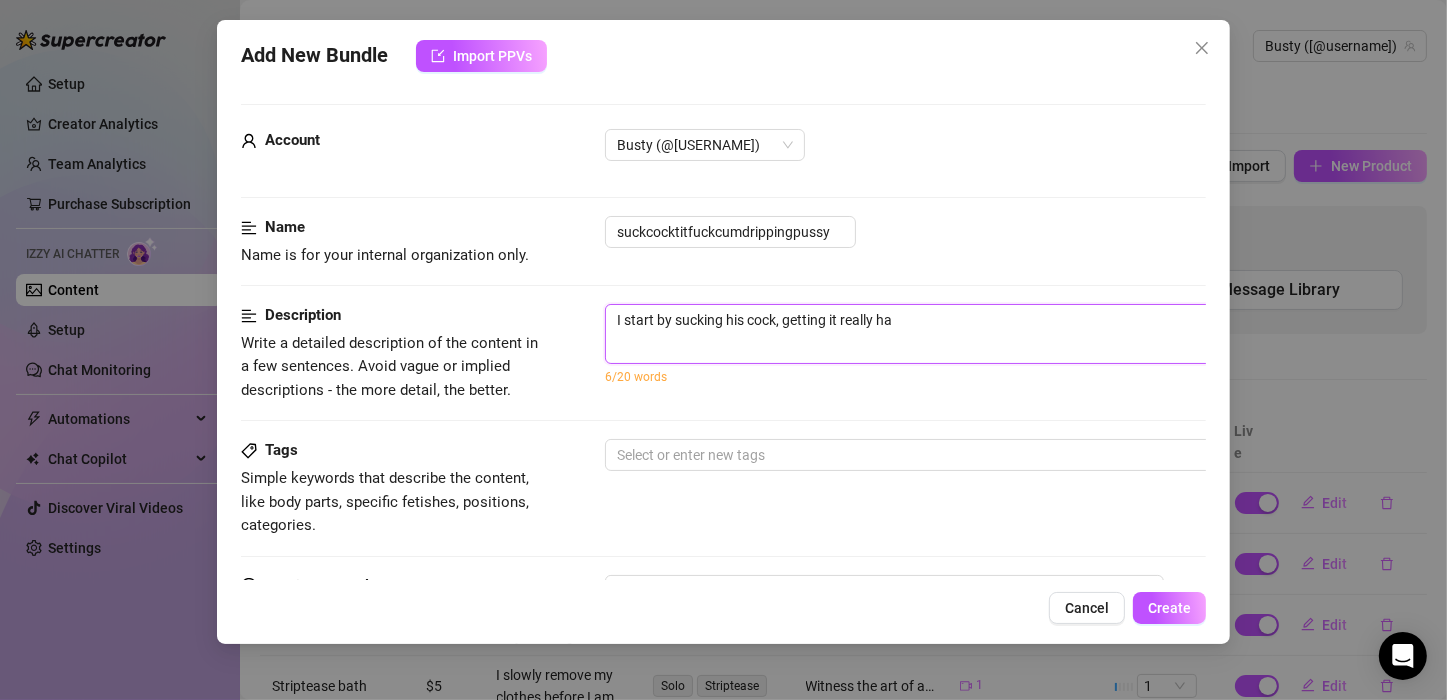 type on "I start by sucking his cock, getting it really har" 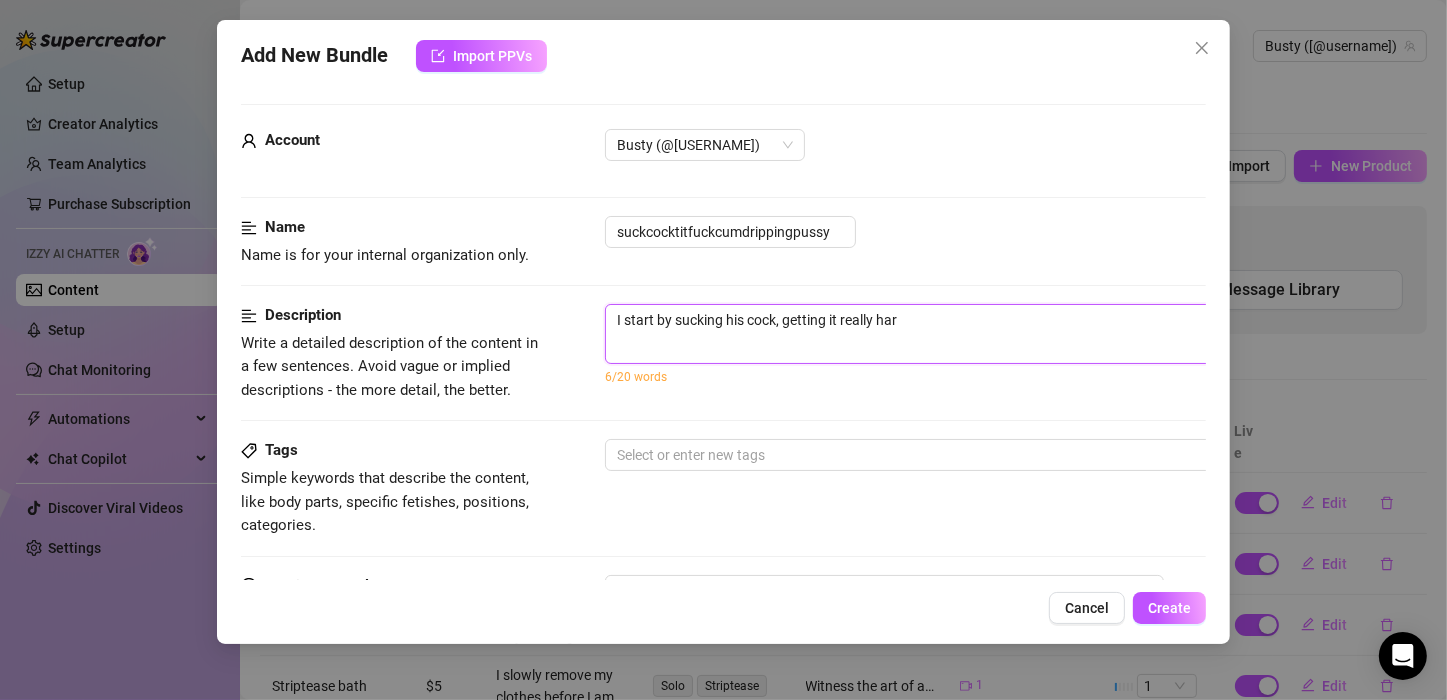 type on "I start by sucking his cock, getting it really hard" 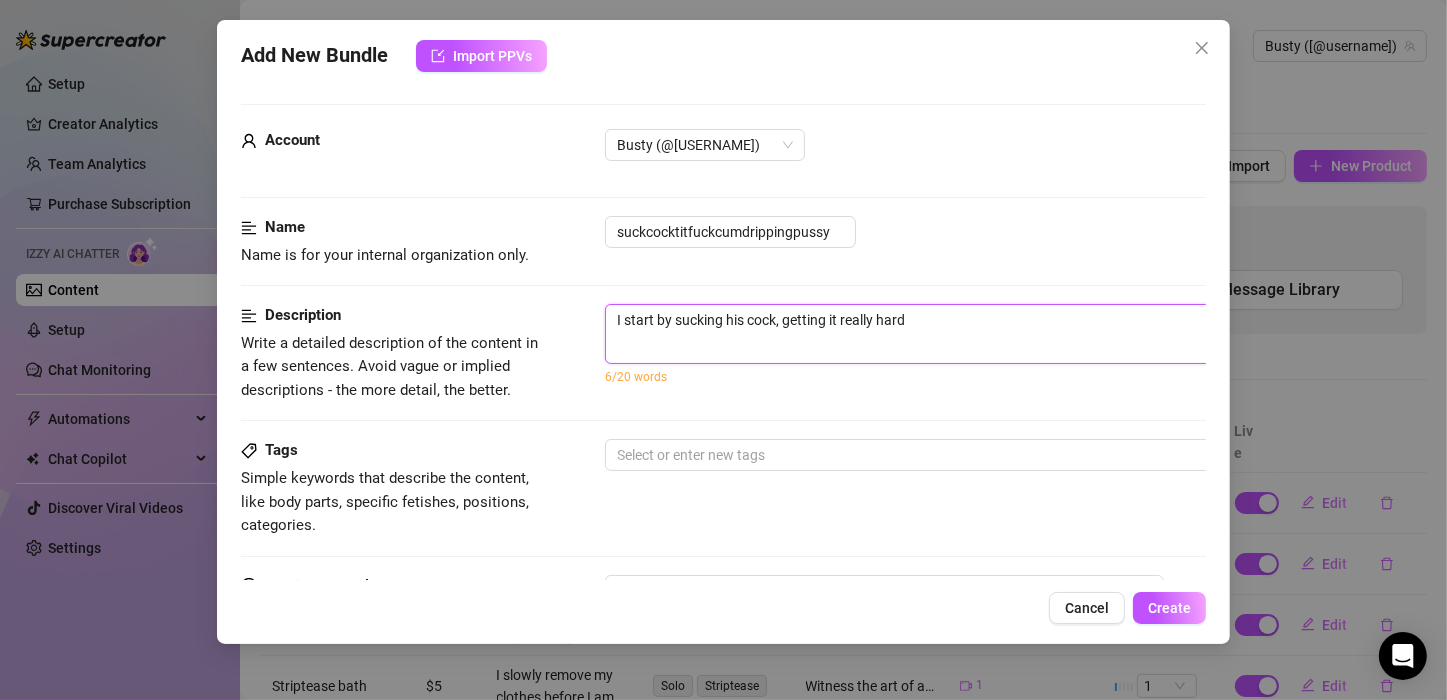 type on "I start by sucking his cock, getting it really hard," 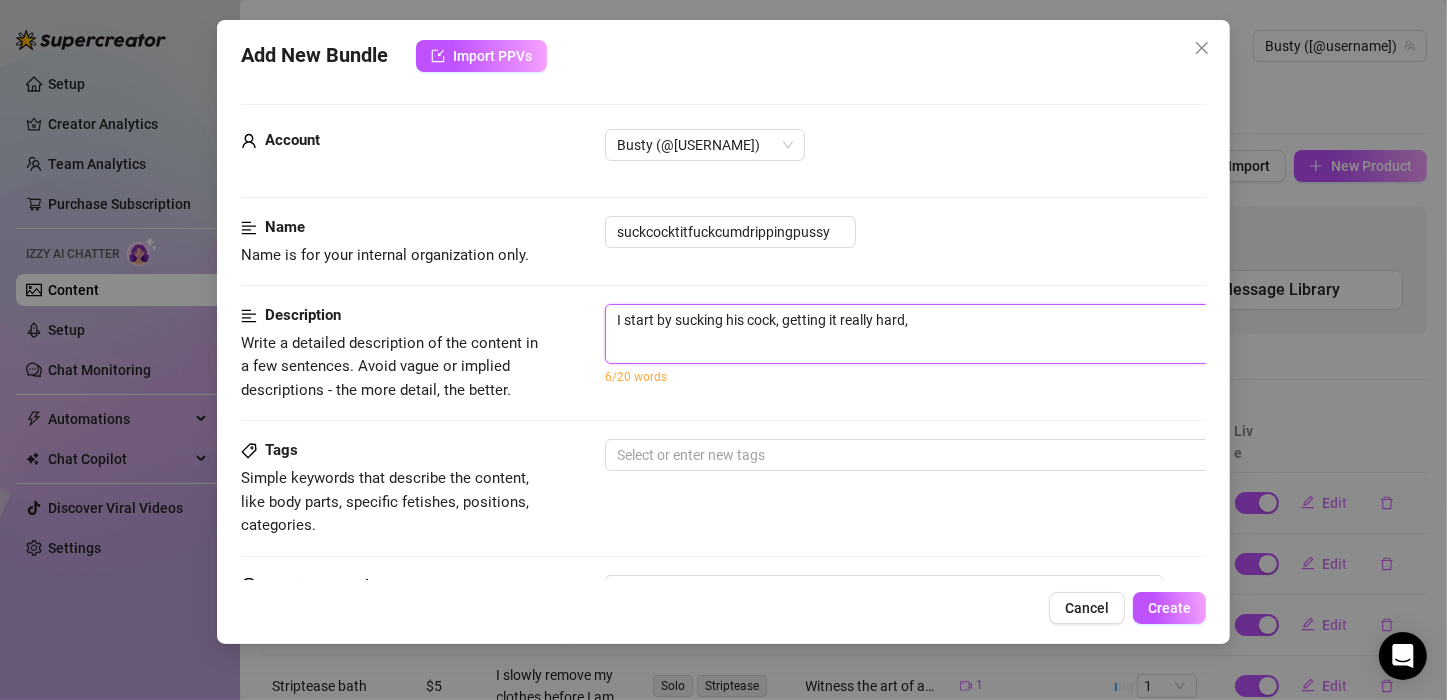 type on "I start by sucking his cock, getting it really hard," 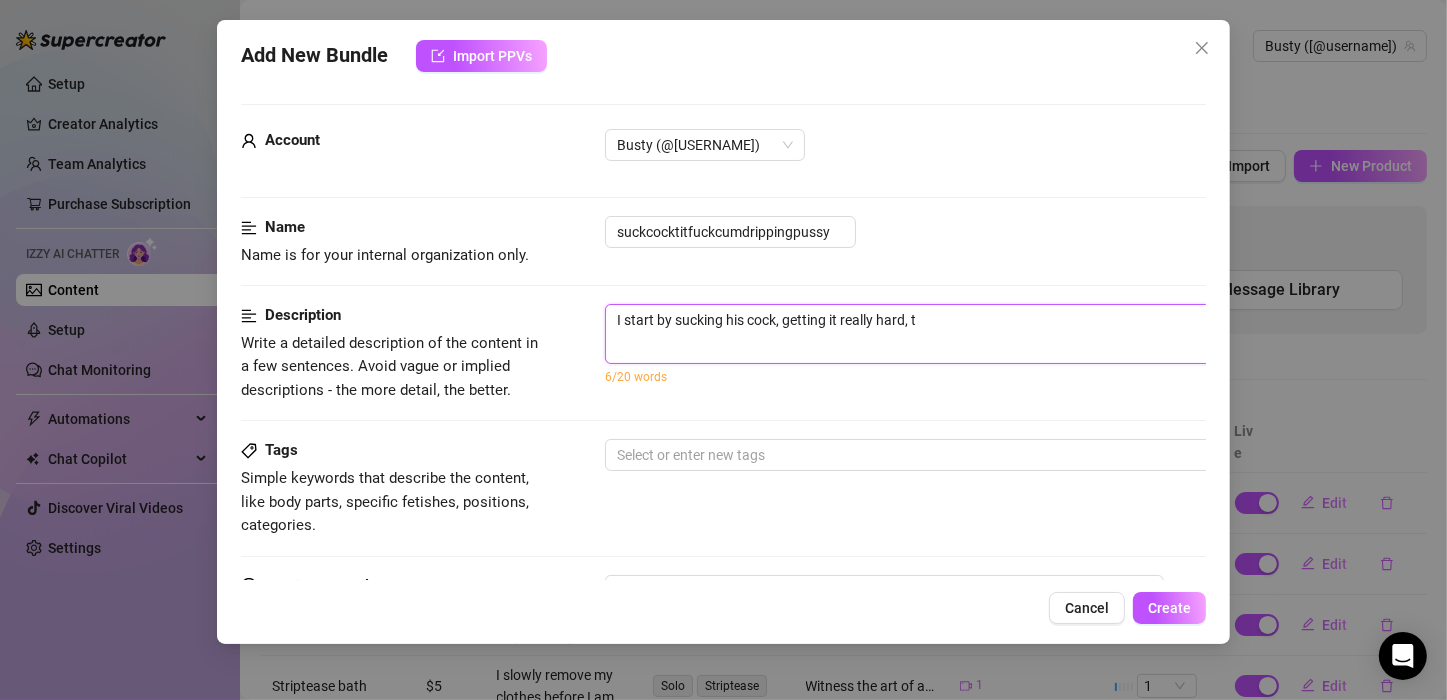 type on "I start by sucking his cock, getting it really hard, th" 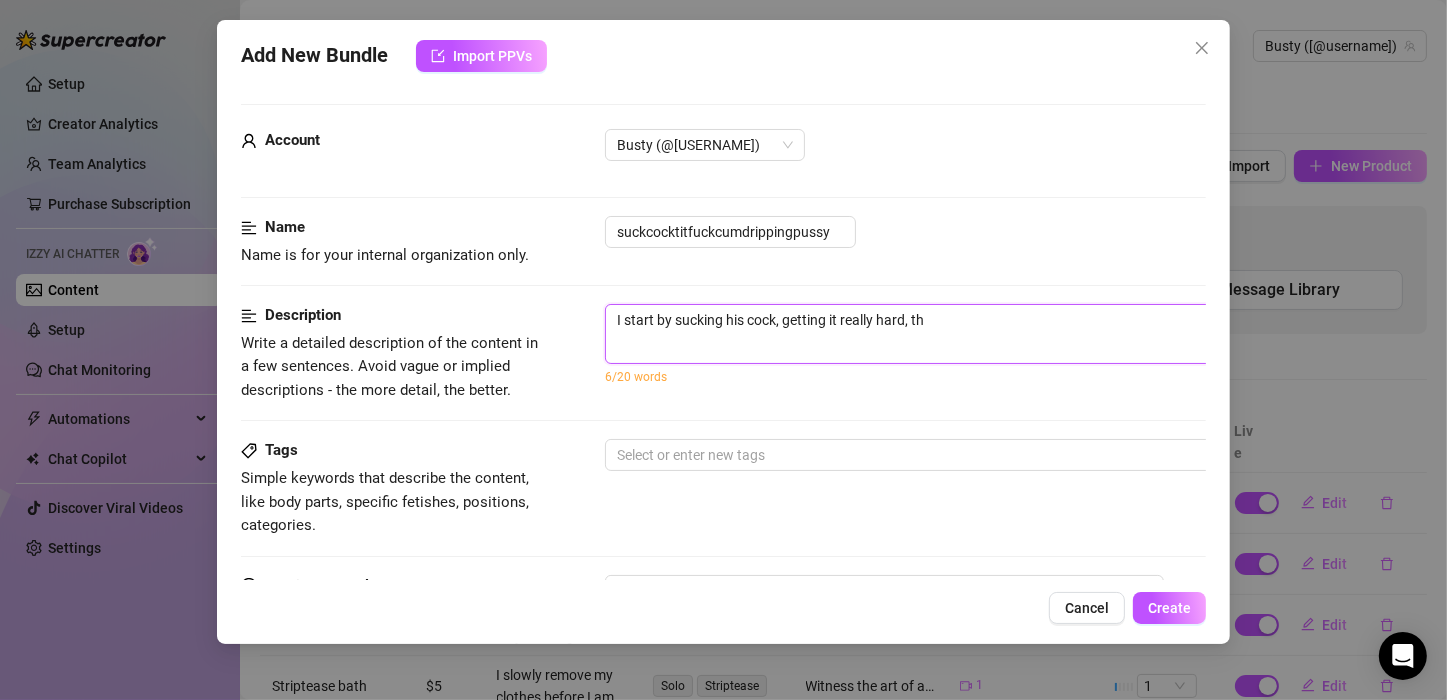 type on "I start by sucking his cock, getting it really hard, the" 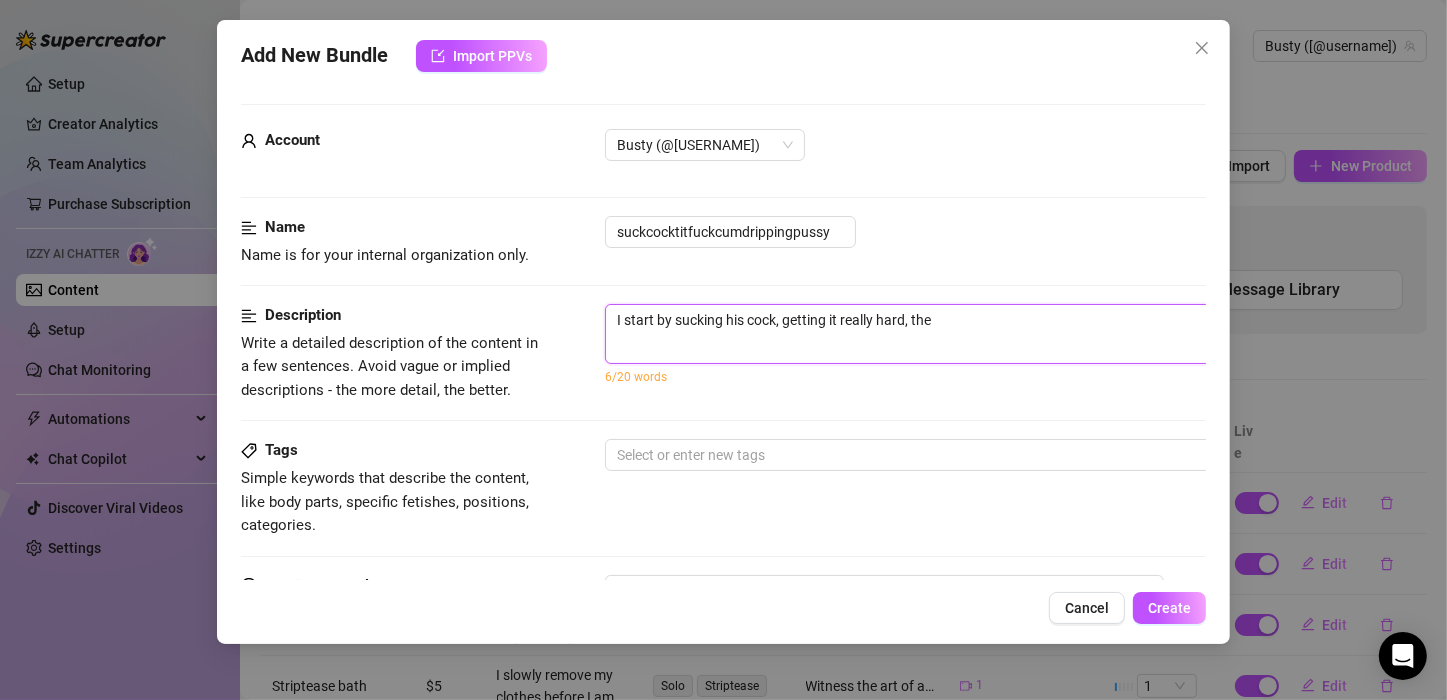 type on "I start by sucking his cock, getting it really hard, then" 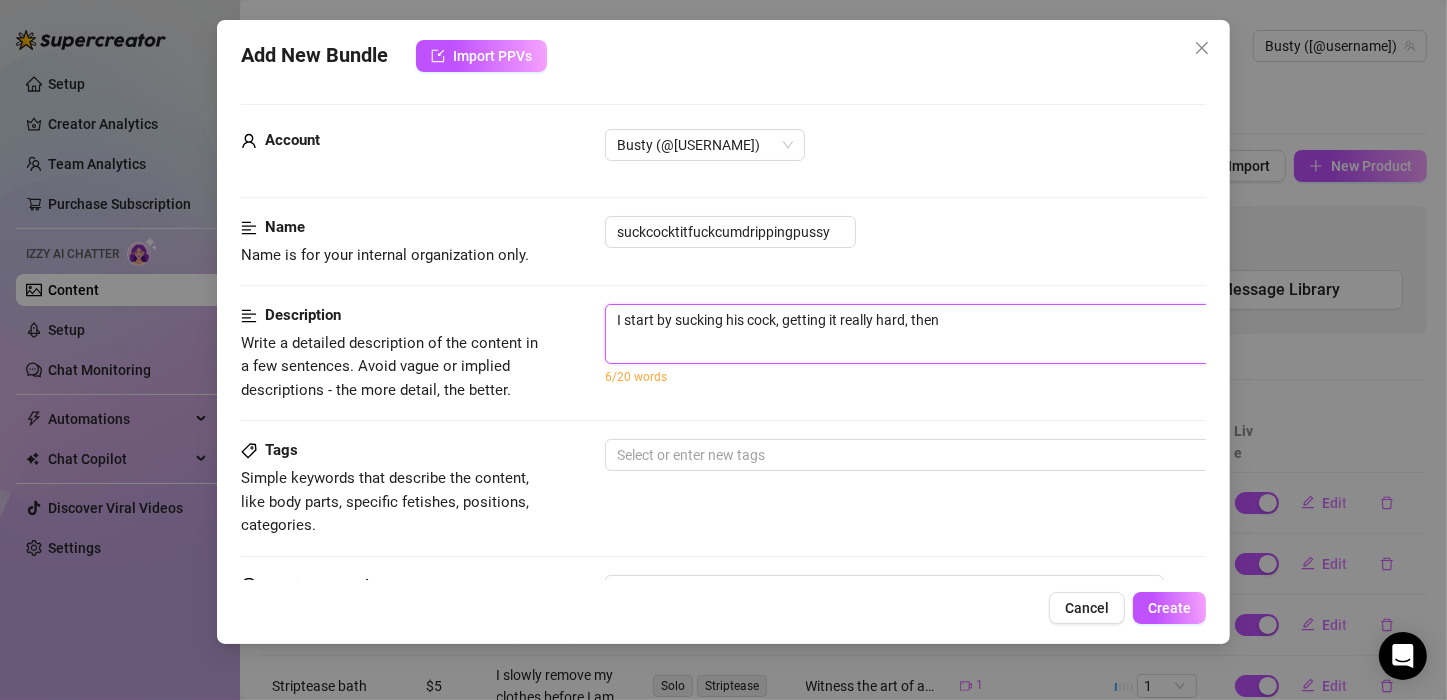 type on "I start by sucking his cock, getting it really hard, then" 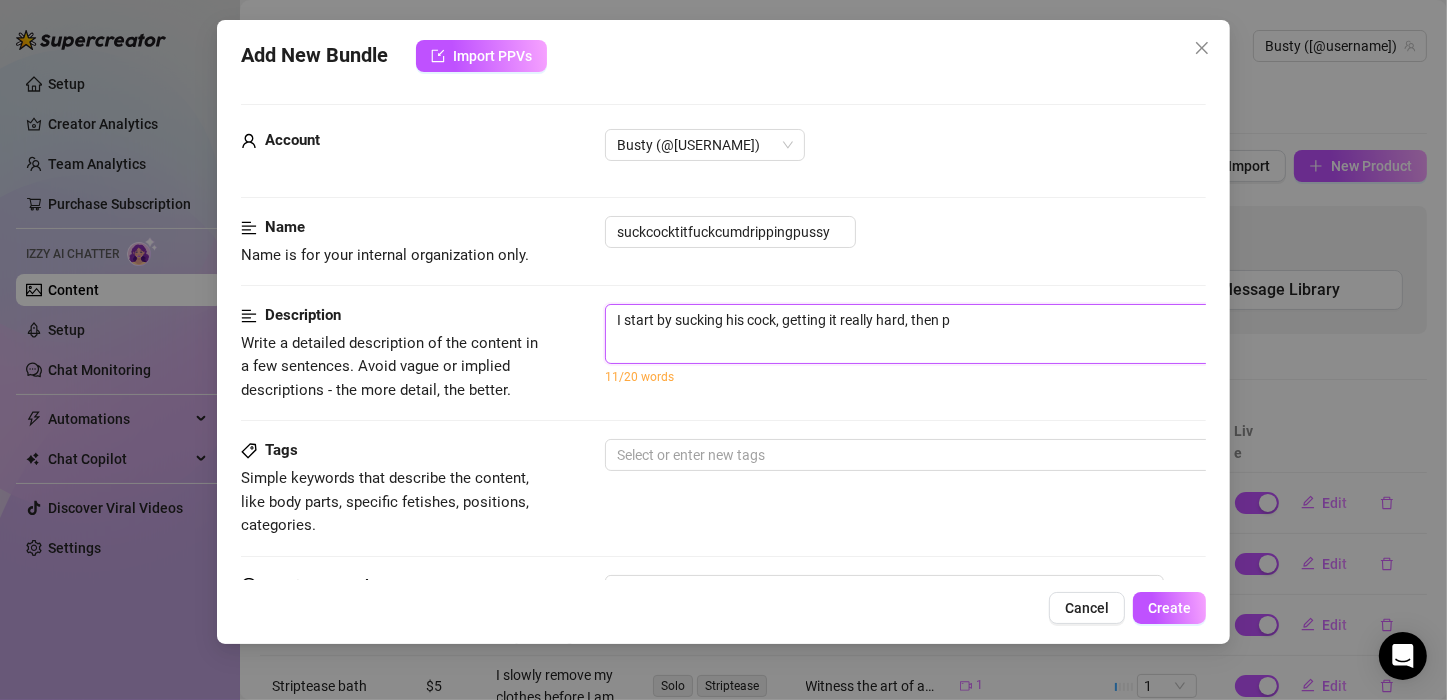 type on "I start by sucking his cock, getting it really hard, then pu" 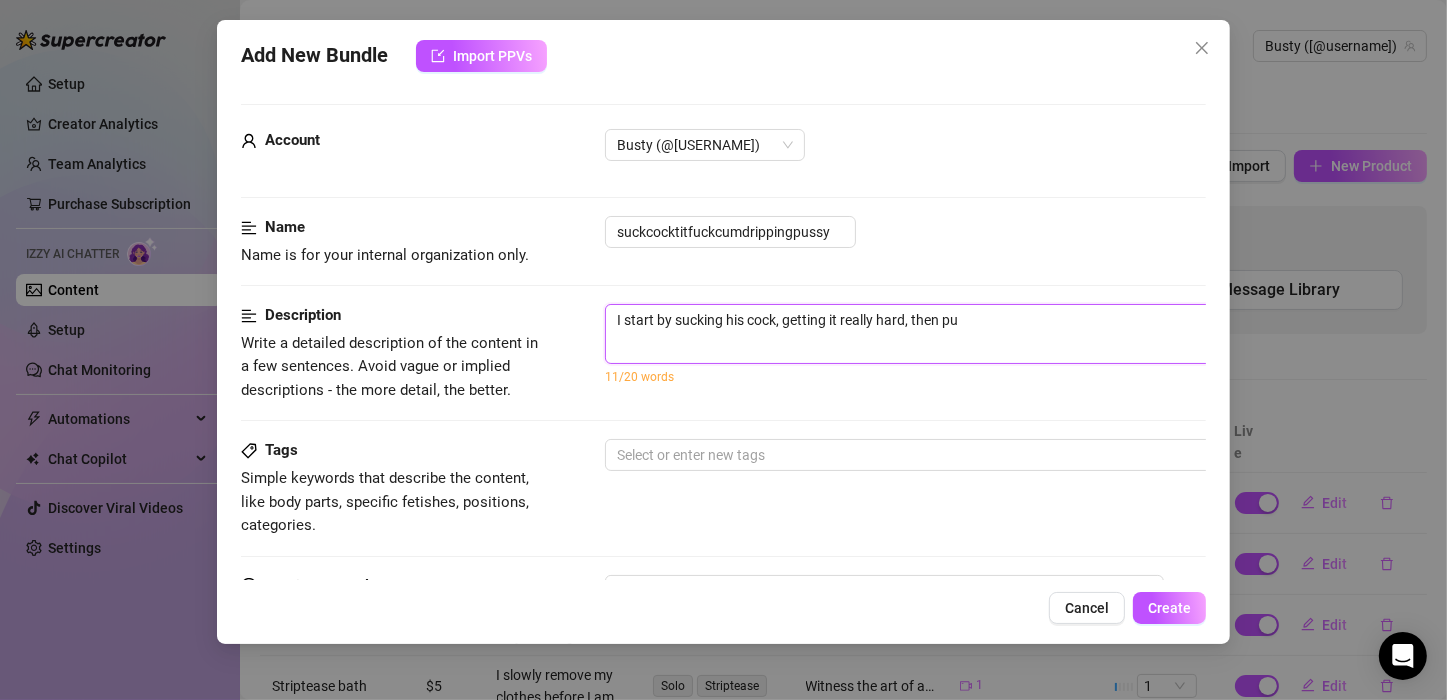 type on "I start by sucking his cock, getting it really hard, then put" 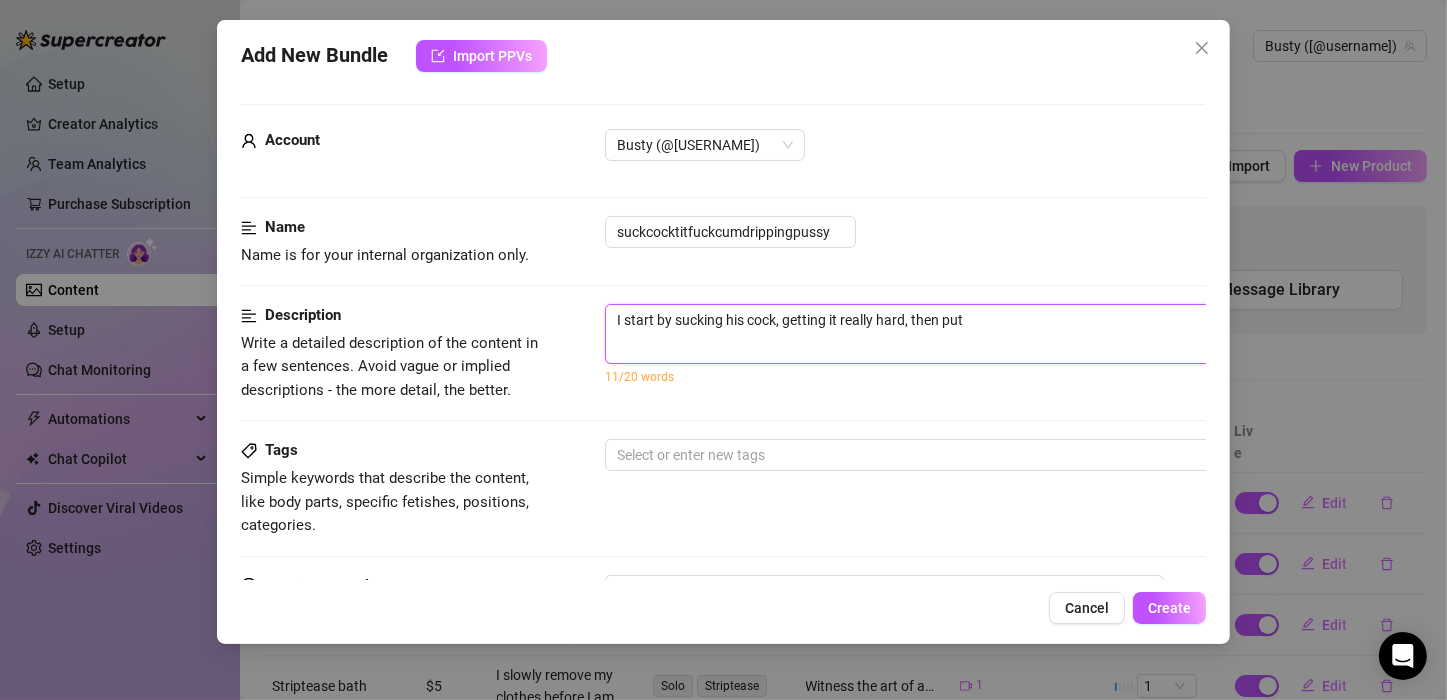 type on "I start by sucking his cock, getting it really hard, then putt" 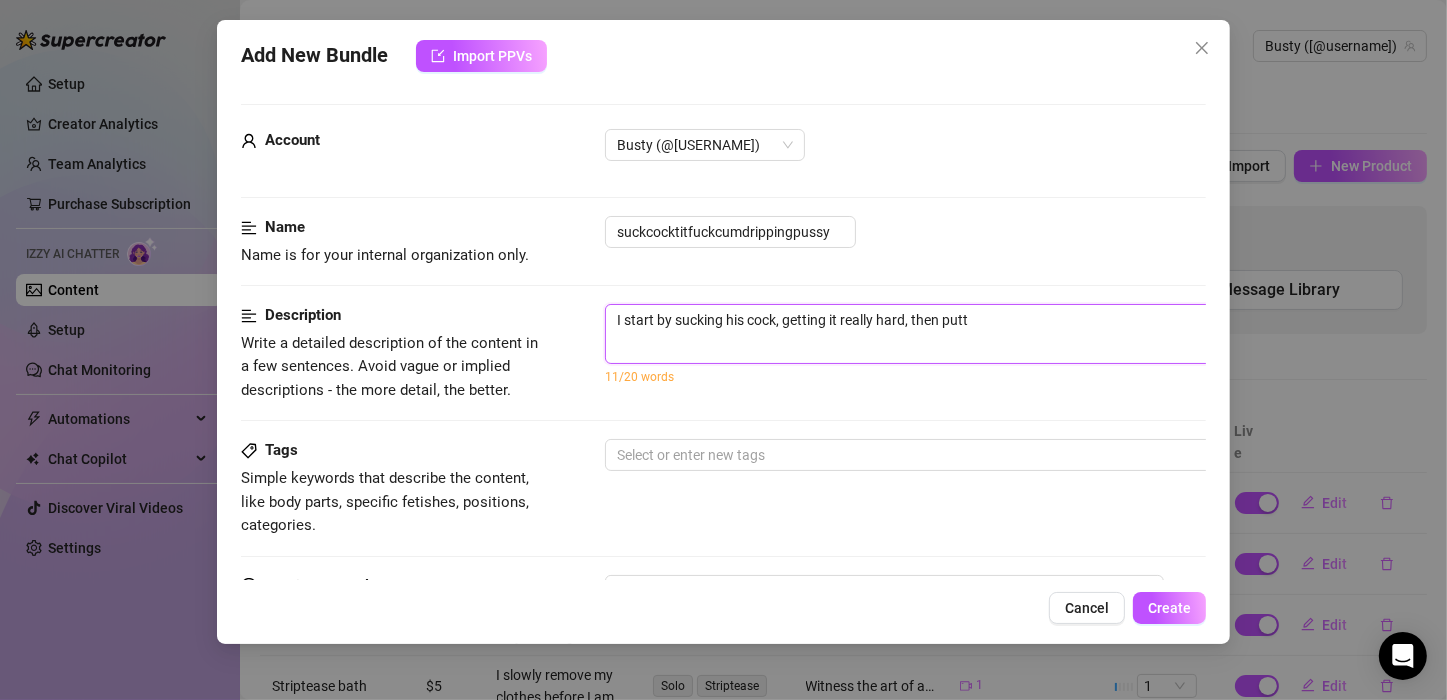 type on "I start by sucking his cock, getting it really hard, then putti" 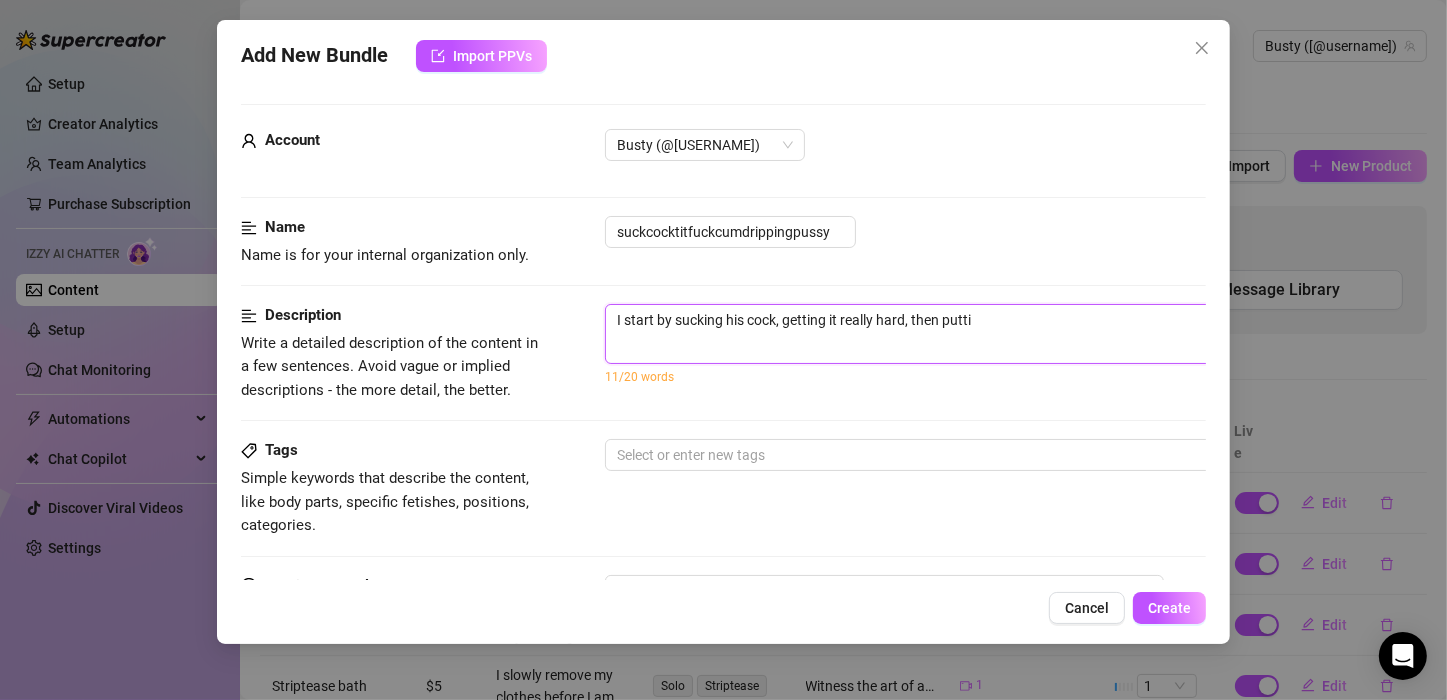 type on "I start by sucking his cock, getting it really hard, then puttin" 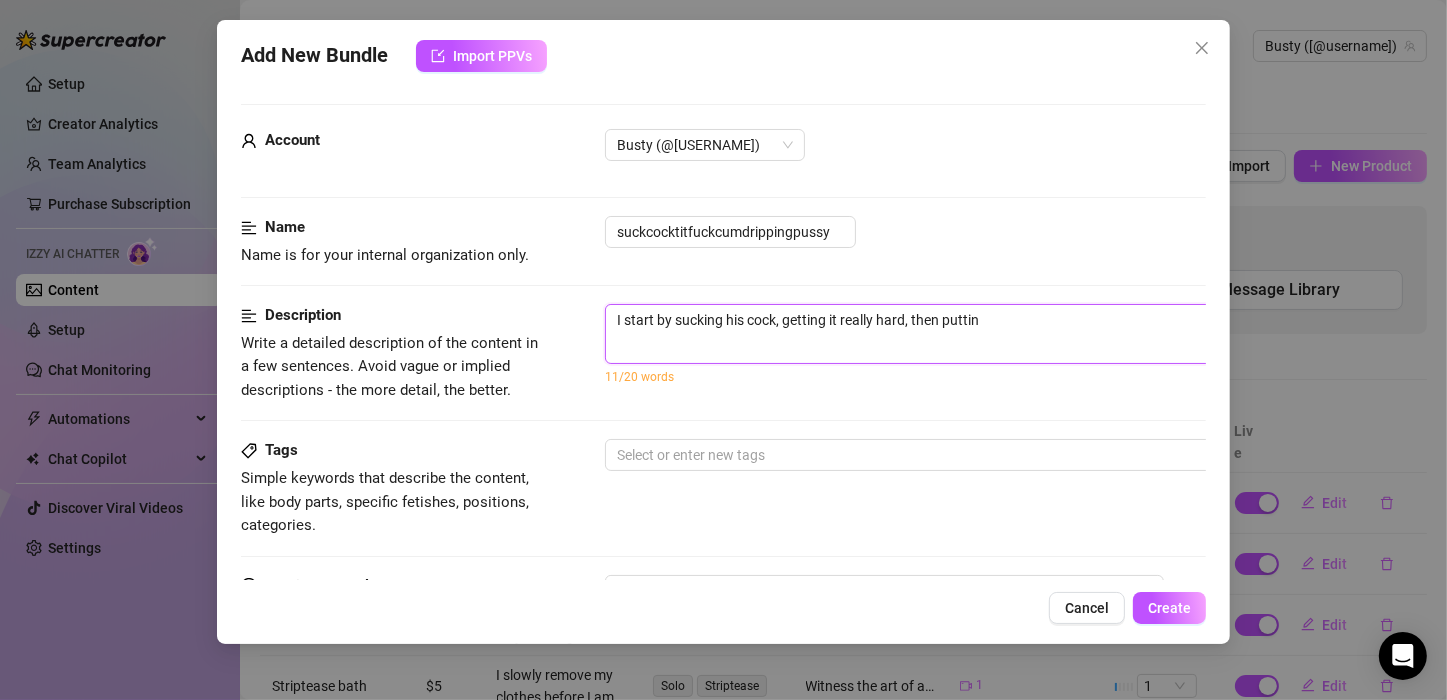 type on "I start by sucking his cock, getting it really hard, then putting" 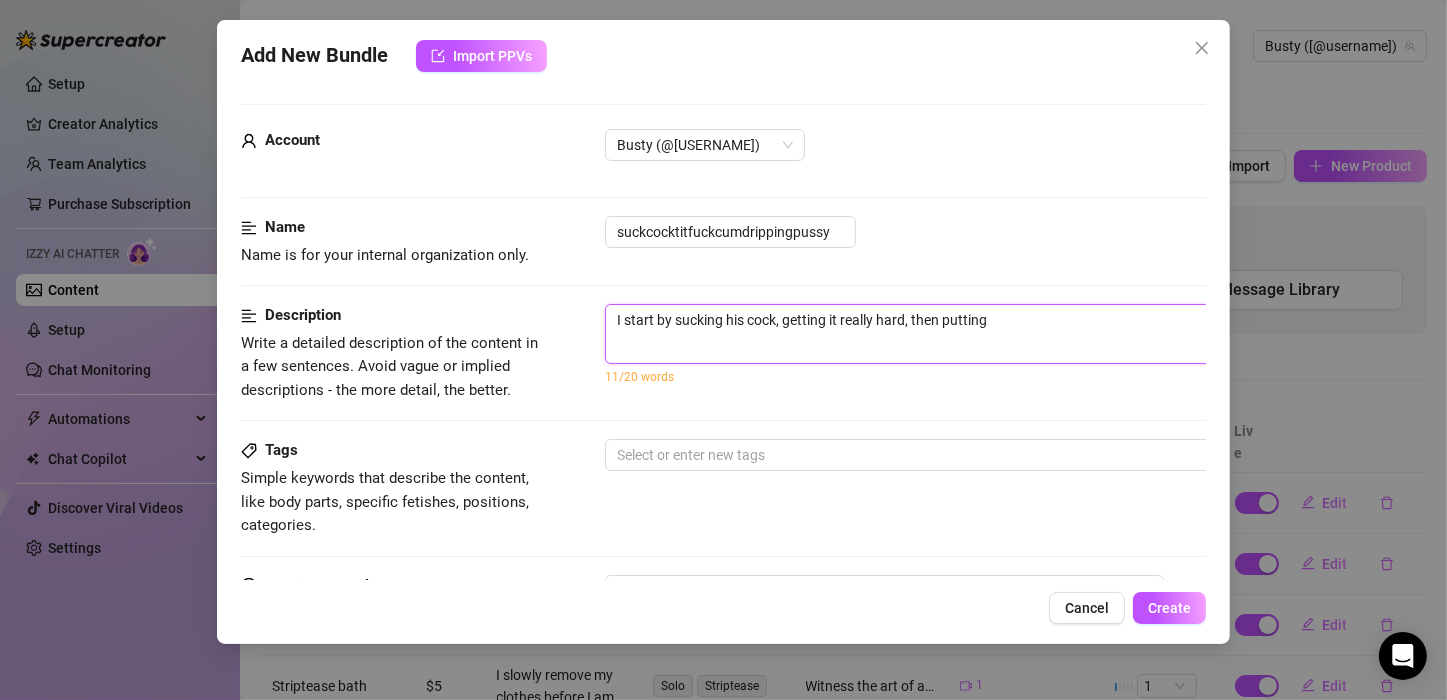 type on "I start by sucking his cock, getting it really hard, then putting" 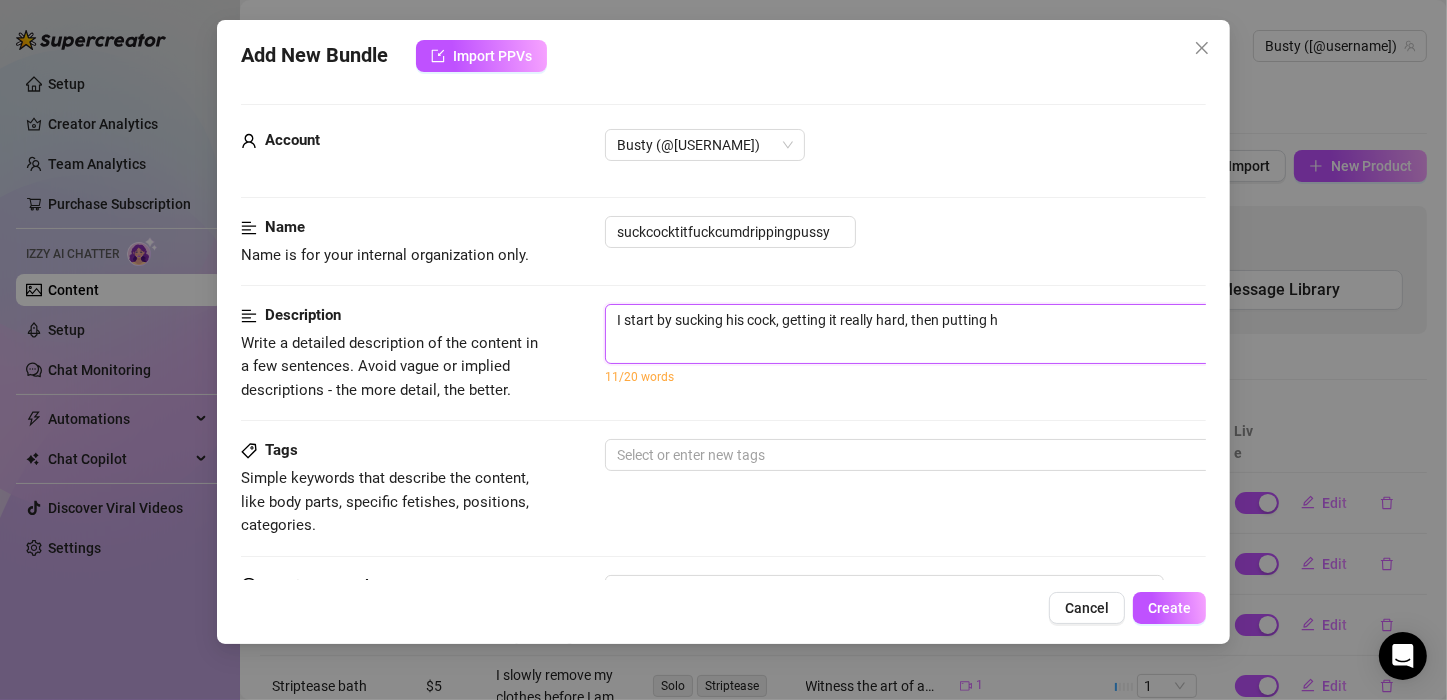 type on "I start by sucking his cock, getting it really hard, then putting hi" 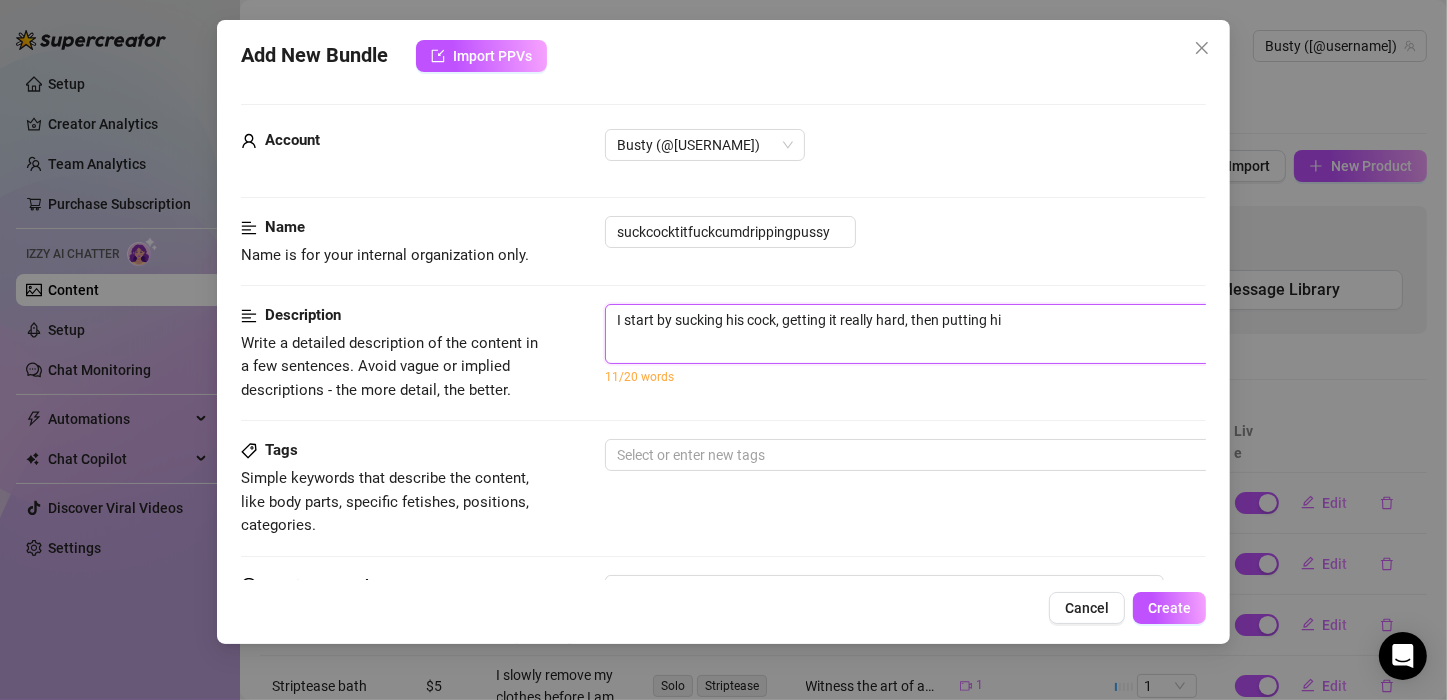 type on "I start by sucking his cock, getting it really hard, then putting his" 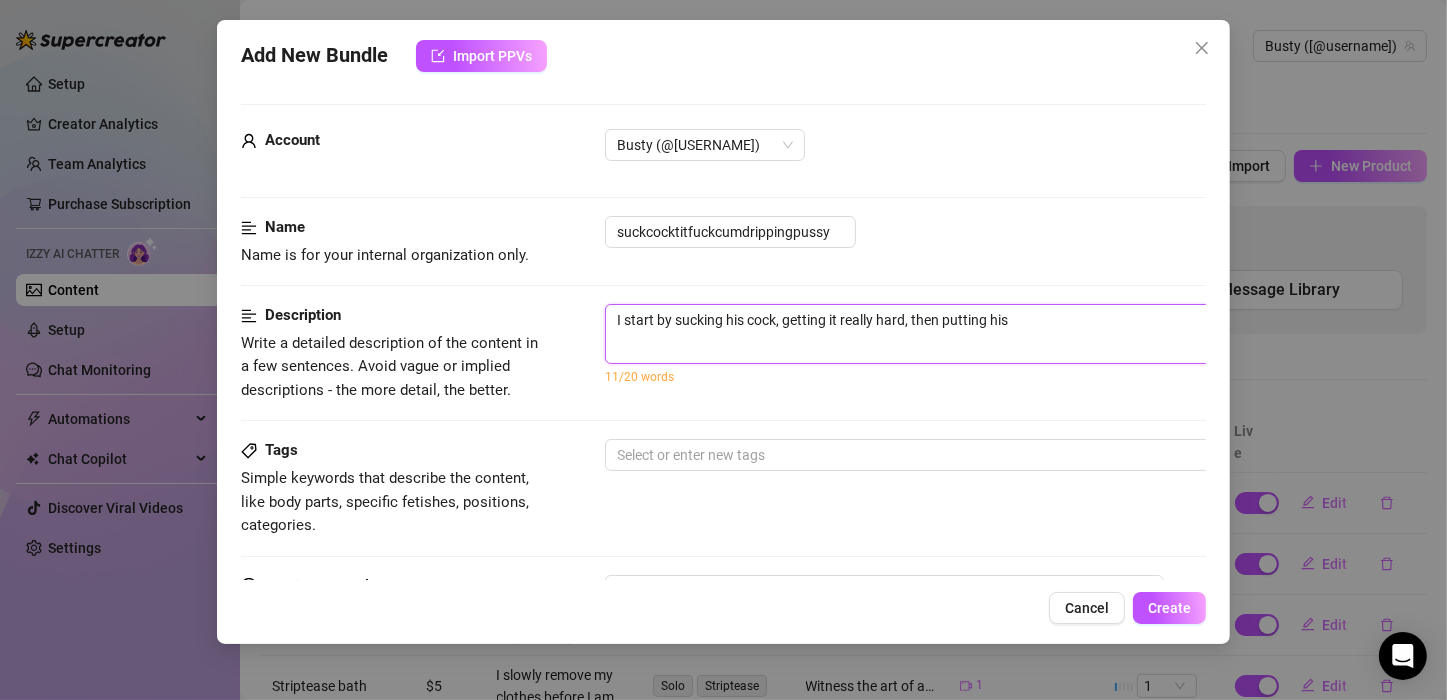 type on "I start by sucking his cock, getting it really hard, then putting his" 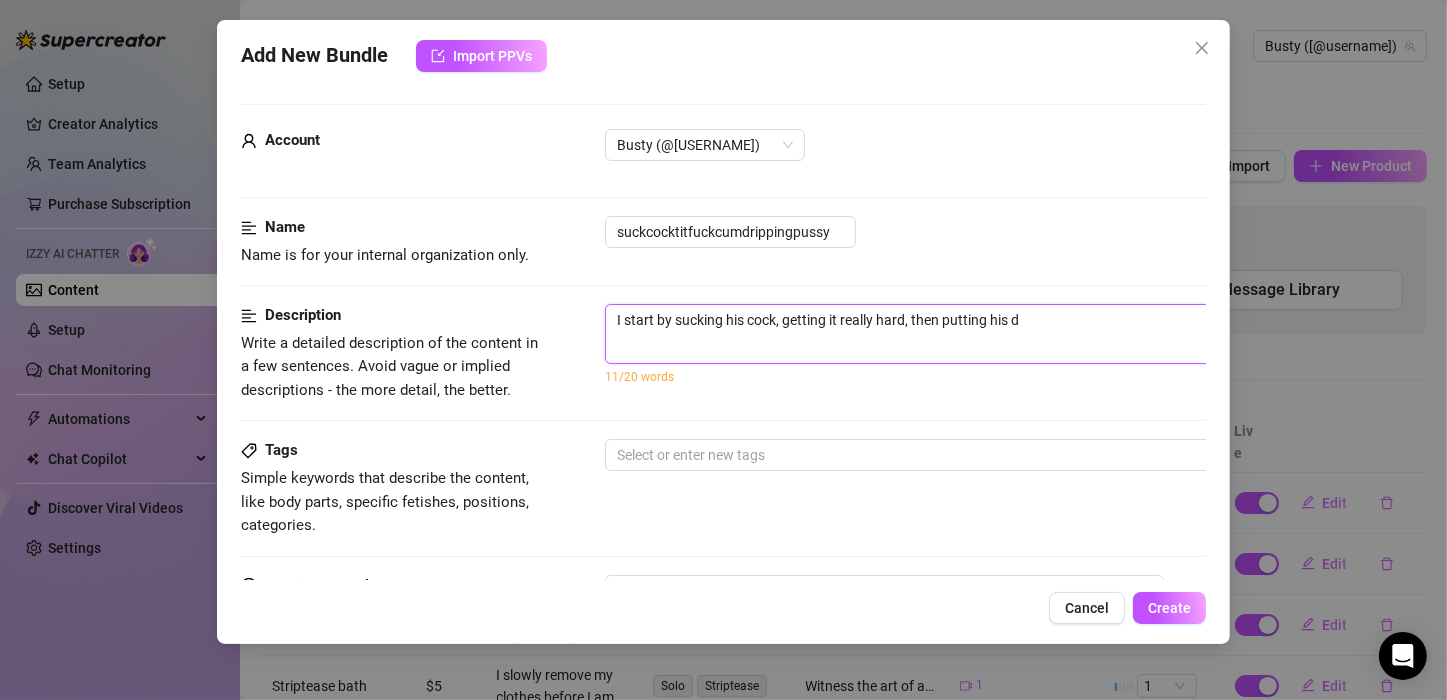type on "I start by sucking his cock, getting it really hard, then putting his di" 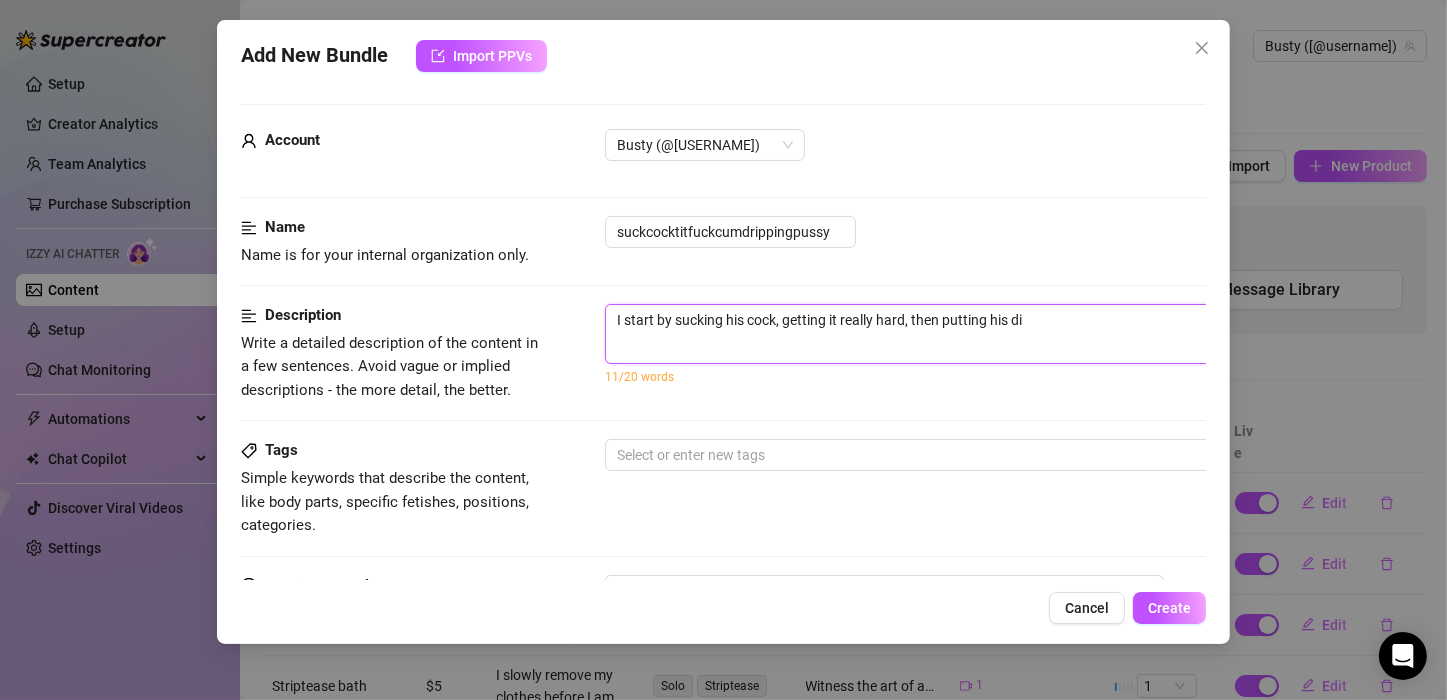 type on "I start by sucking his cock, getting it really hard, then putting his dic" 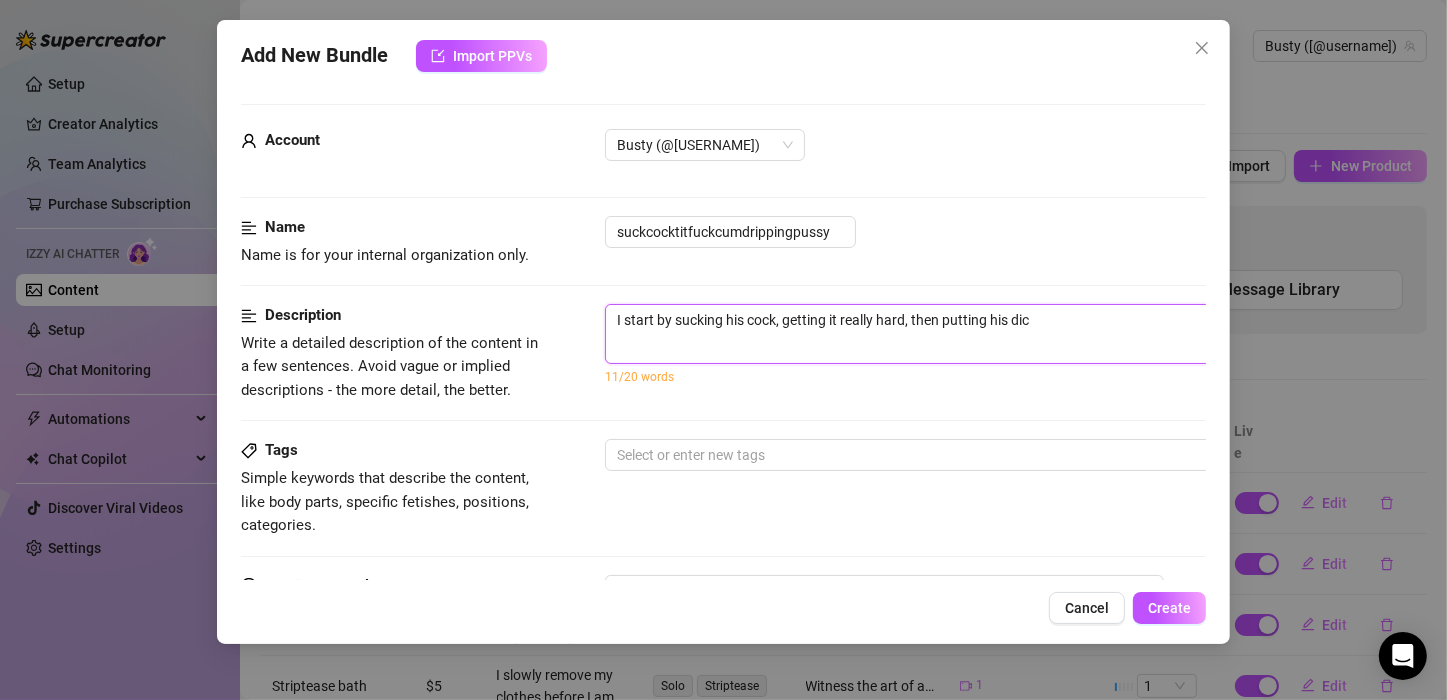 type on "I start by sucking his cock, getting it really hard, then putting his dick" 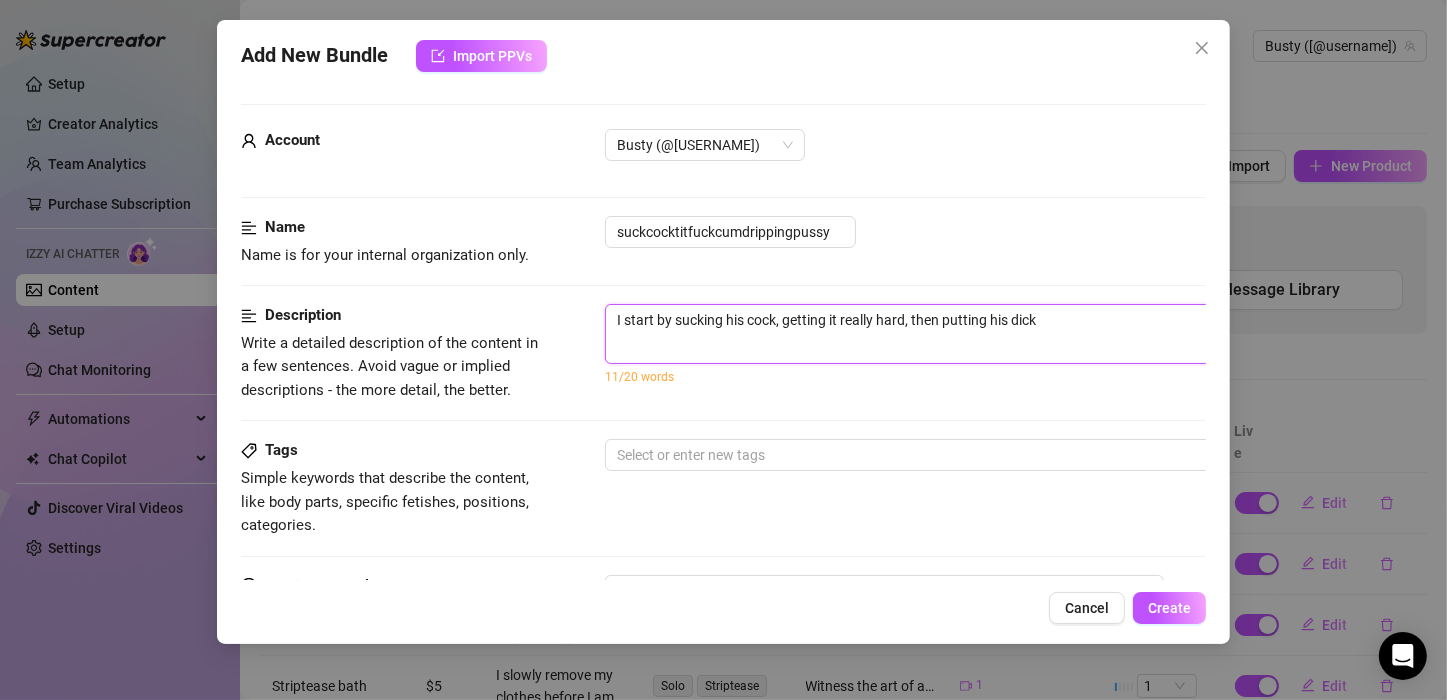 type on "I start by sucking his cock, getting it really hard, then putting his dick" 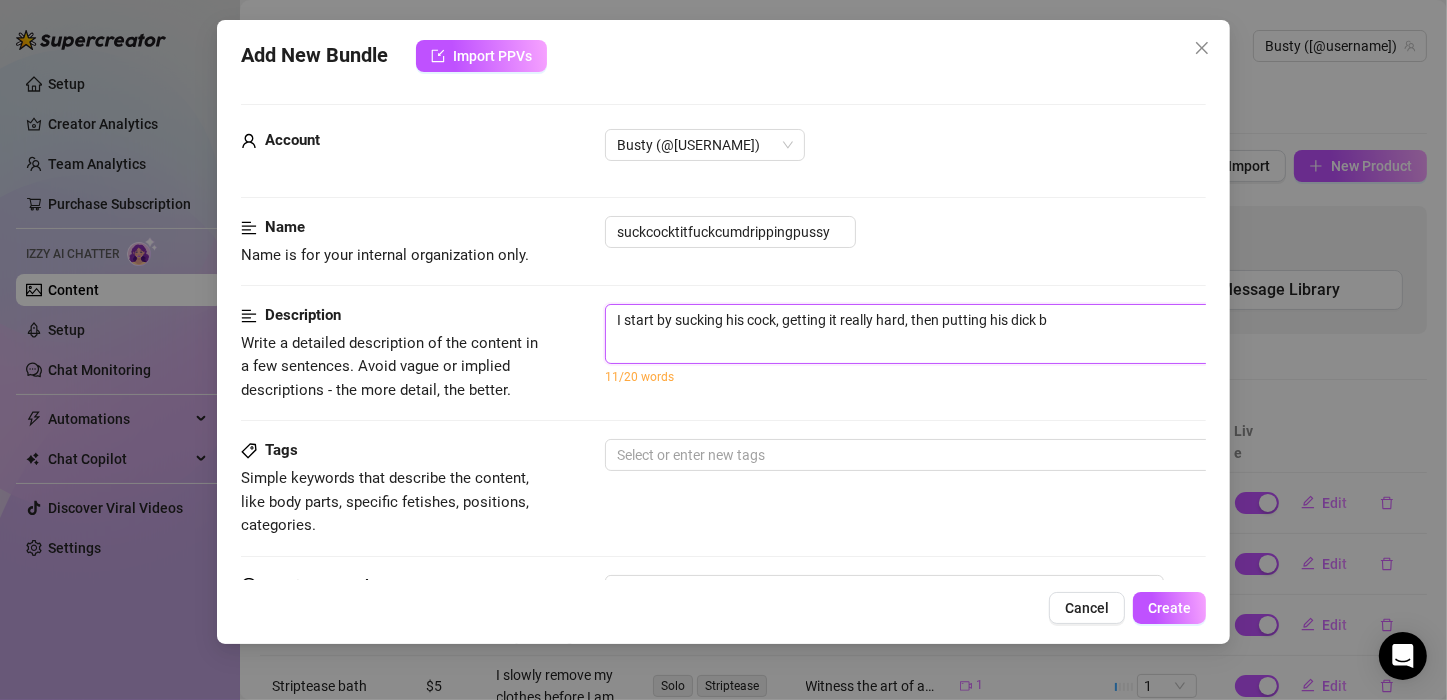 type on "I start by sucking his cock, getting it really hard, then putting his dick be" 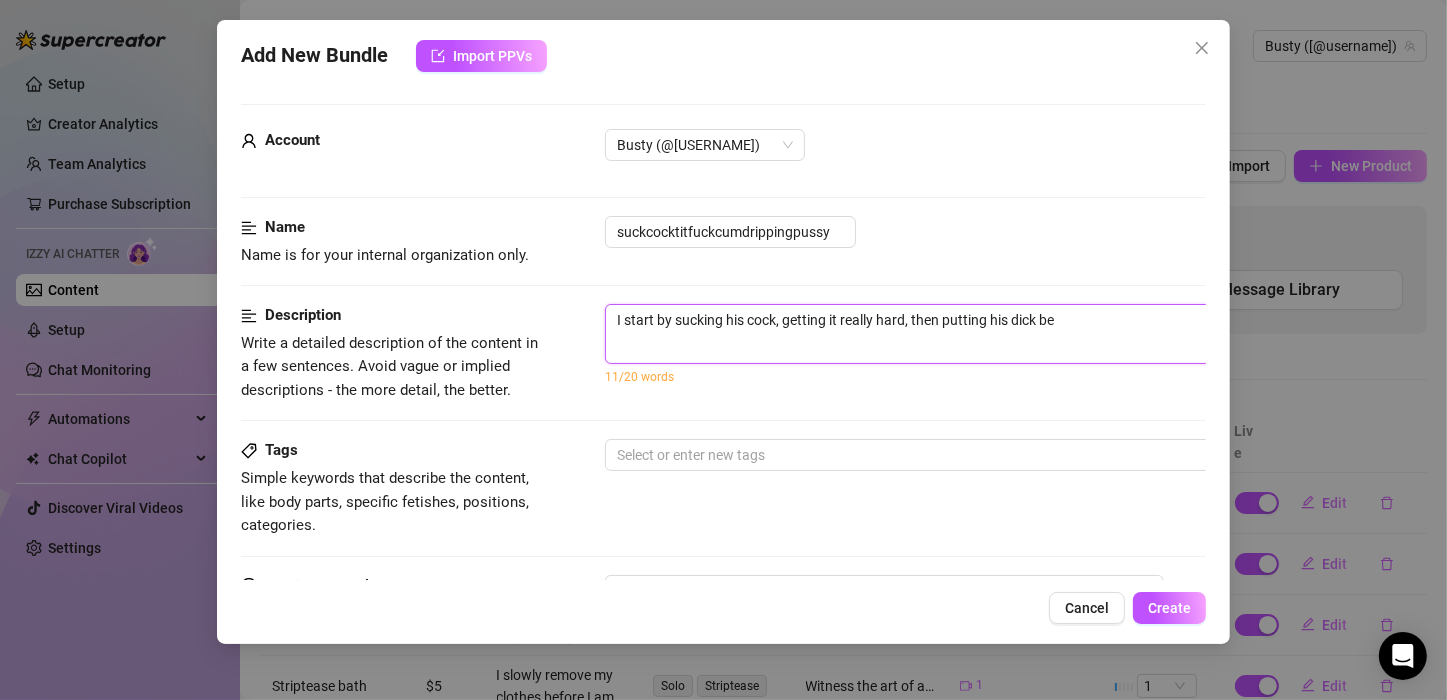 type on "I start by sucking his cock, getting it really hard, then putting his dick bet" 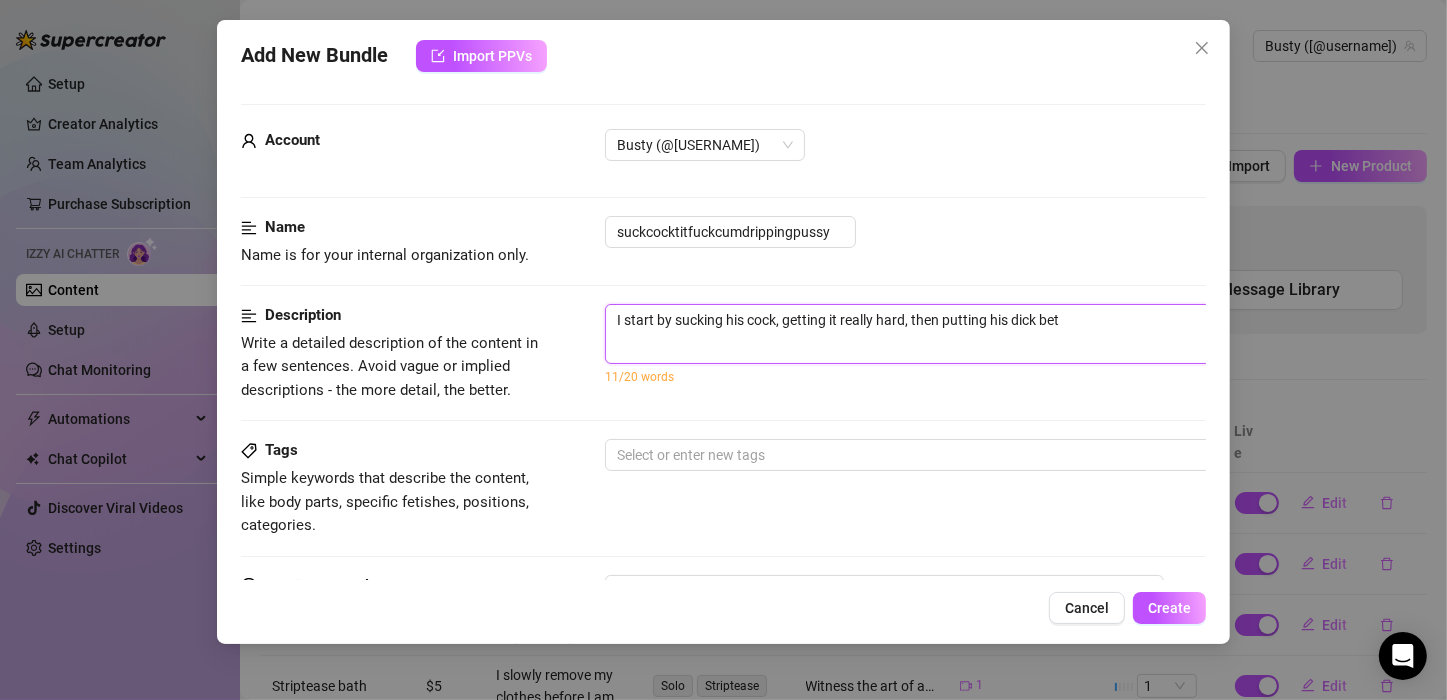 type on "I start by sucking his cock, getting it really hard, then putting his dick betw" 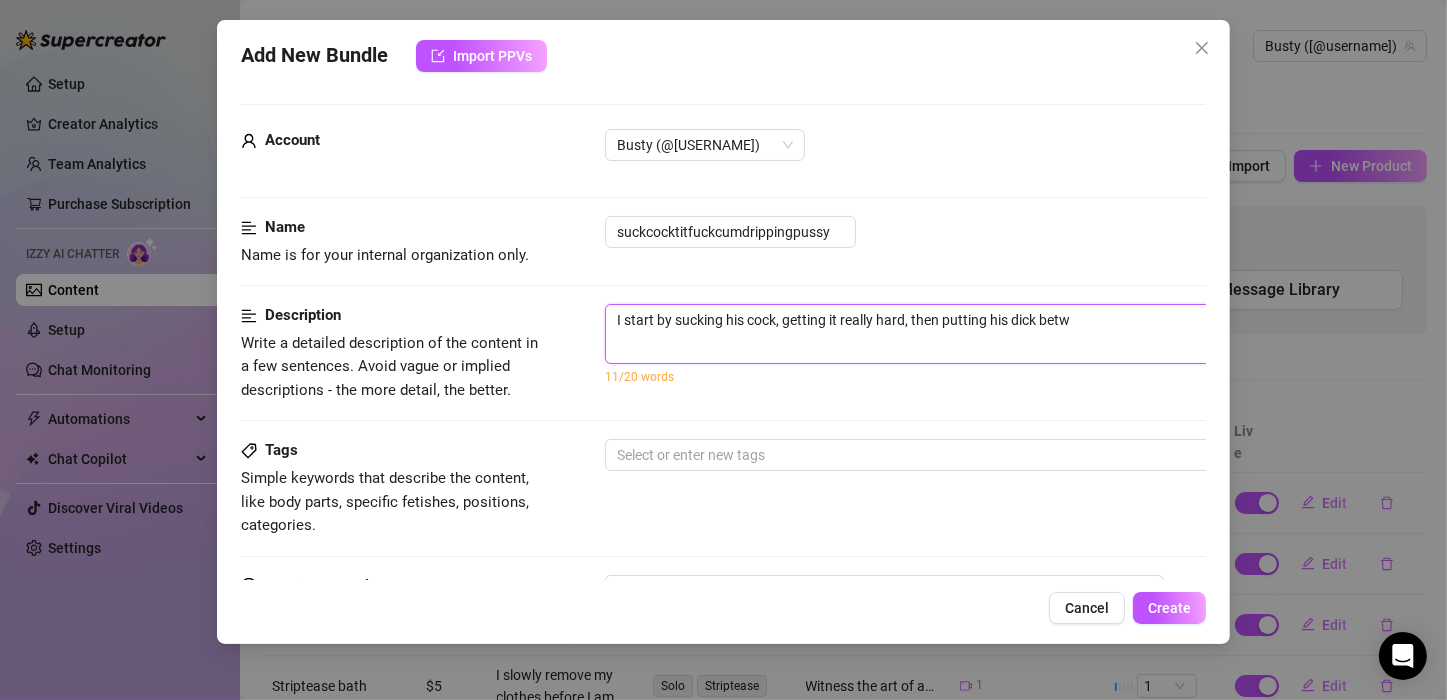 type on "I start by sucking his cock, getting it really hard, then putting his dick betwe" 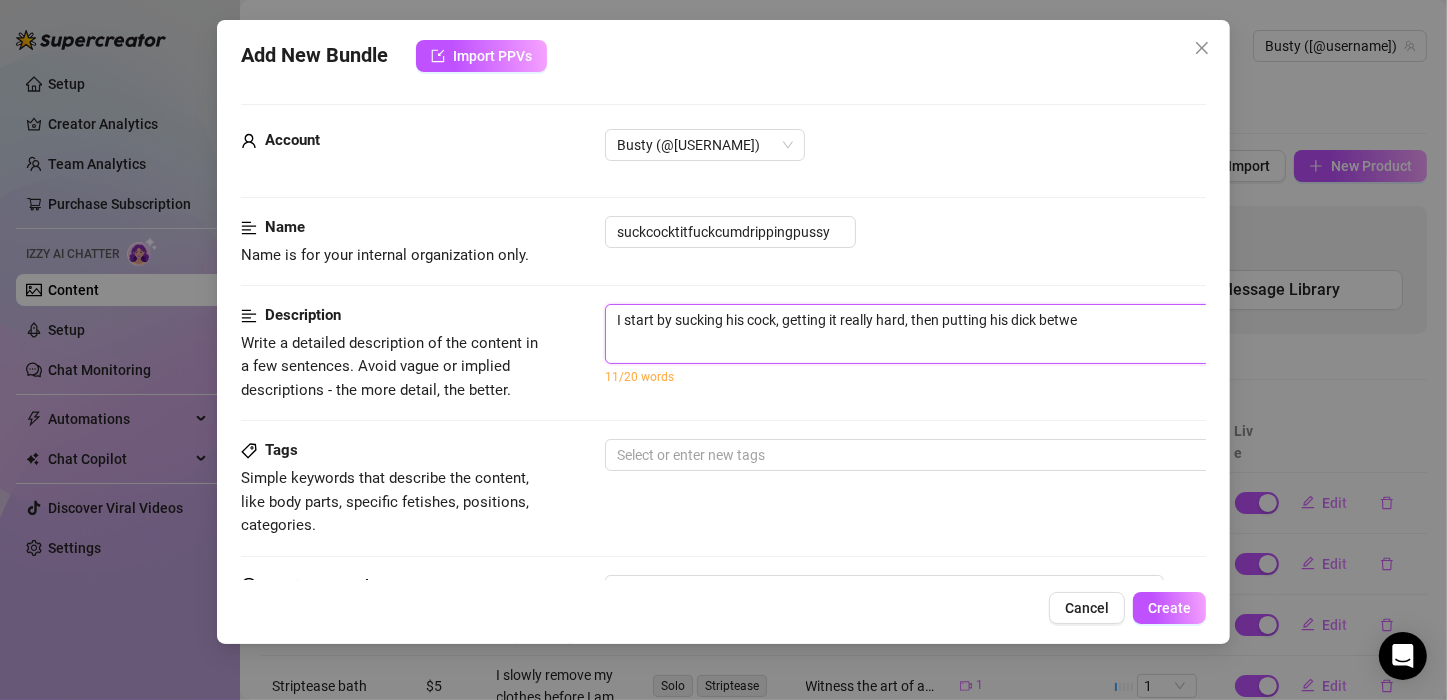 type on "I start by sucking his cock, getting it really hard, then putting his dick betwee" 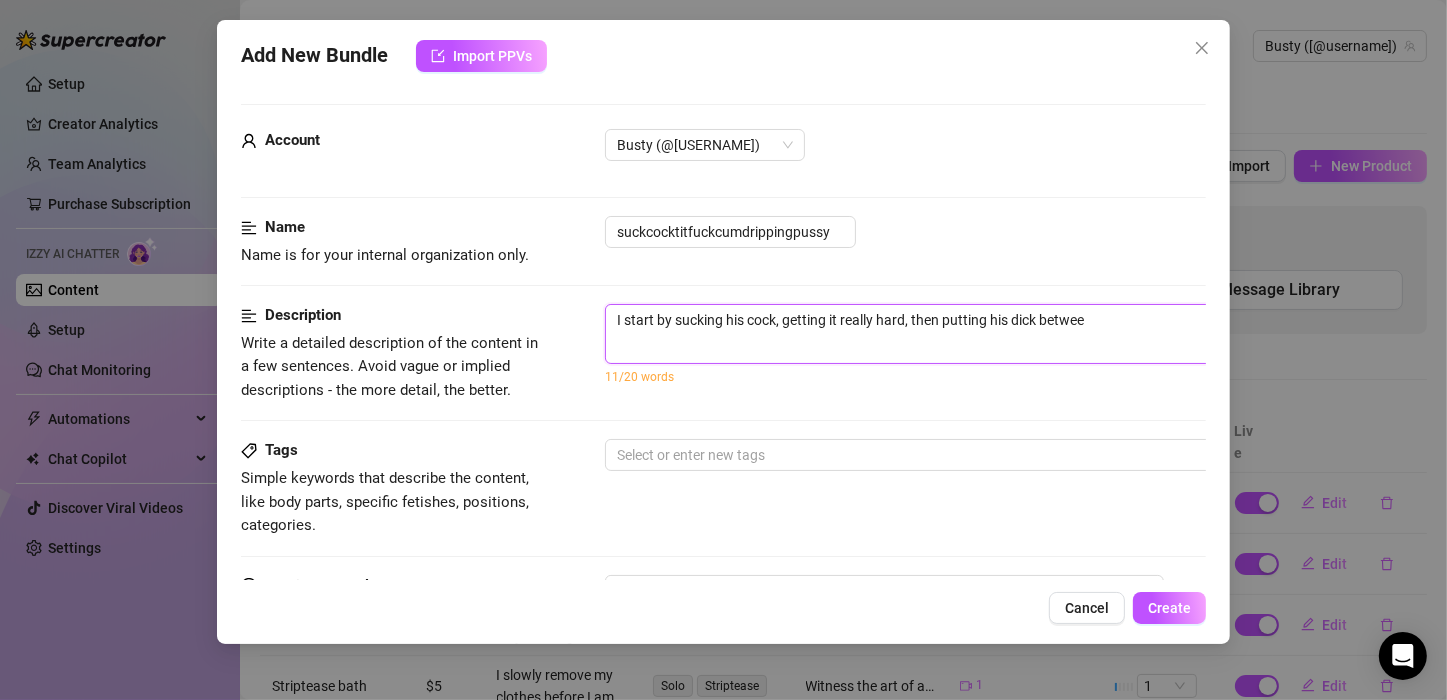 type on "I start by sucking his cock, getting it really hard, then putting his dick betwee" 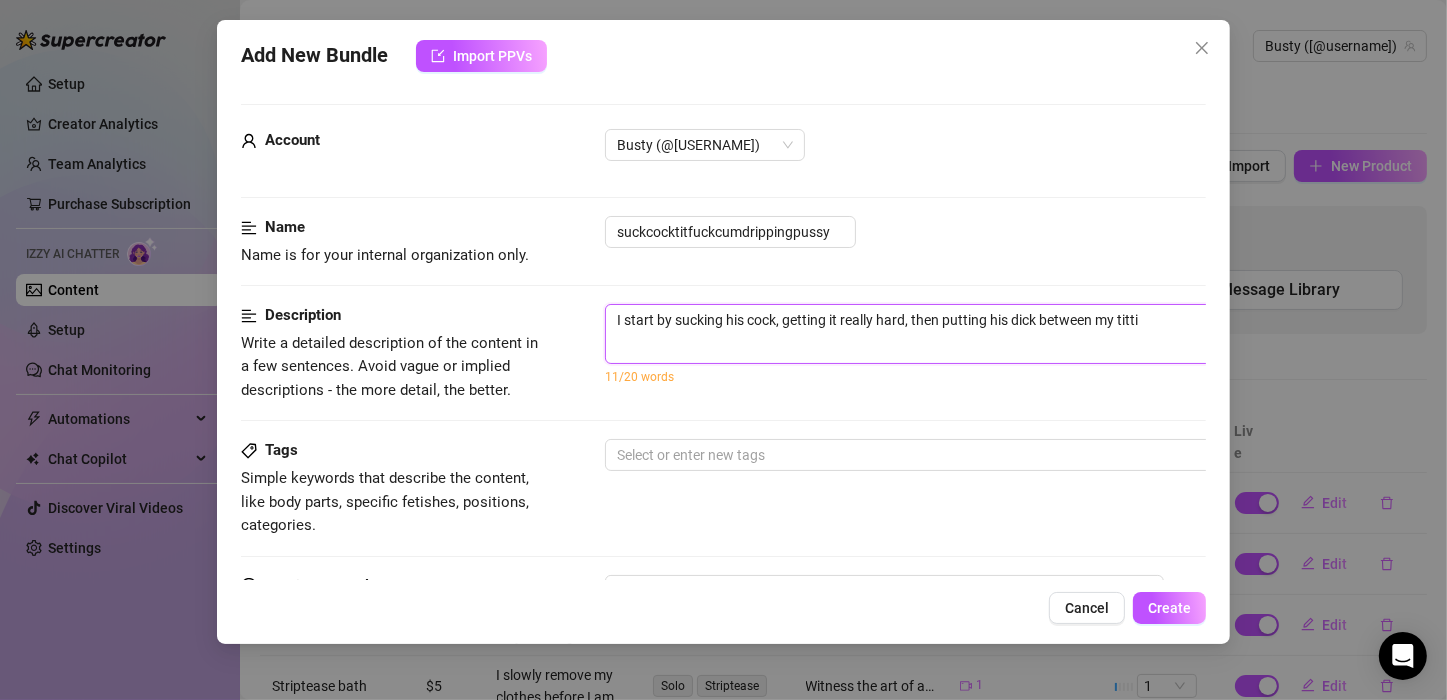 type on "I start by sucking his cock, getting it really hard, then putting his dick betwee my" 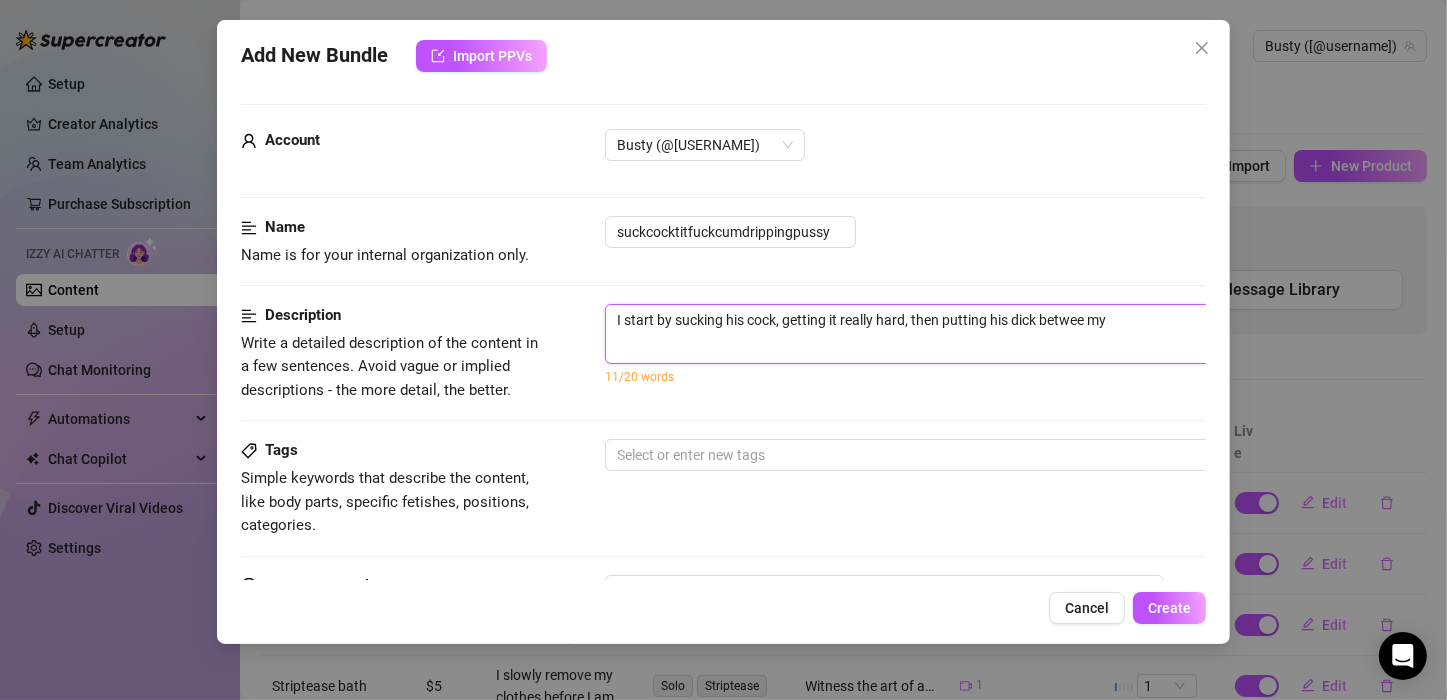 type on "I start by sucking his cock, getting it really hard, then putting his dick between my titti" 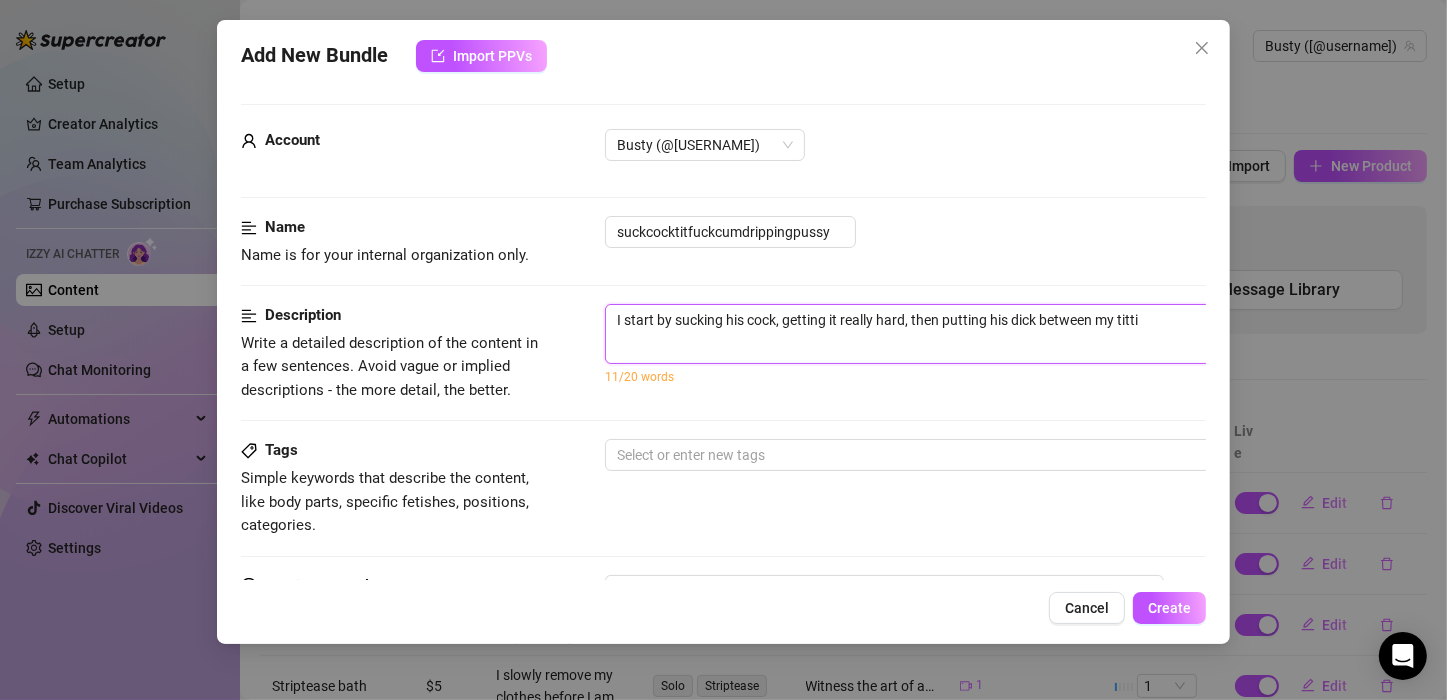 type on "I start by sucking his cock, getting it really hard, then putting his dick betwee" 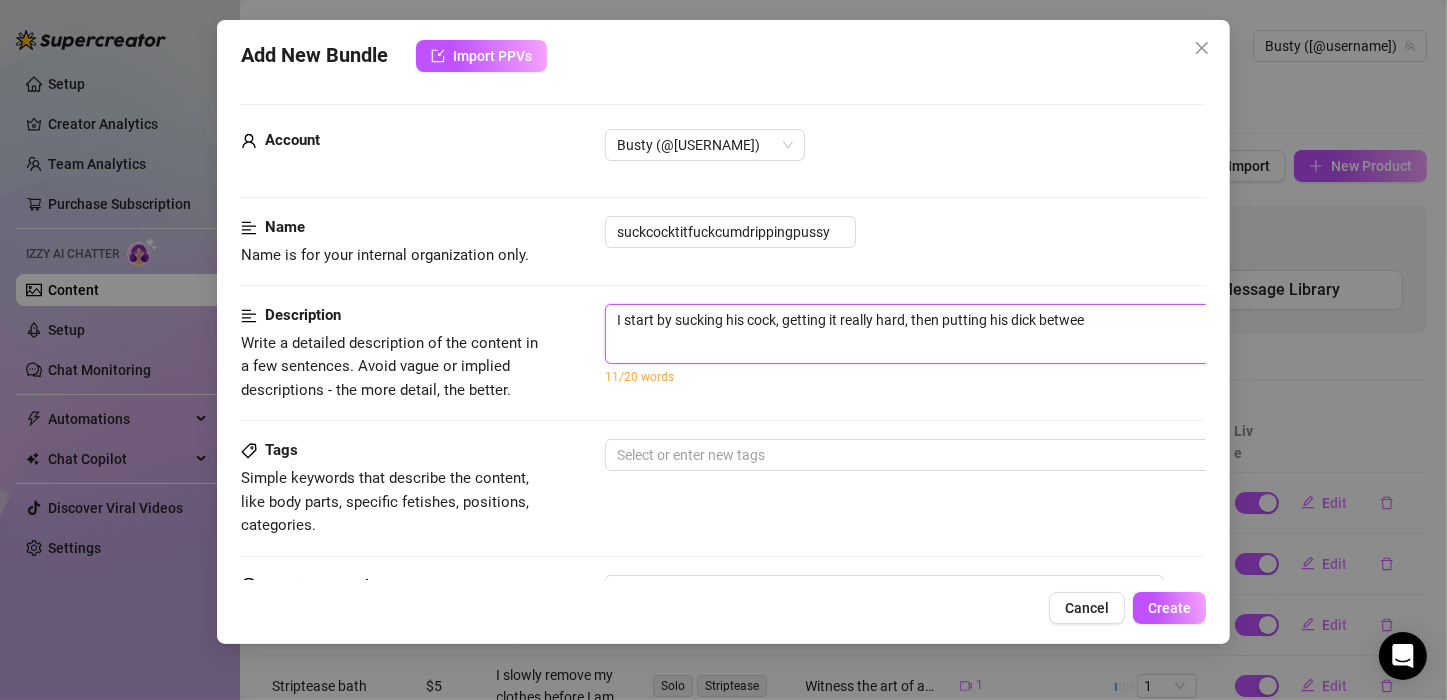 type on "I start by sucking his cock, getting it really hard, then putting his dick betwee" 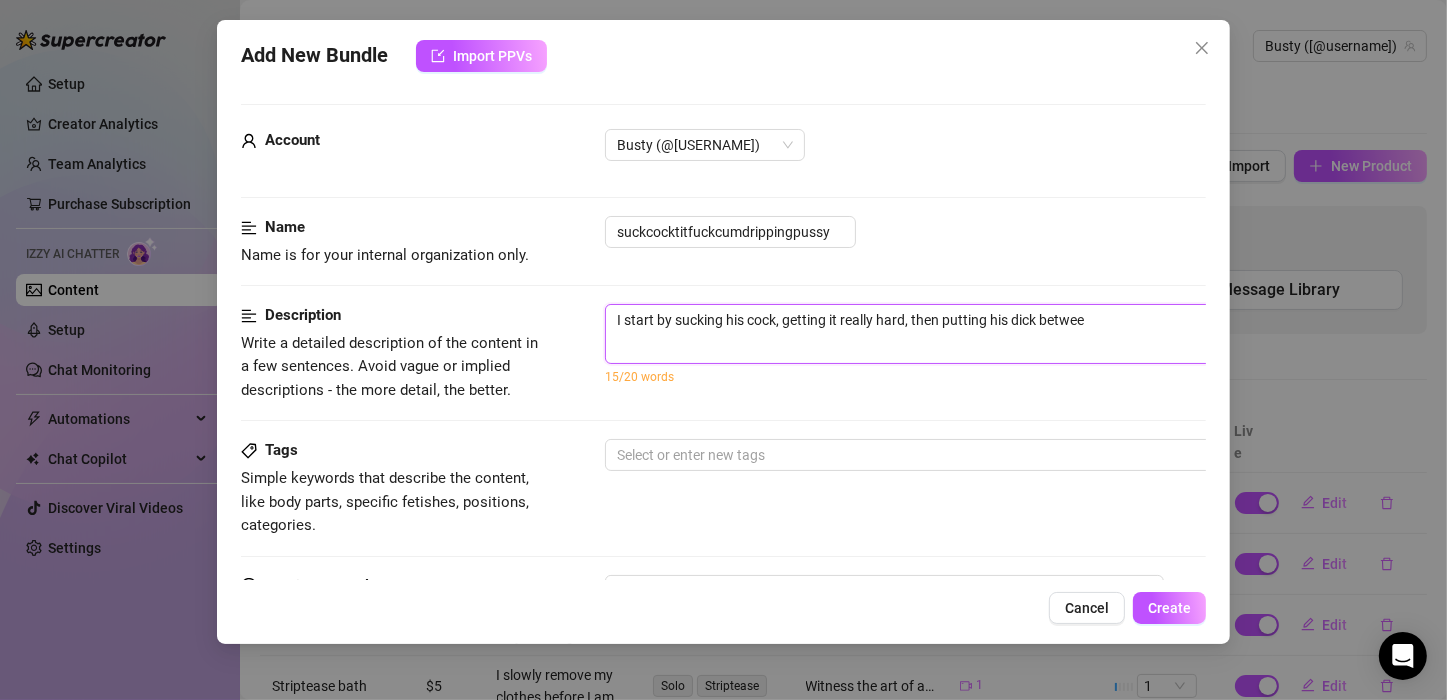 type on "I start by sucking his cock, getting it really hard, then putting his dick between" 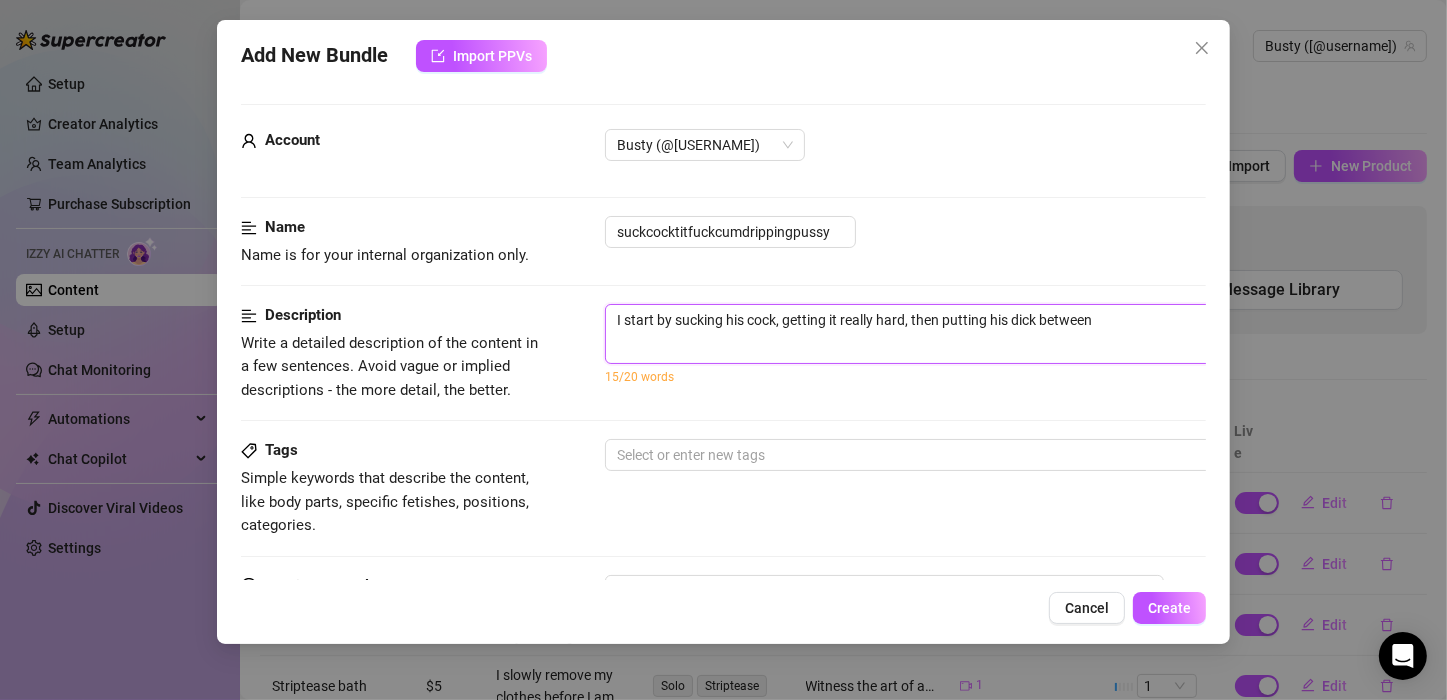 type on "I start by sucking his cock, getting it really hard, then putting his dick between" 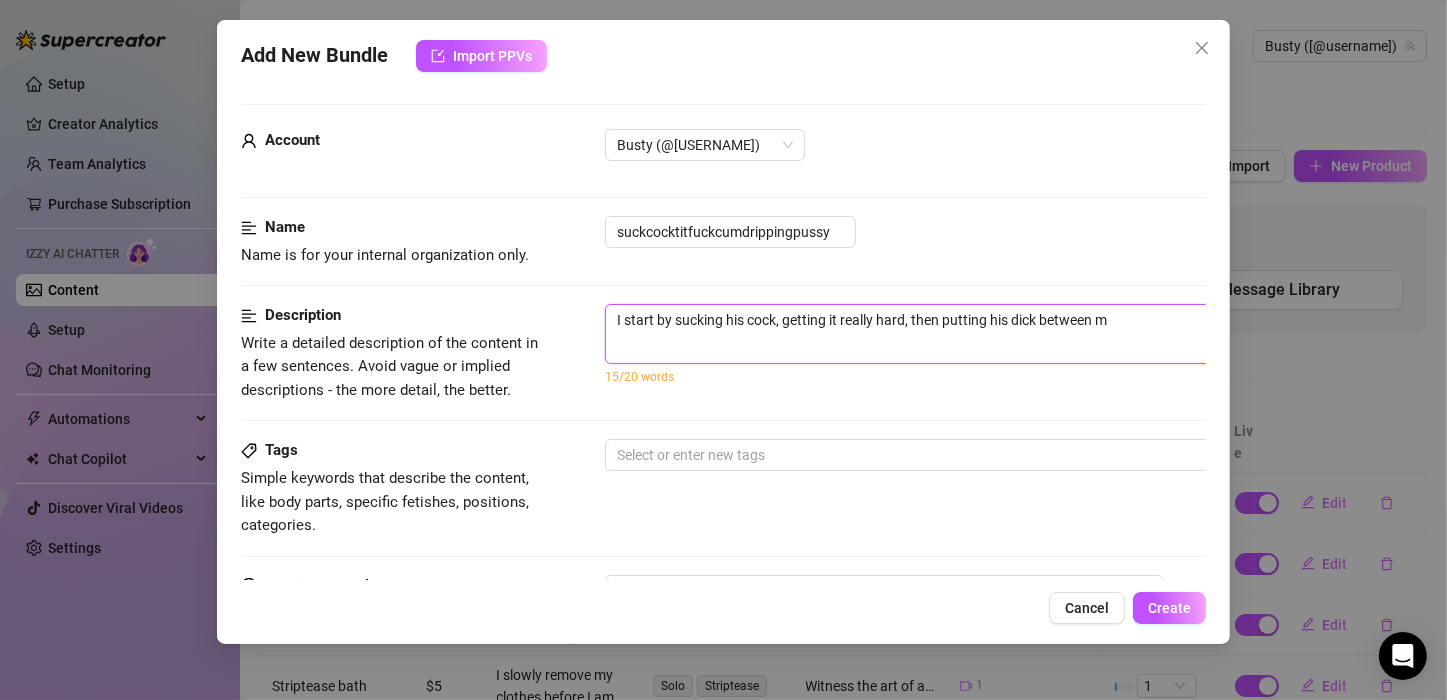 type on "I start by sucking his cock, getting it really hard, then putting his dick between my" 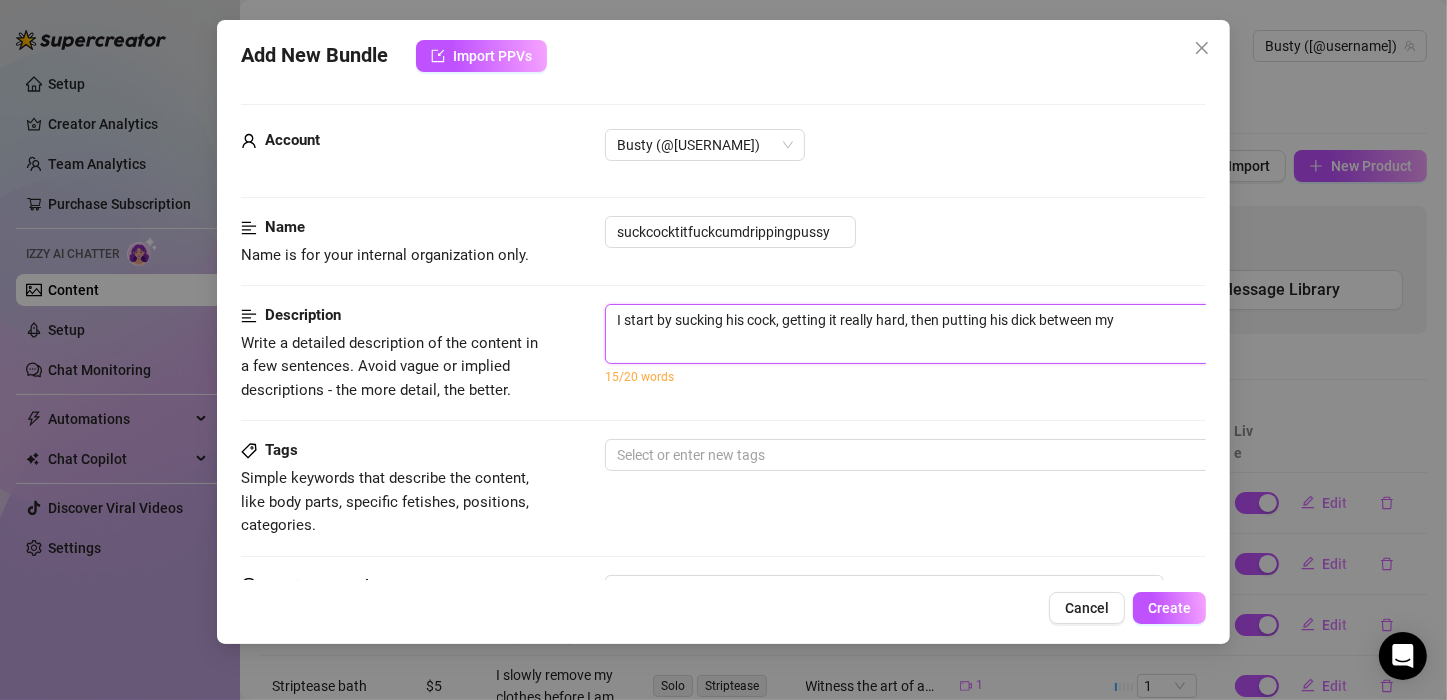 type on "I start by sucking his cock, getting it really hard, then putting his dick between my" 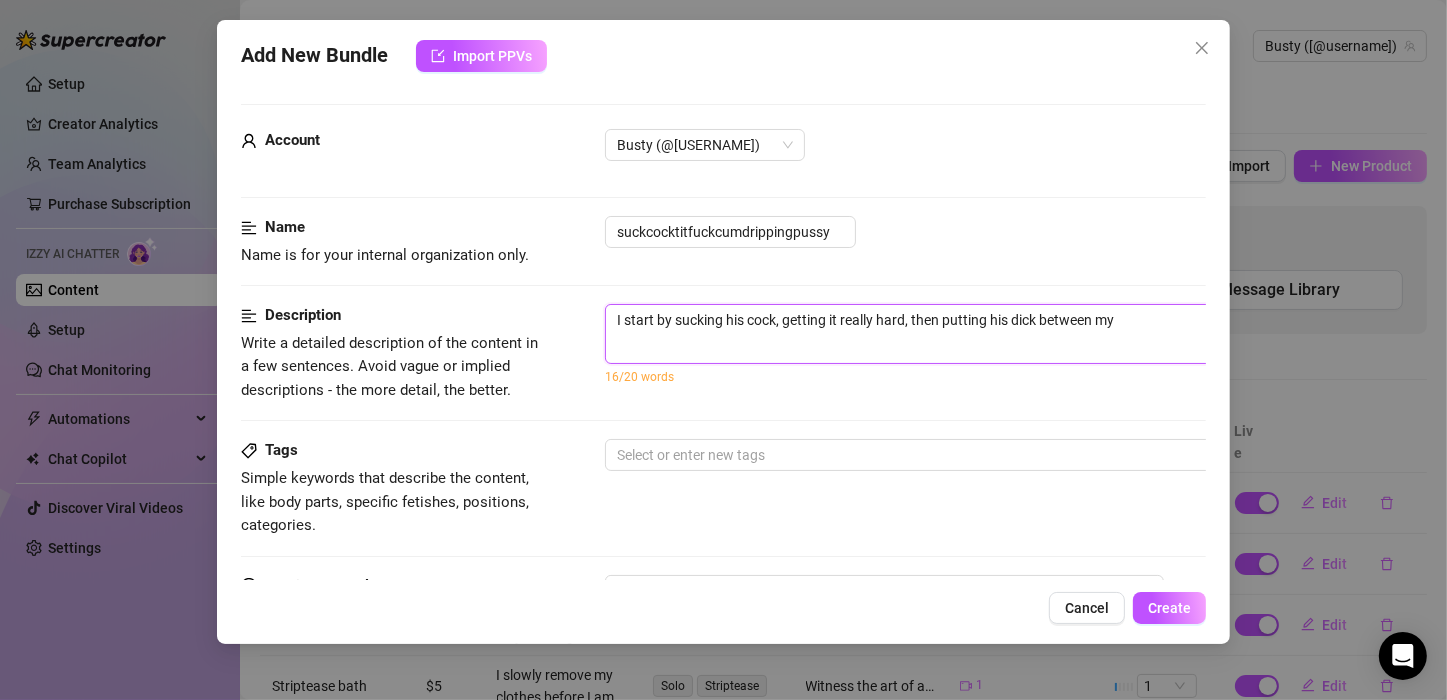 type on "I start by sucking his cock, getting it really hard, then putting his dick between my t" 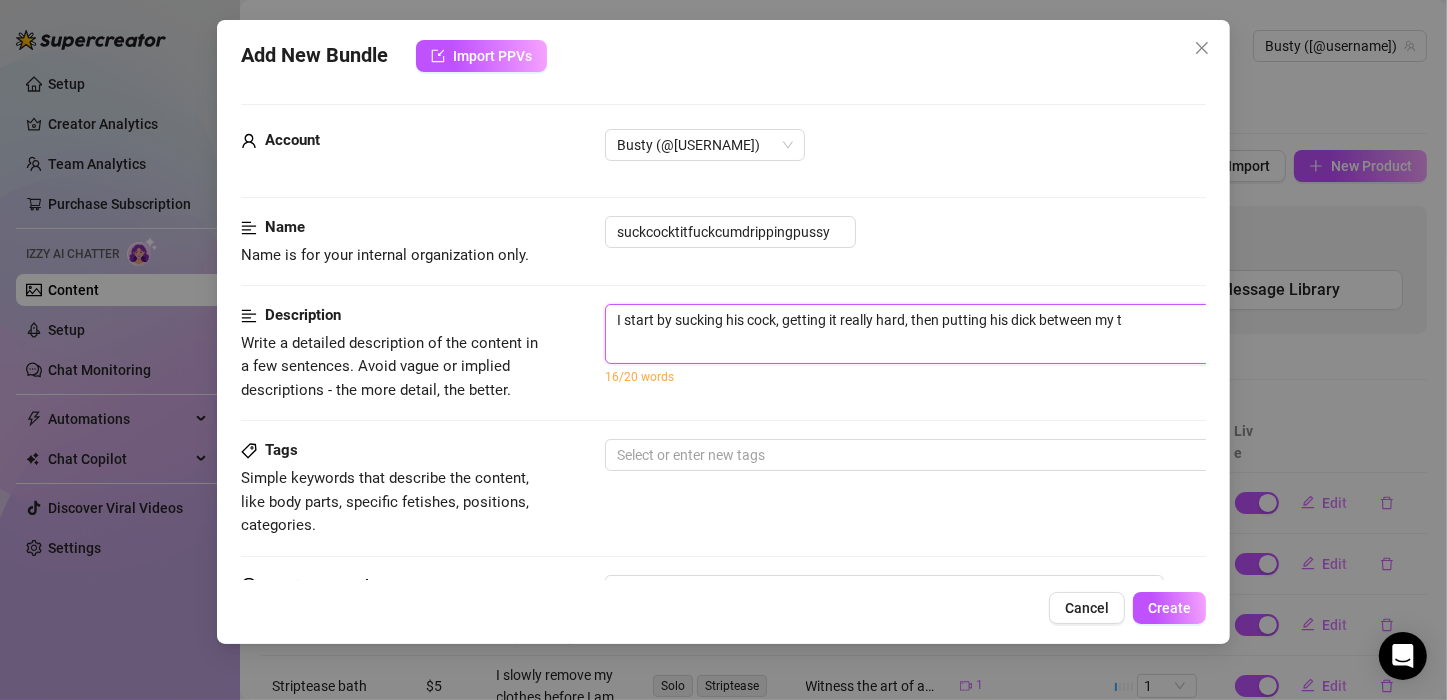 type on "I start by sucking his cock, getting it really hard, then putting his dick between my ti" 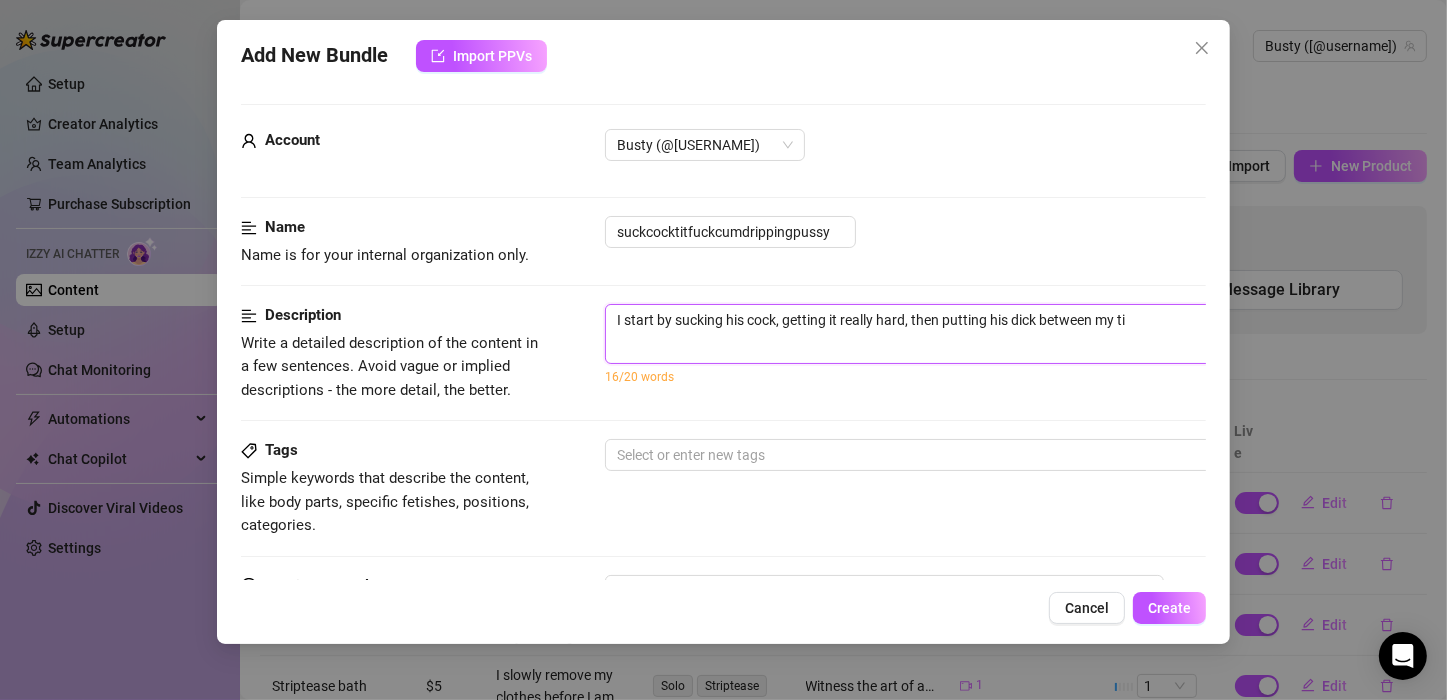 type on "I start by sucking his cock, getting it really hard, then putting his dick between my tit" 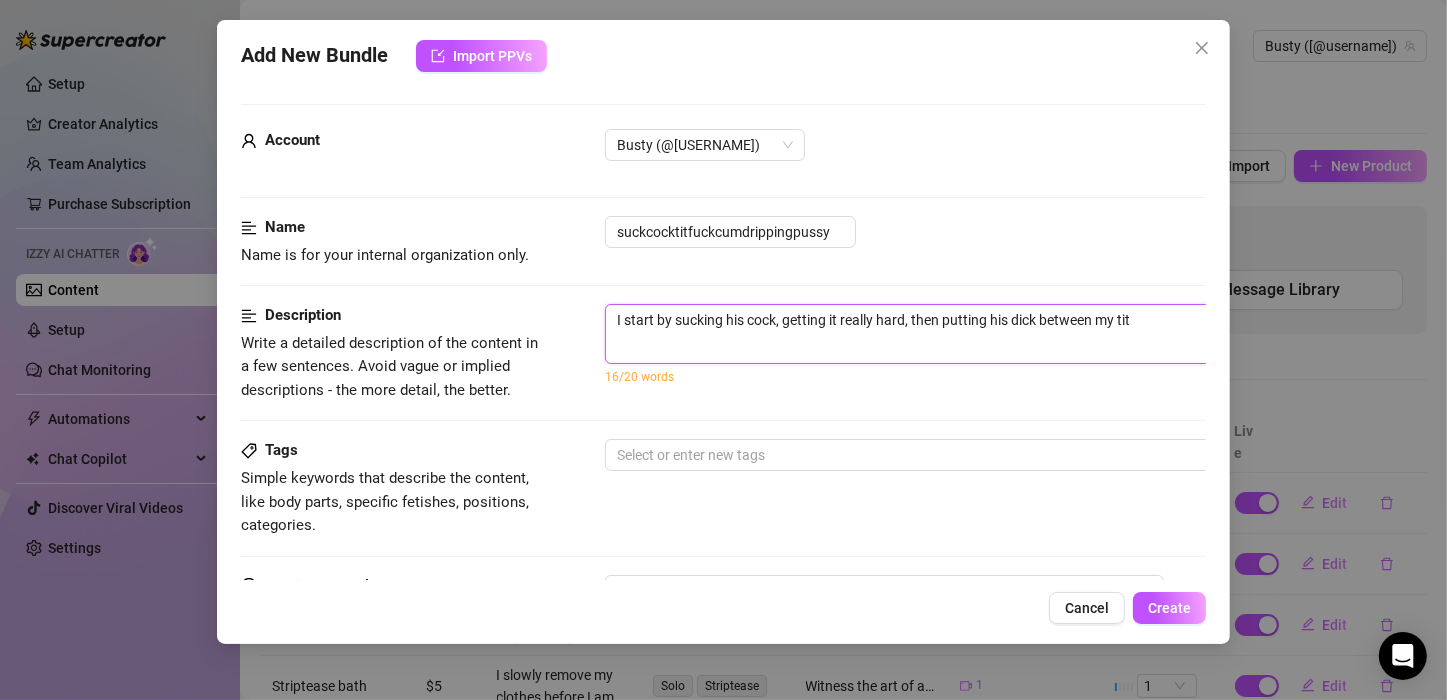 type on "I start by sucking his cock, getting it really hard, then putting his dick between my titt" 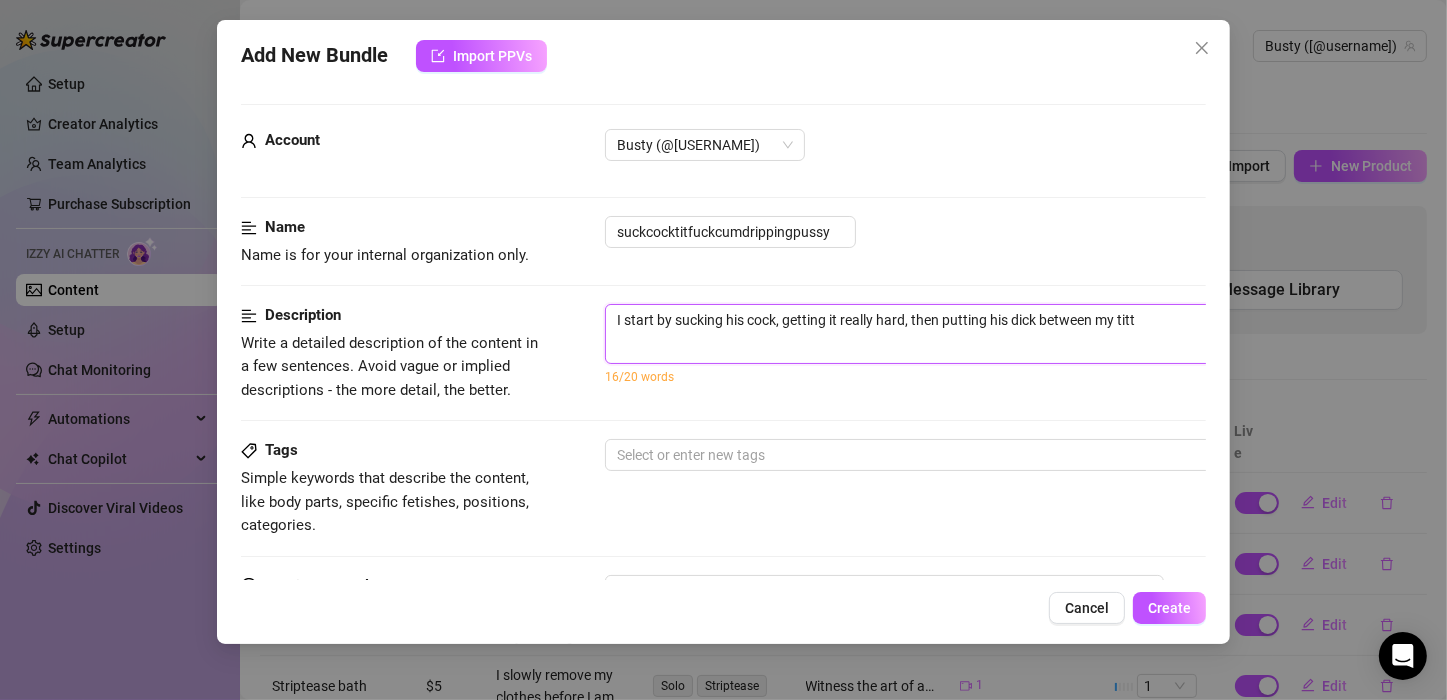 type on "I start by sucking his cock, getting it really hard, then putting his dick between my titti" 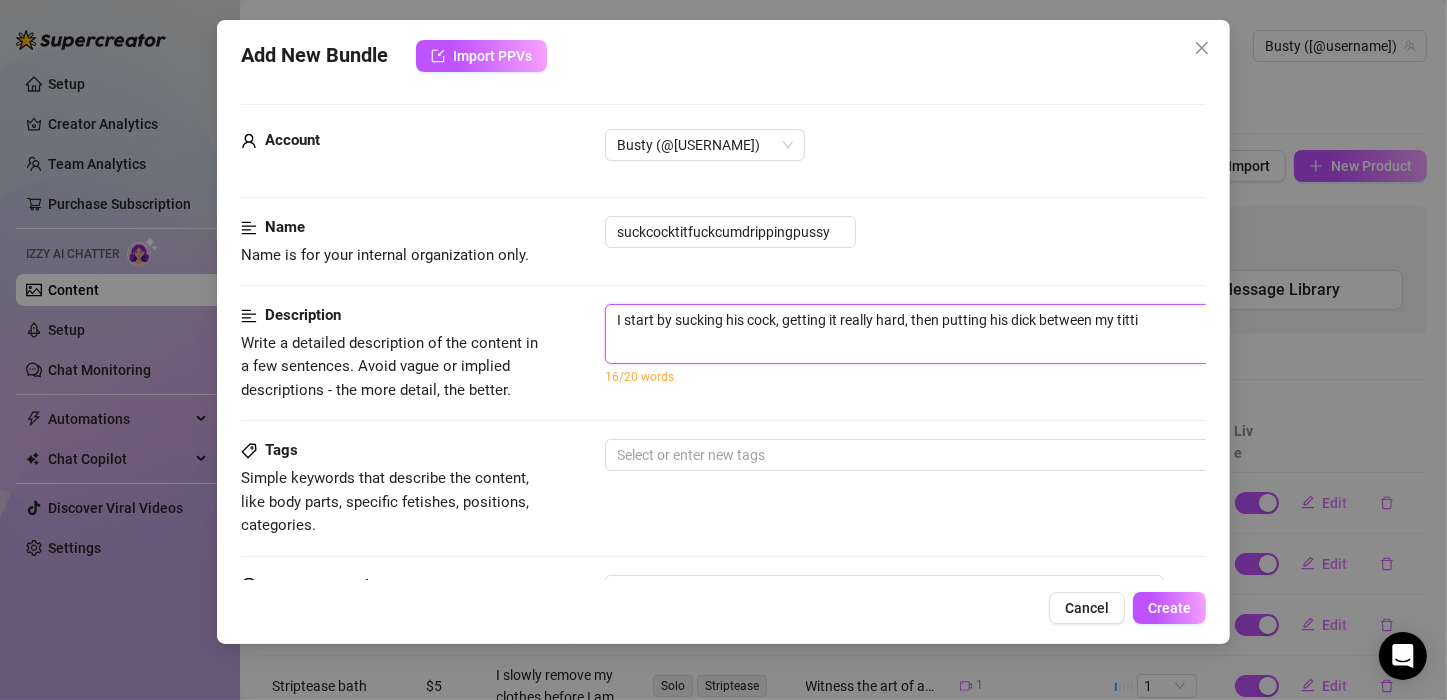 type on "I start by sucking his cock, getting it really hard, then putting his dick between my tittie" 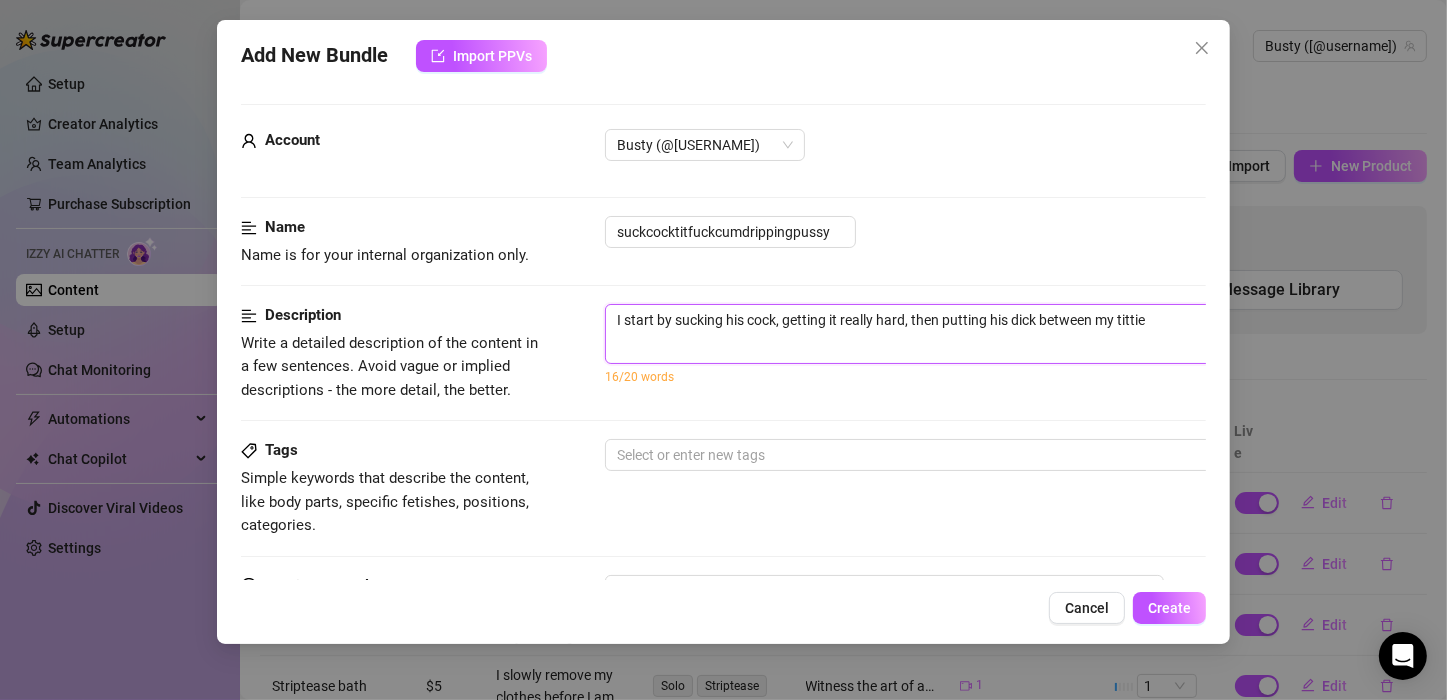 type on "I start by sucking his cock, getting it really hard, then putting his dick between my titties" 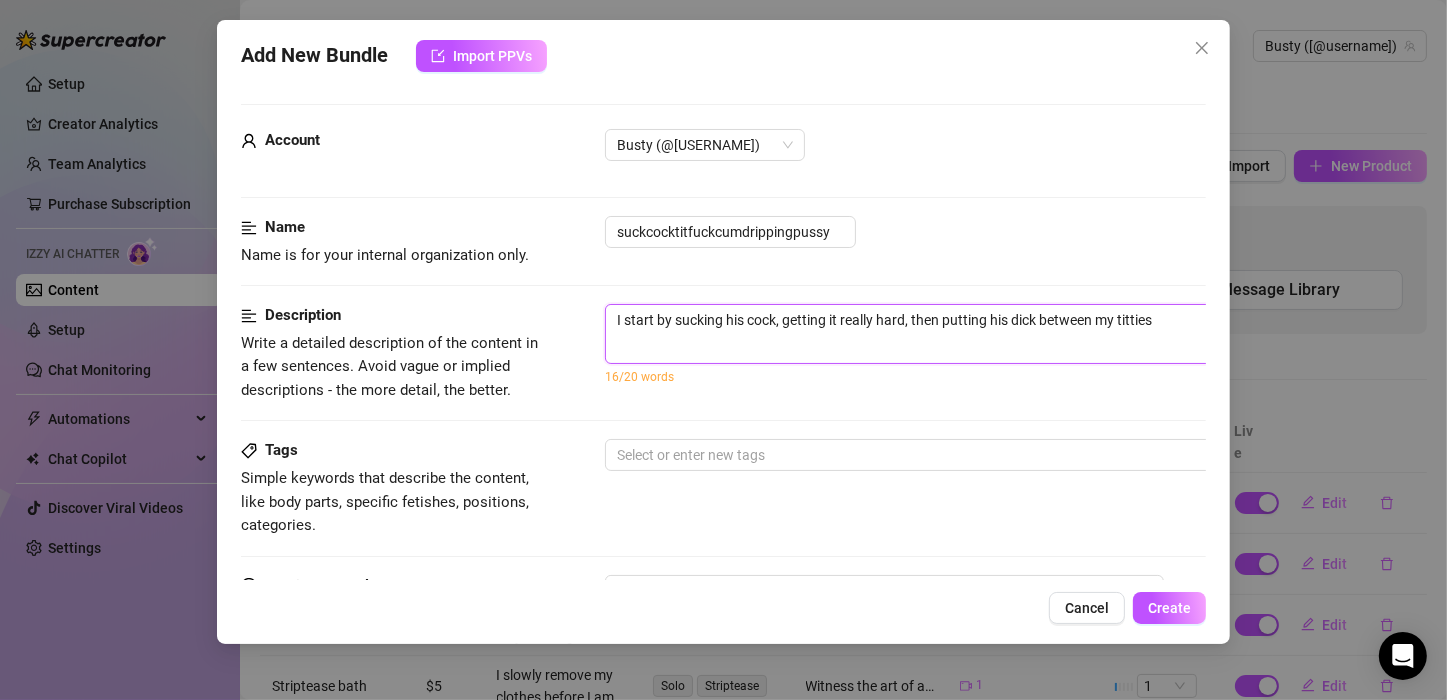 type on "I start by sucking his cock, getting it really hard, then putting his dick between my titties," 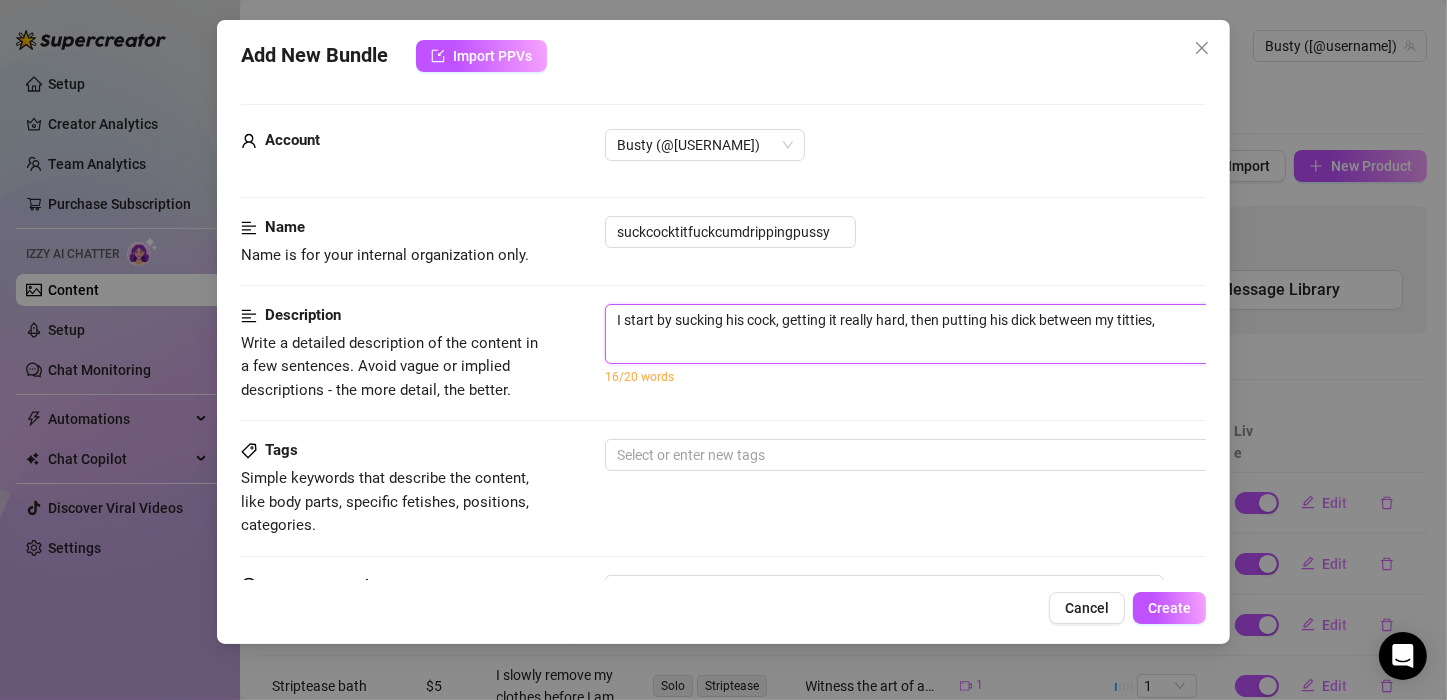 type on "I start by sucking his cock, getting it really hard, then putting his dick between my titties," 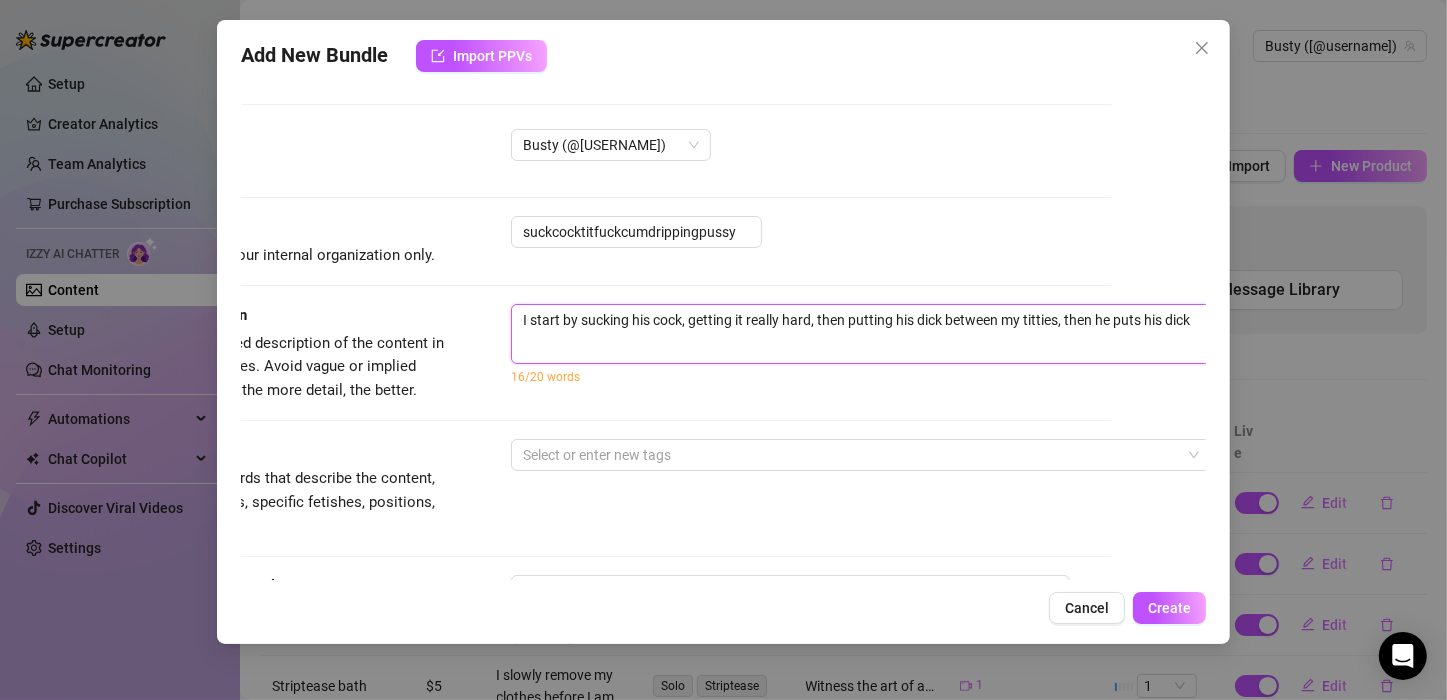 scroll, scrollTop: 0, scrollLeft: 104, axis: horizontal 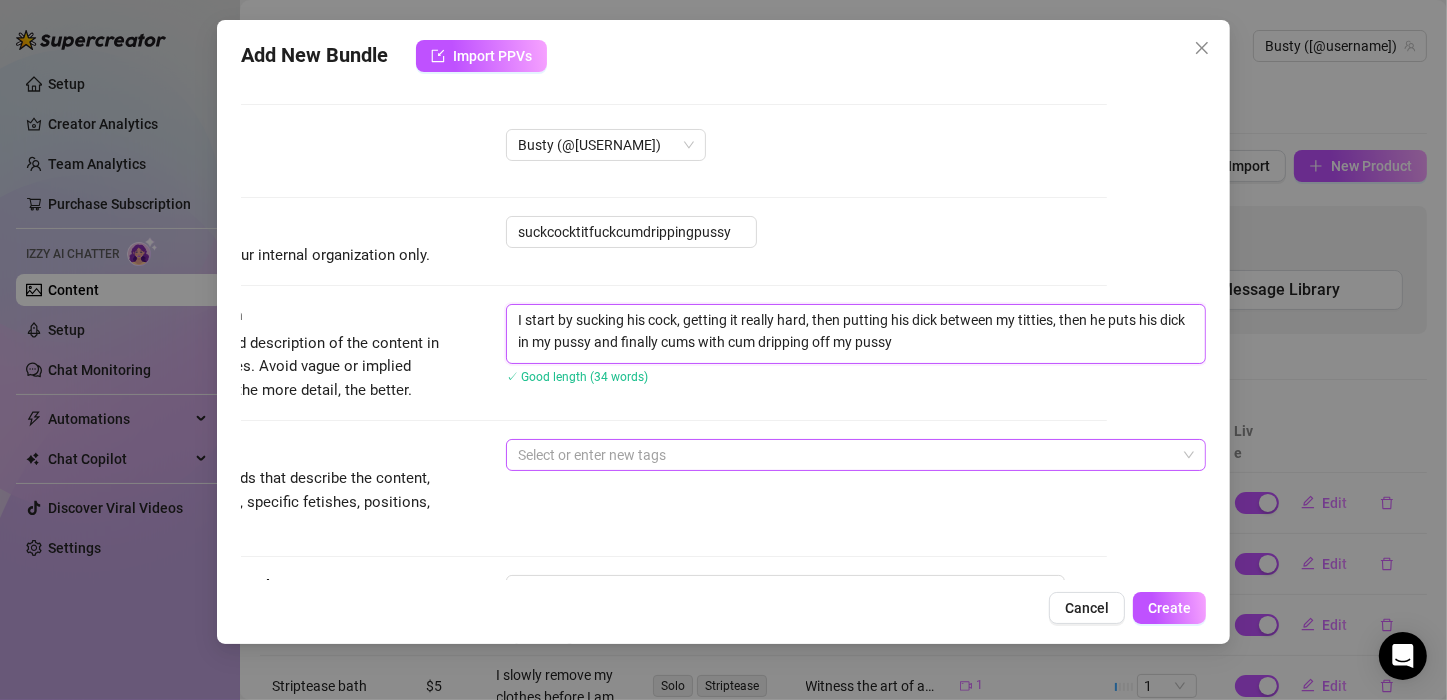 click at bounding box center (845, 455) 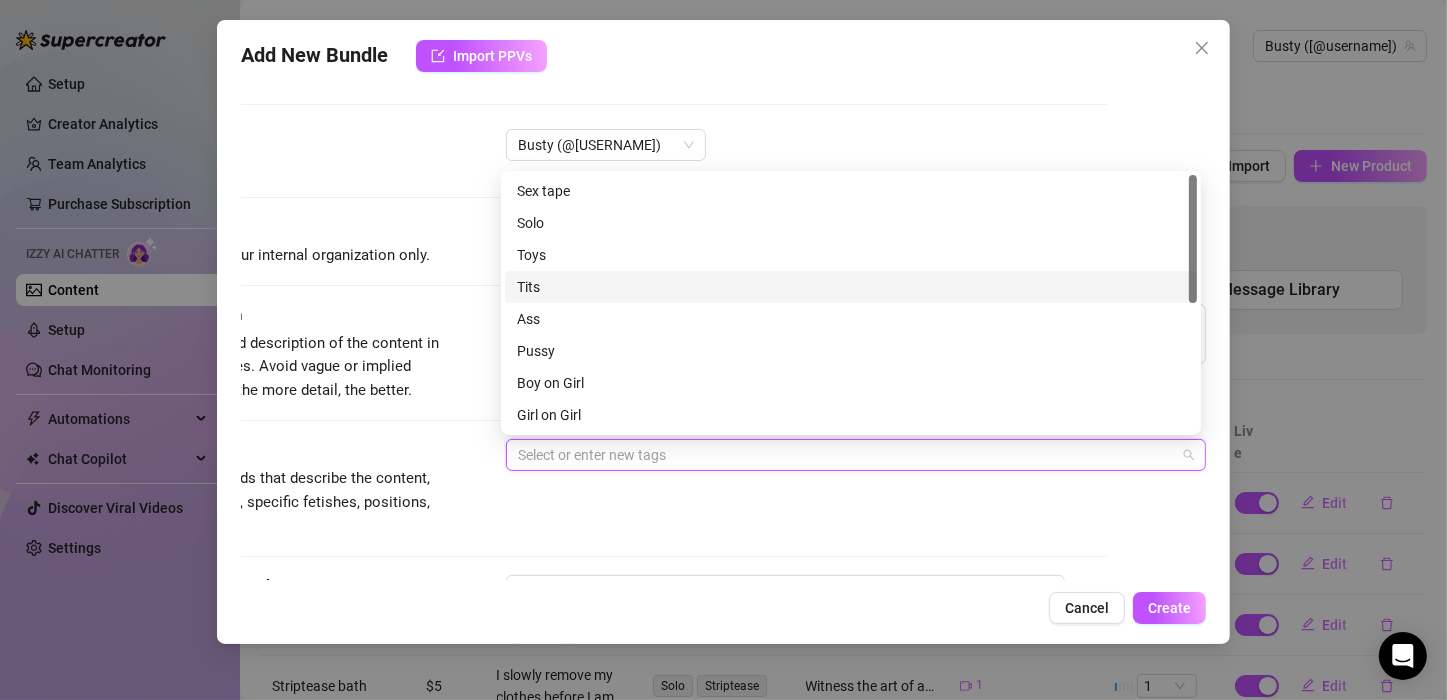 click on "Tits" at bounding box center [851, 287] 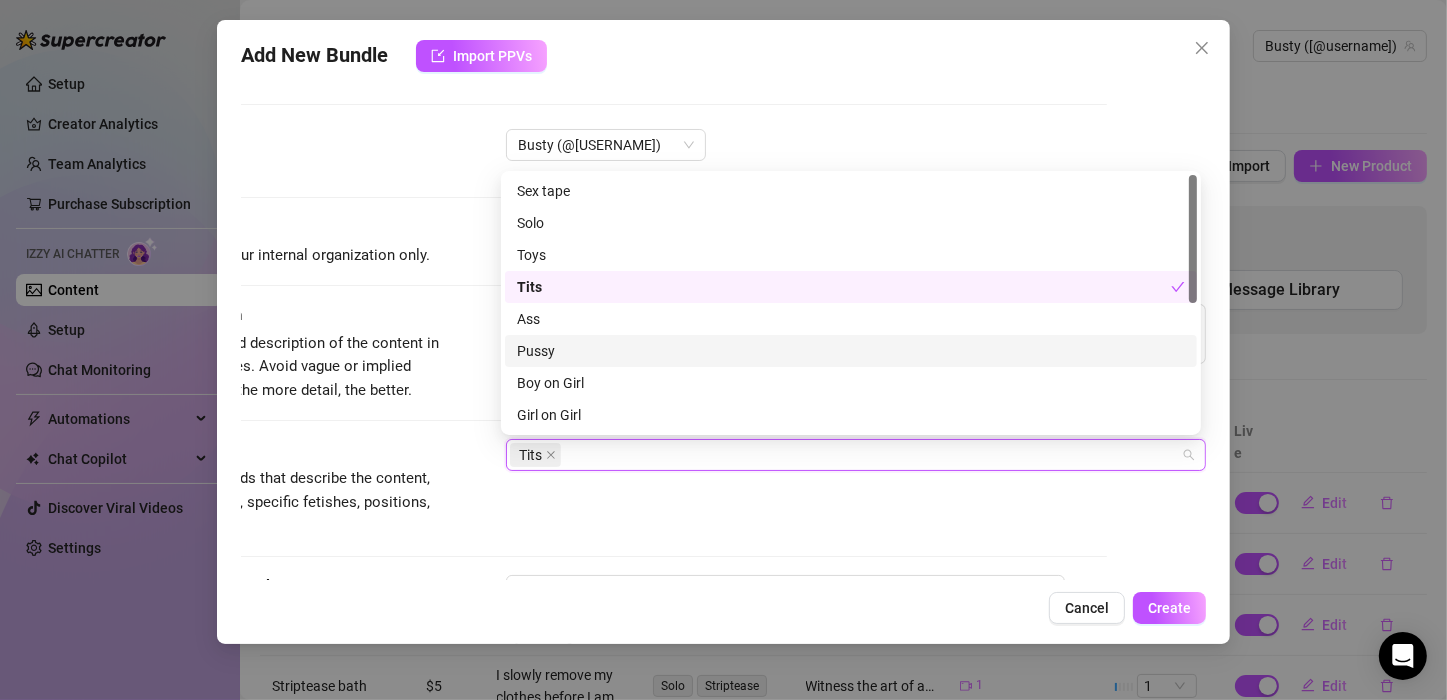 click on "Pussy" at bounding box center [851, 351] 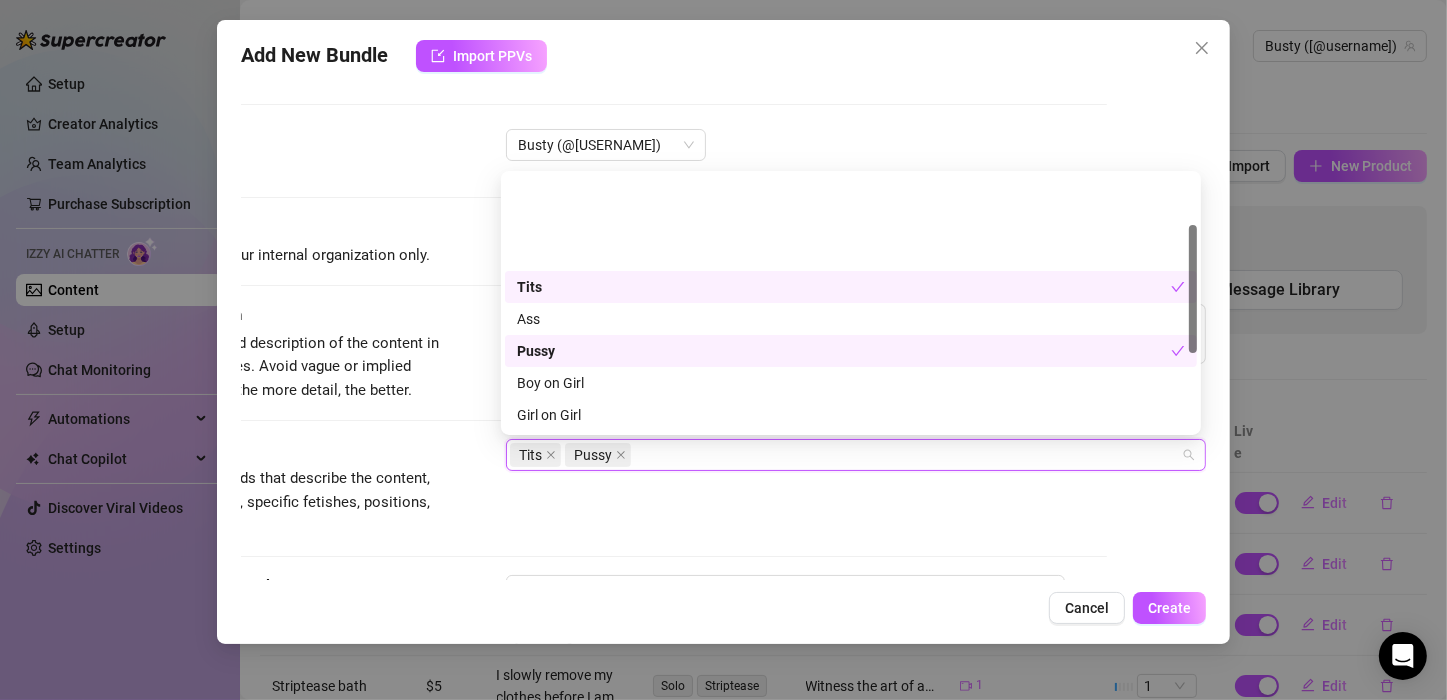 scroll, scrollTop: 100, scrollLeft: 0, axis: vertical 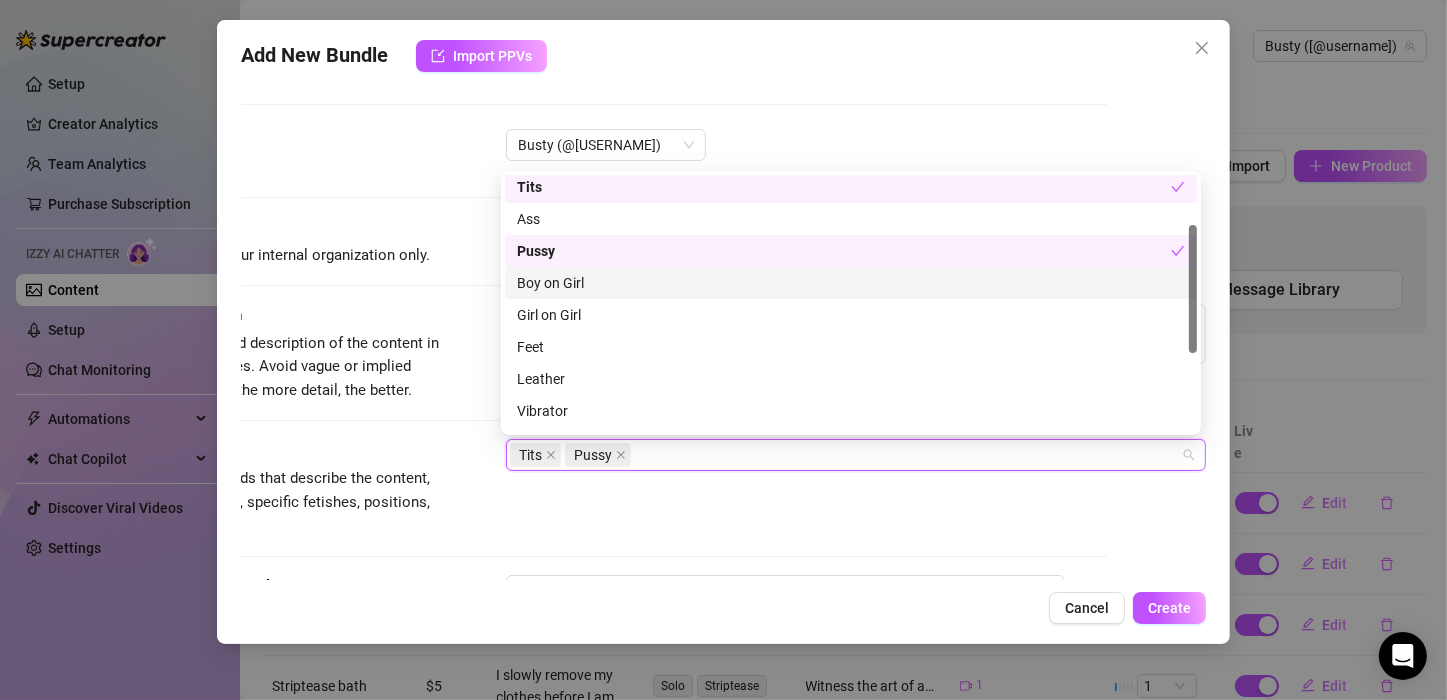 click on "Boy on Girl" at bounding box center [851, 283] 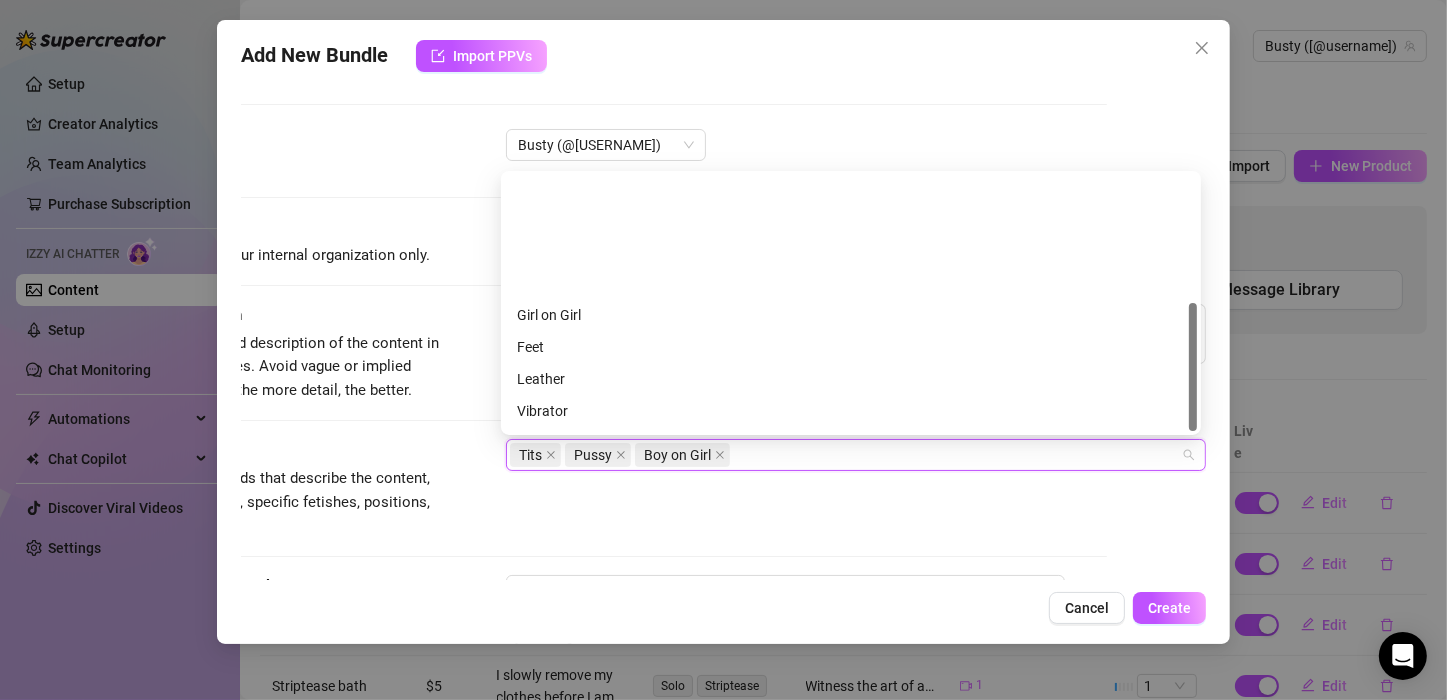 scroll, scrollTop: 256, scrollLeft: 0, axis: vertical 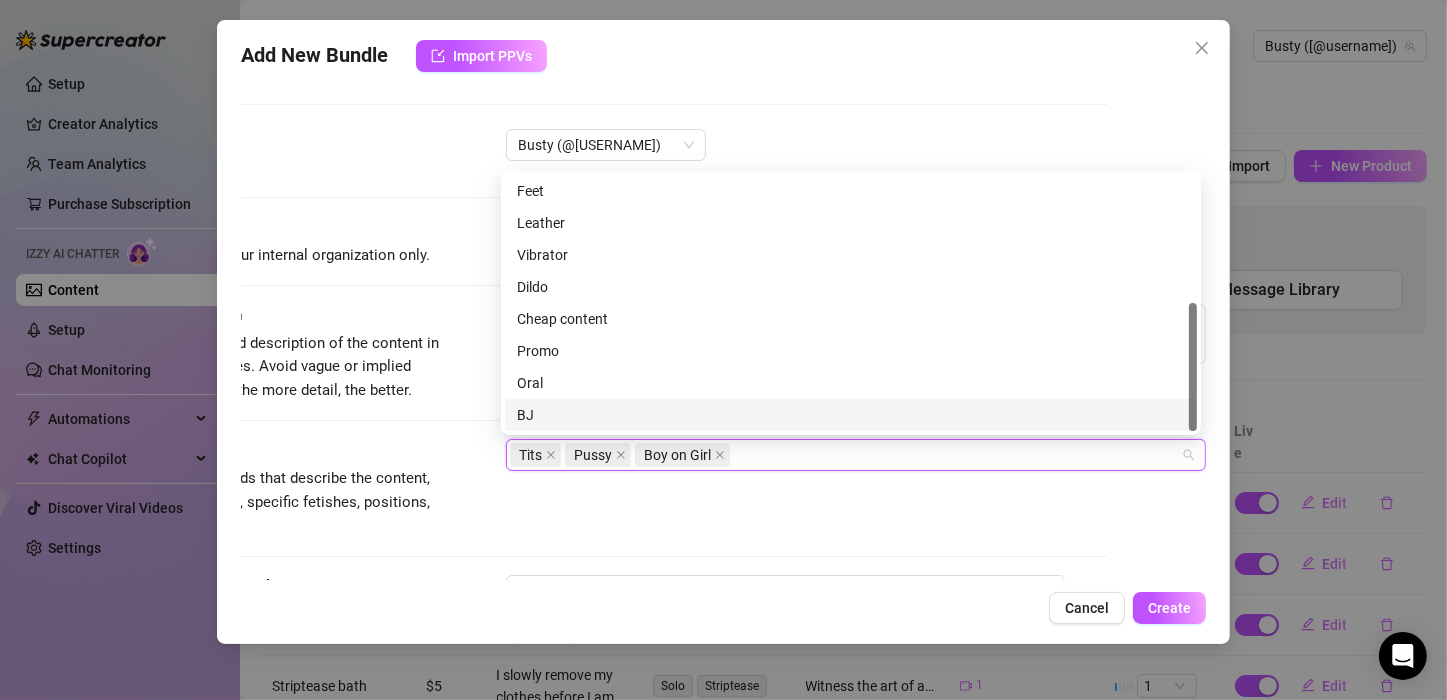 click on "BJ" at bounding box center [851, 415] 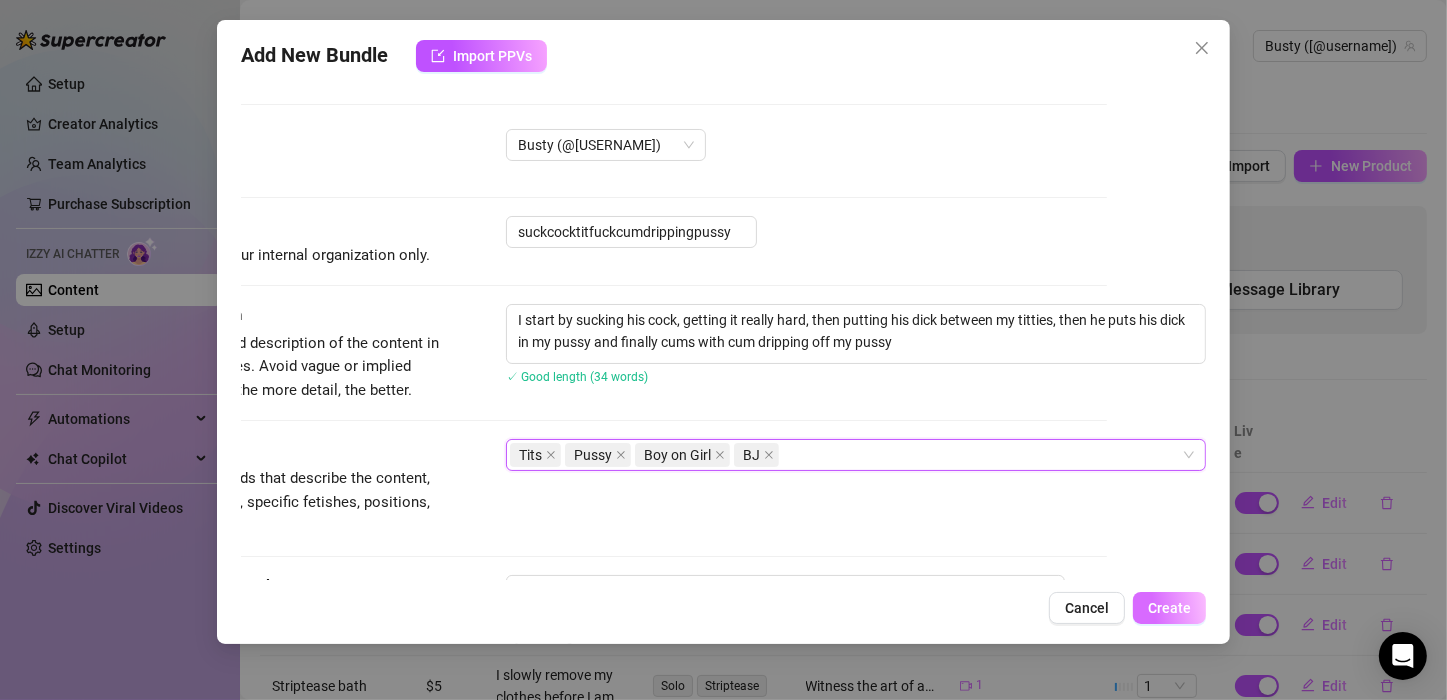 click on "Create" at bounding box center [1169, 608] 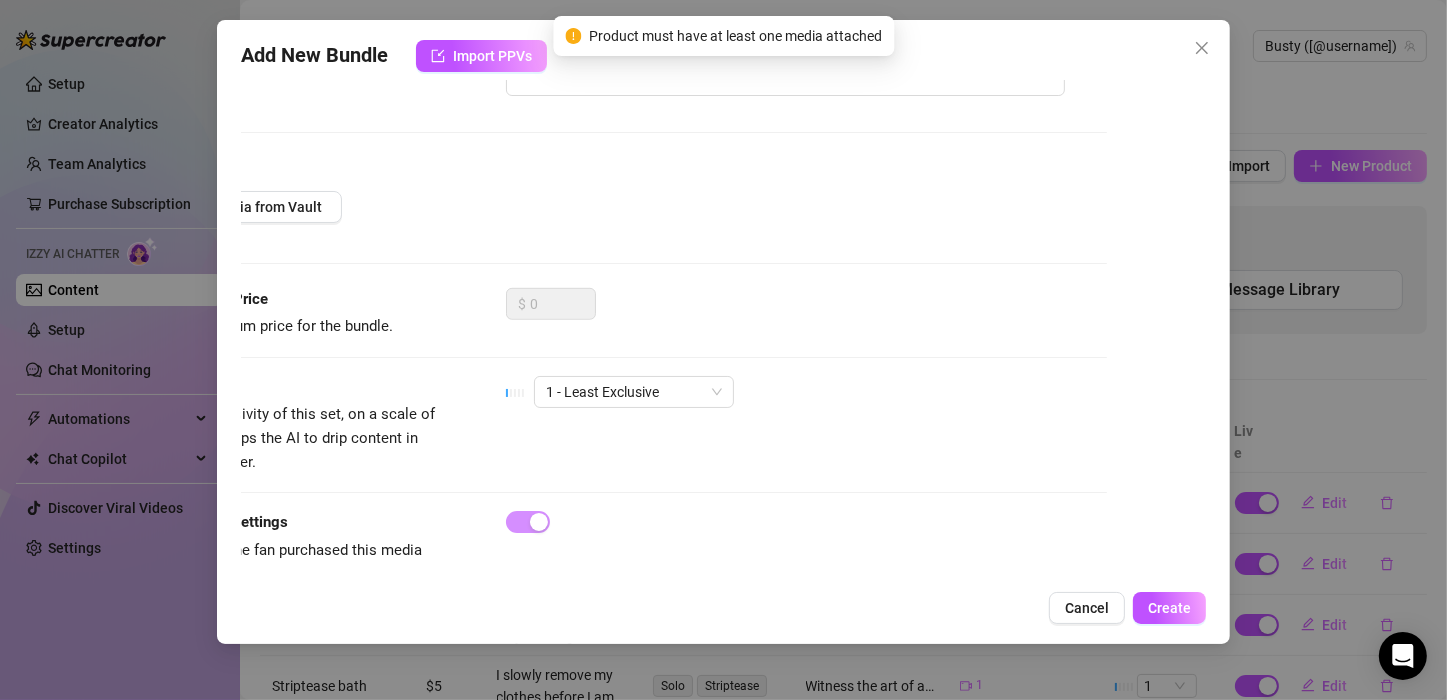 scroll, scrollTop: 1094, scrollLeft: 104, axis: both 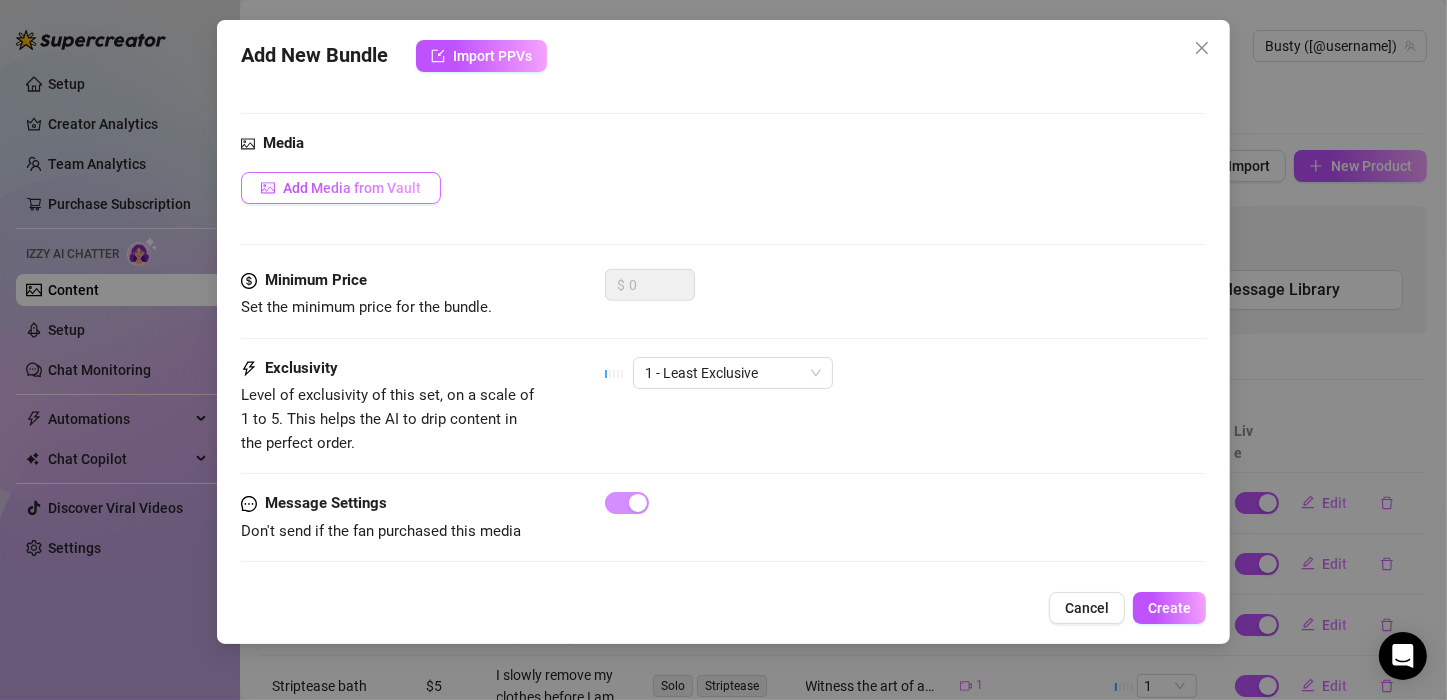 click on "Add Media from Vault" at bounding box center (352, 188) 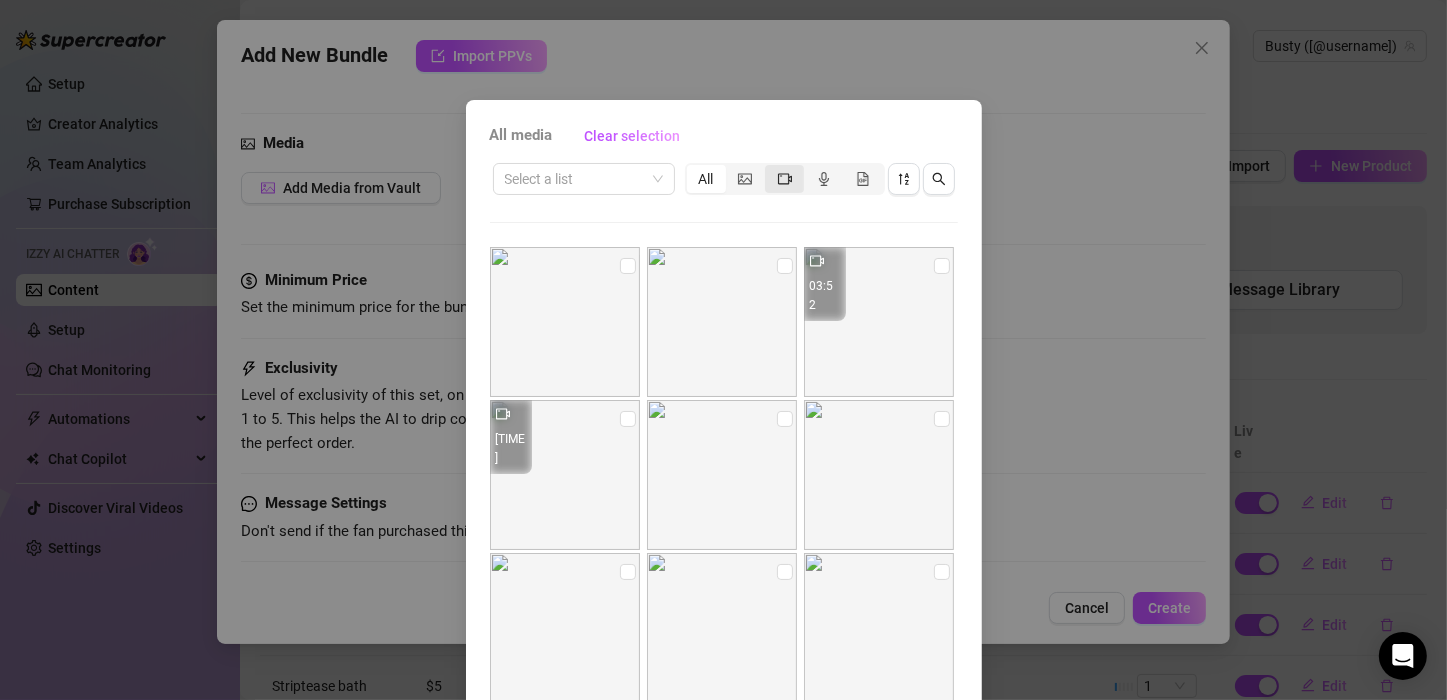 click at bounding box center (785, 179) 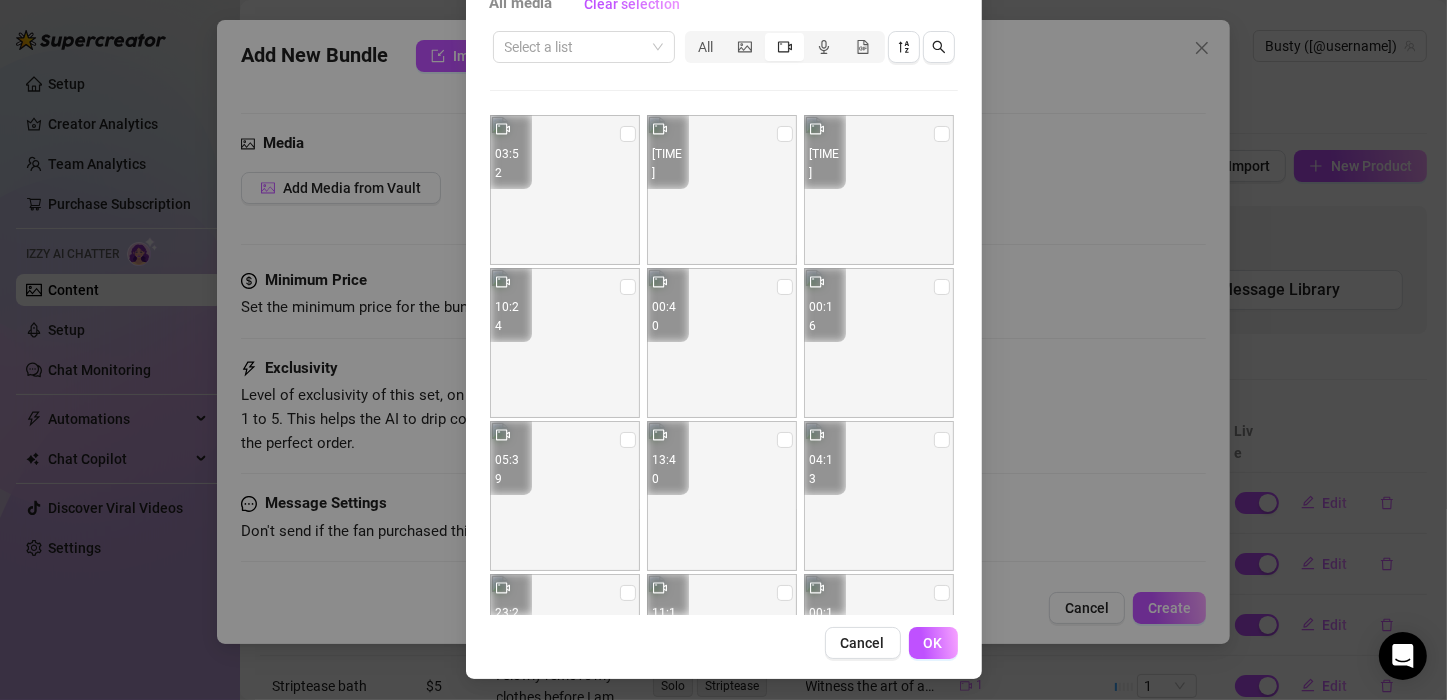 scroll, scrollTop: 135, scrollLeft: 0, axis: vertical 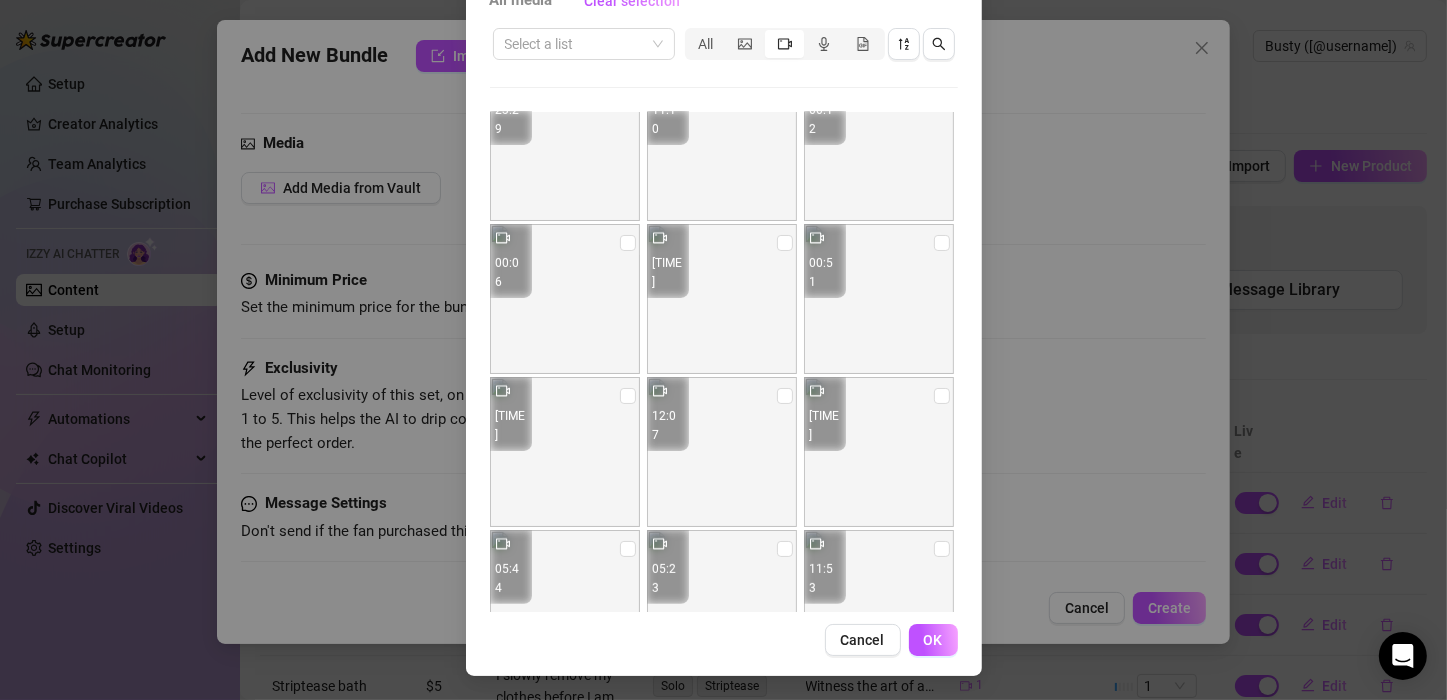 click at bounding box center [722, 299] 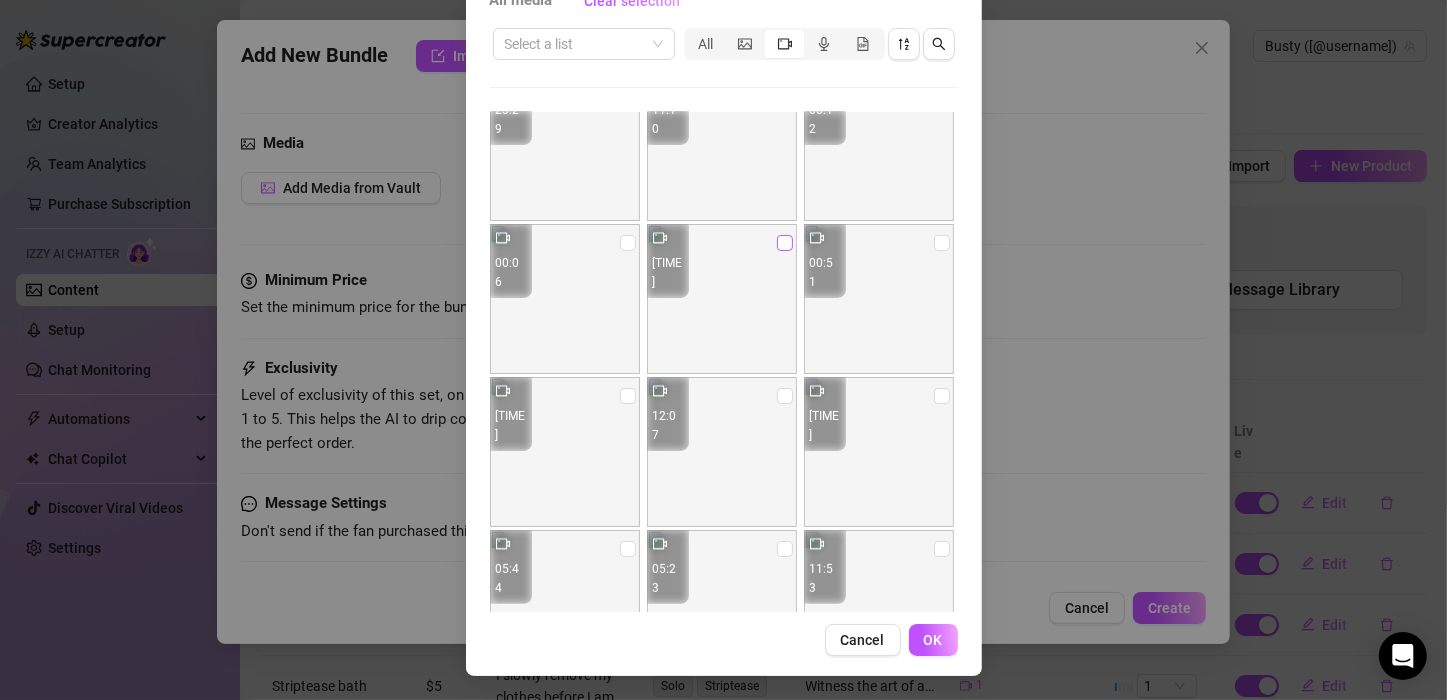 click at bounding box center [785, 243] 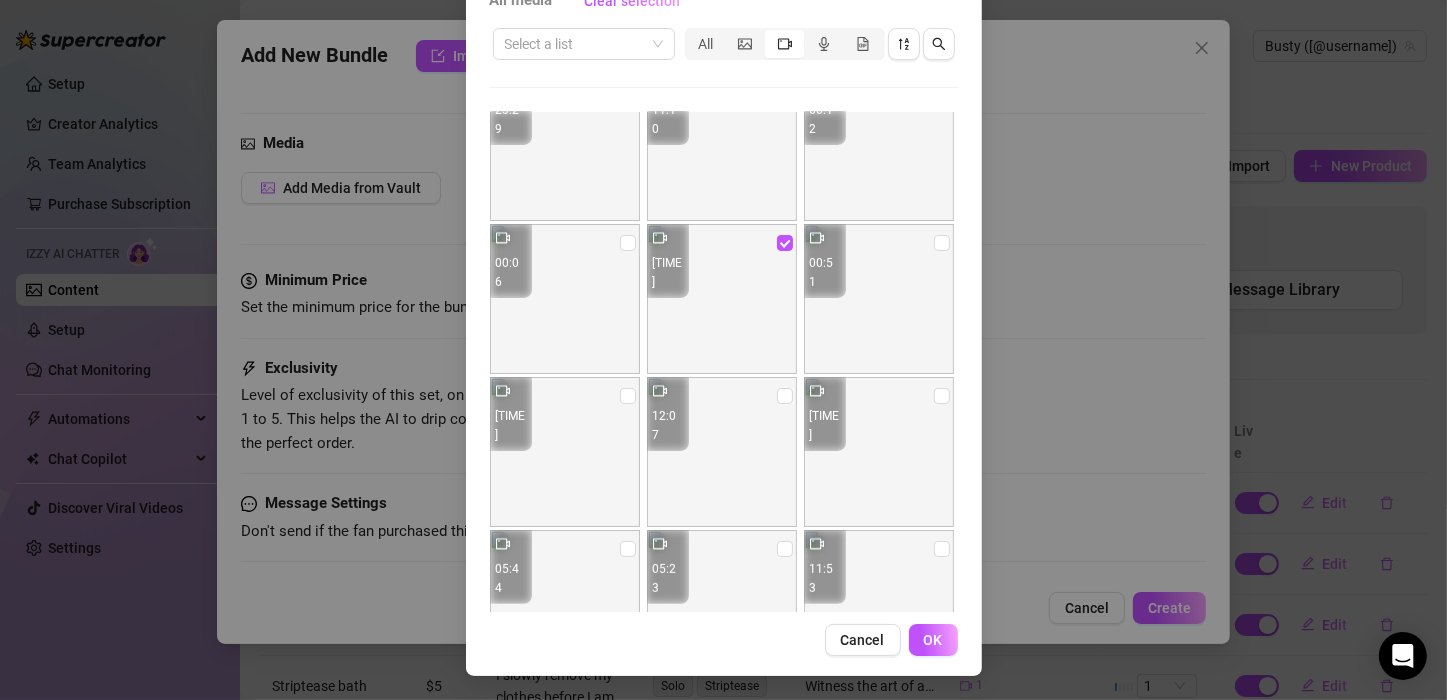 click at bounding box center (722, 299) 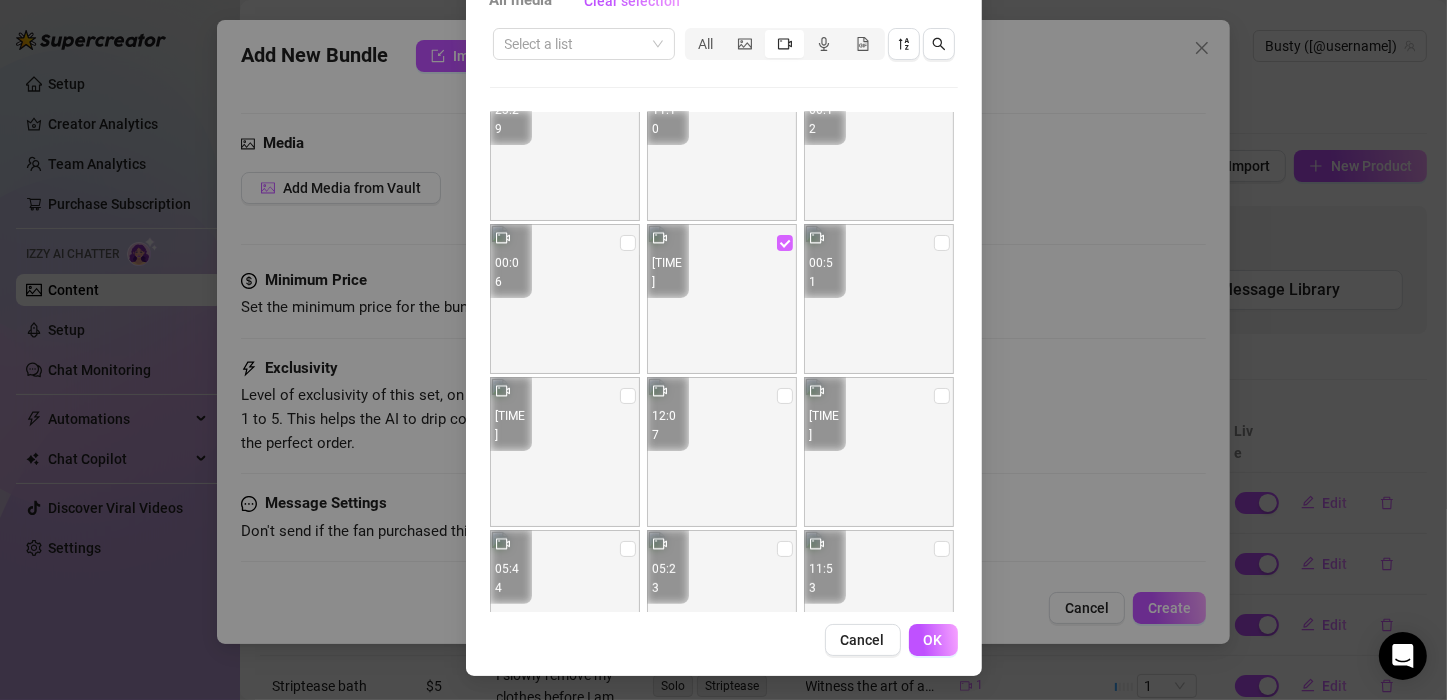 click at bounding box center [785, 243] 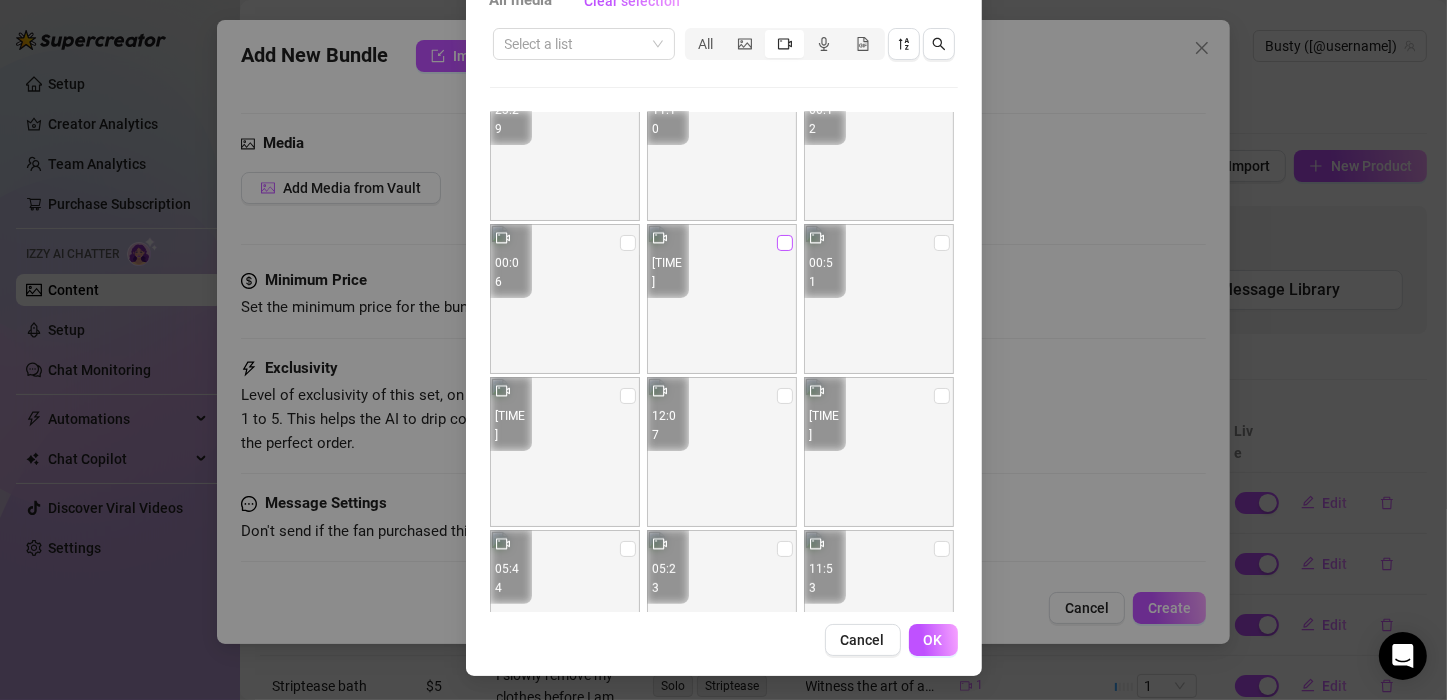 click at bounding box center [785, 243] 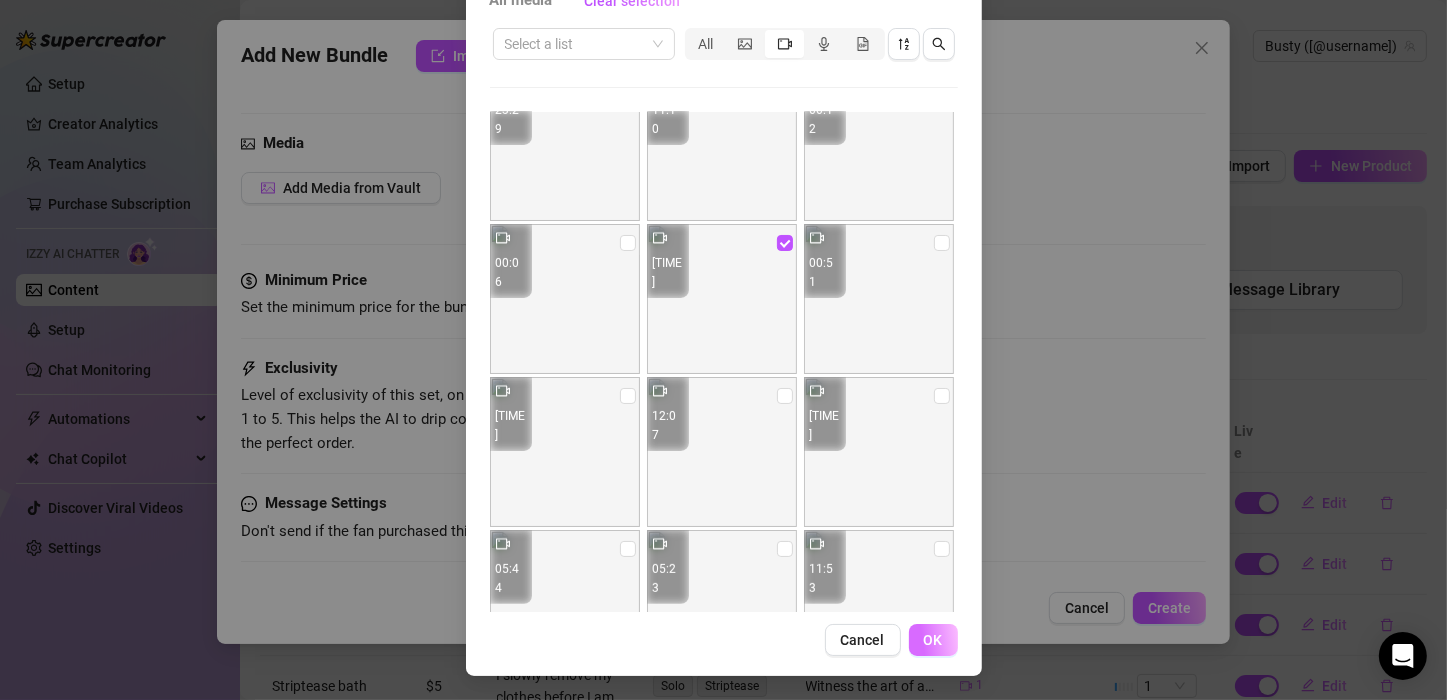 click on "OK" at bounding box center (933, 640) 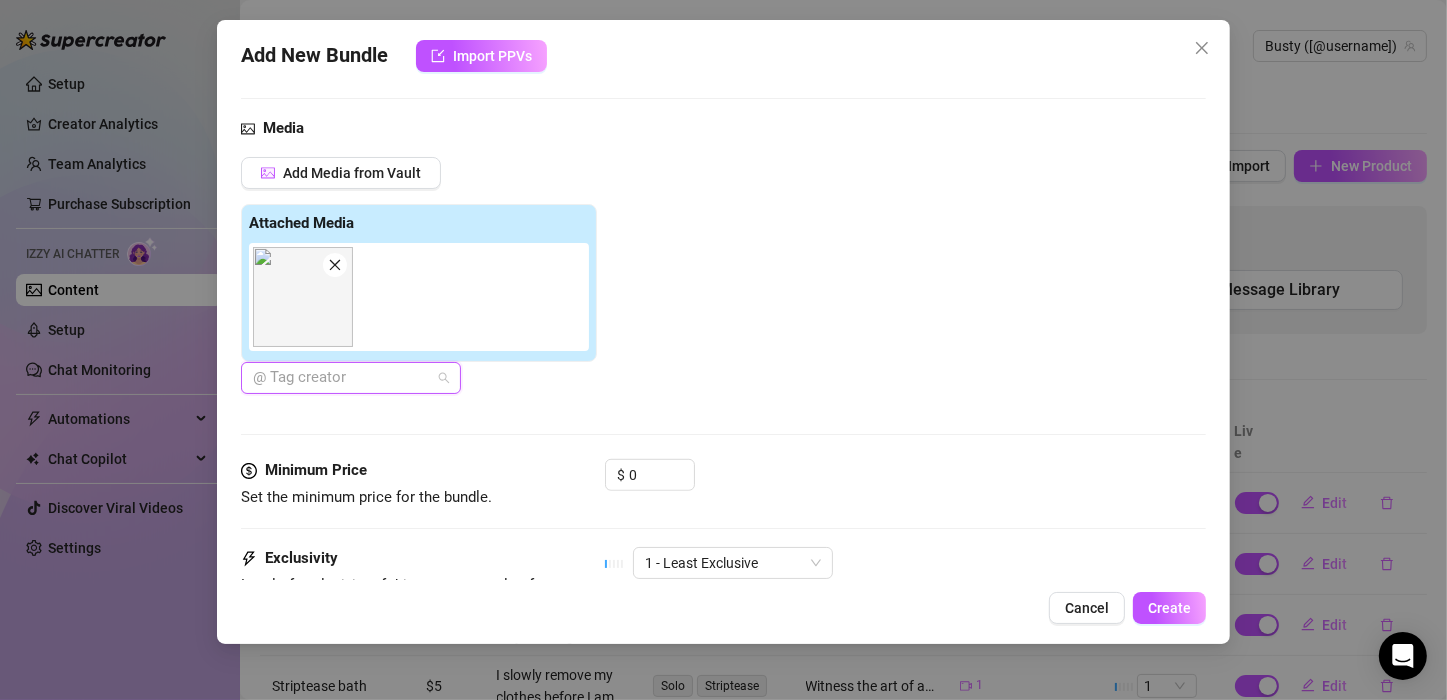 click at bounding box center [340, 378] 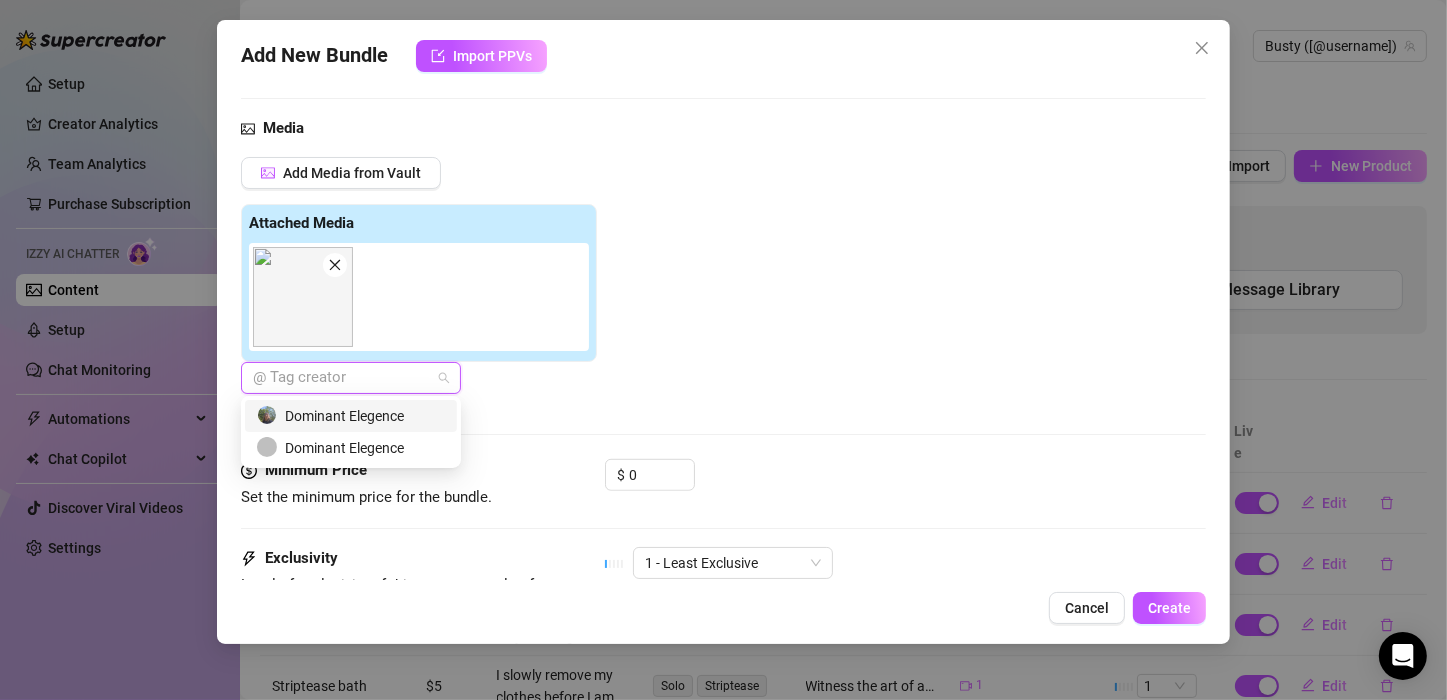 click on "Dominant Elegence" at bounding box center (351, 416) 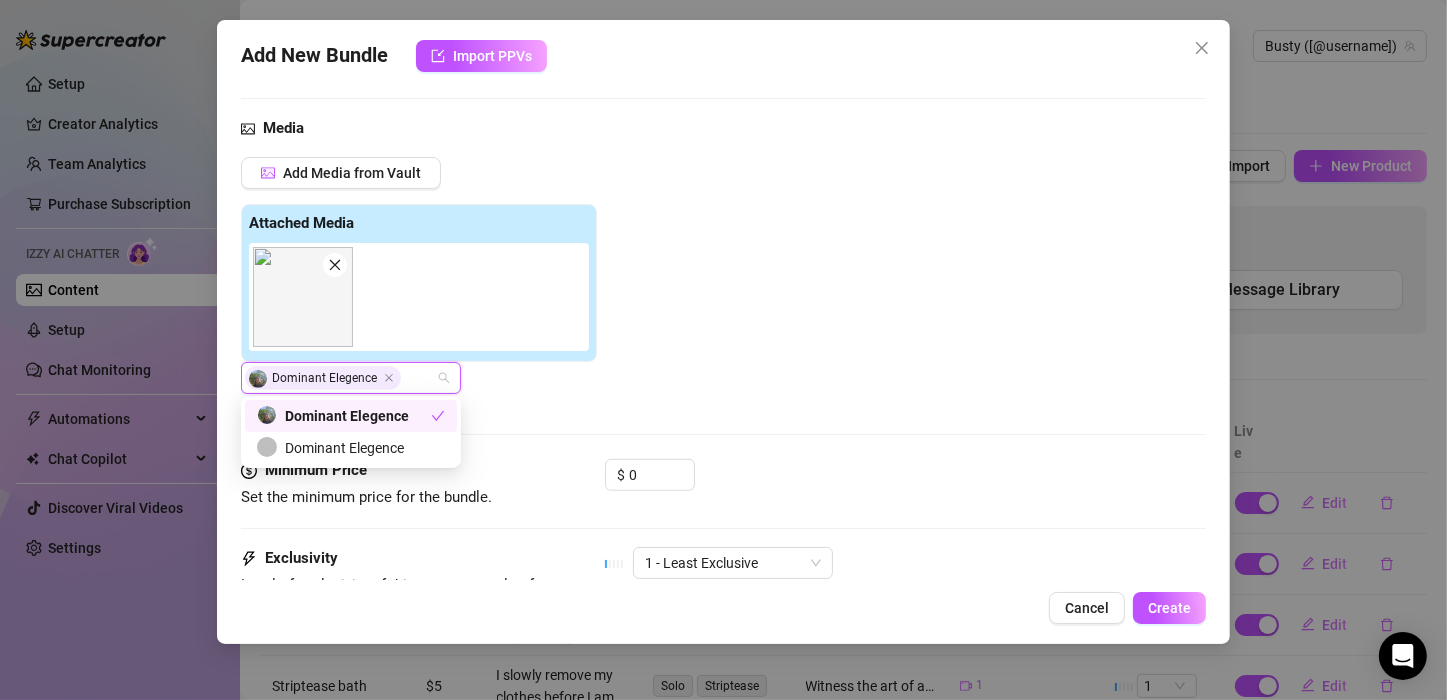 click on "Dominant Elegence" at bounding box center (344, 416) 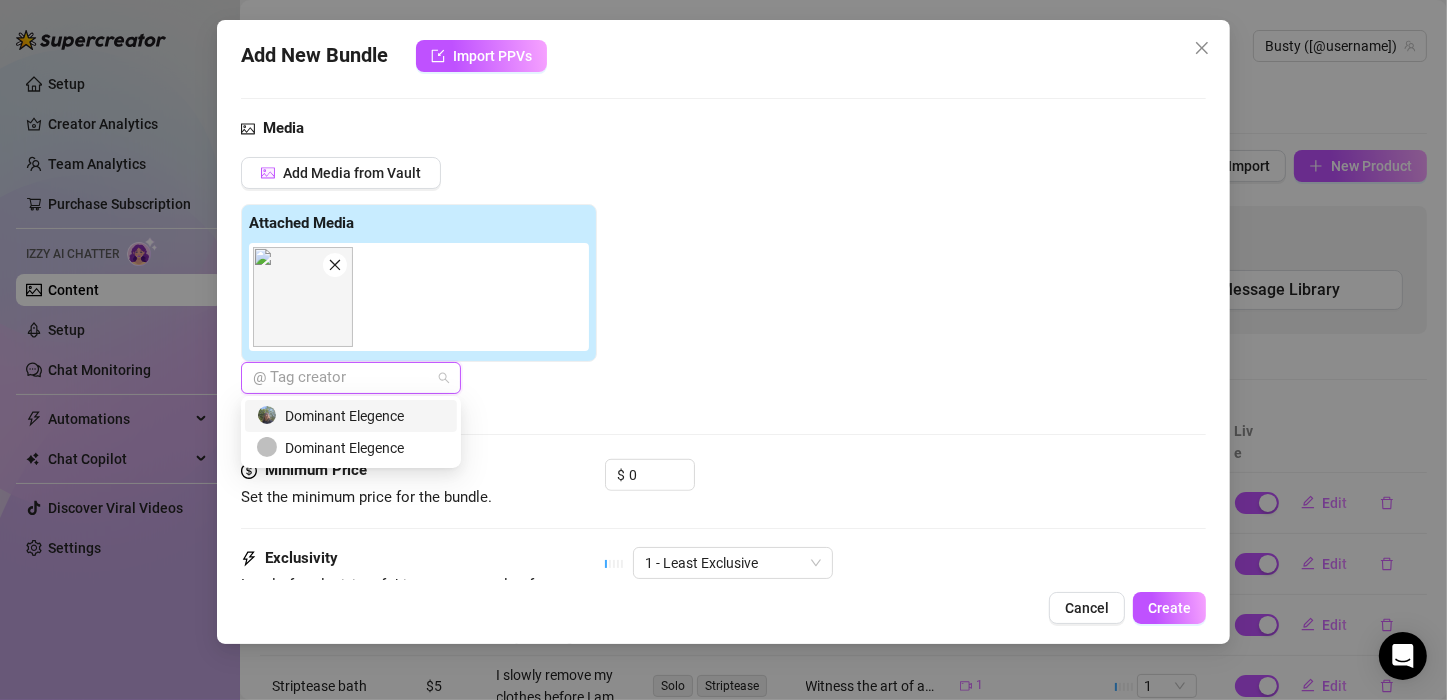 click on "Dominant Elegence" at bounding box center (351, 416) 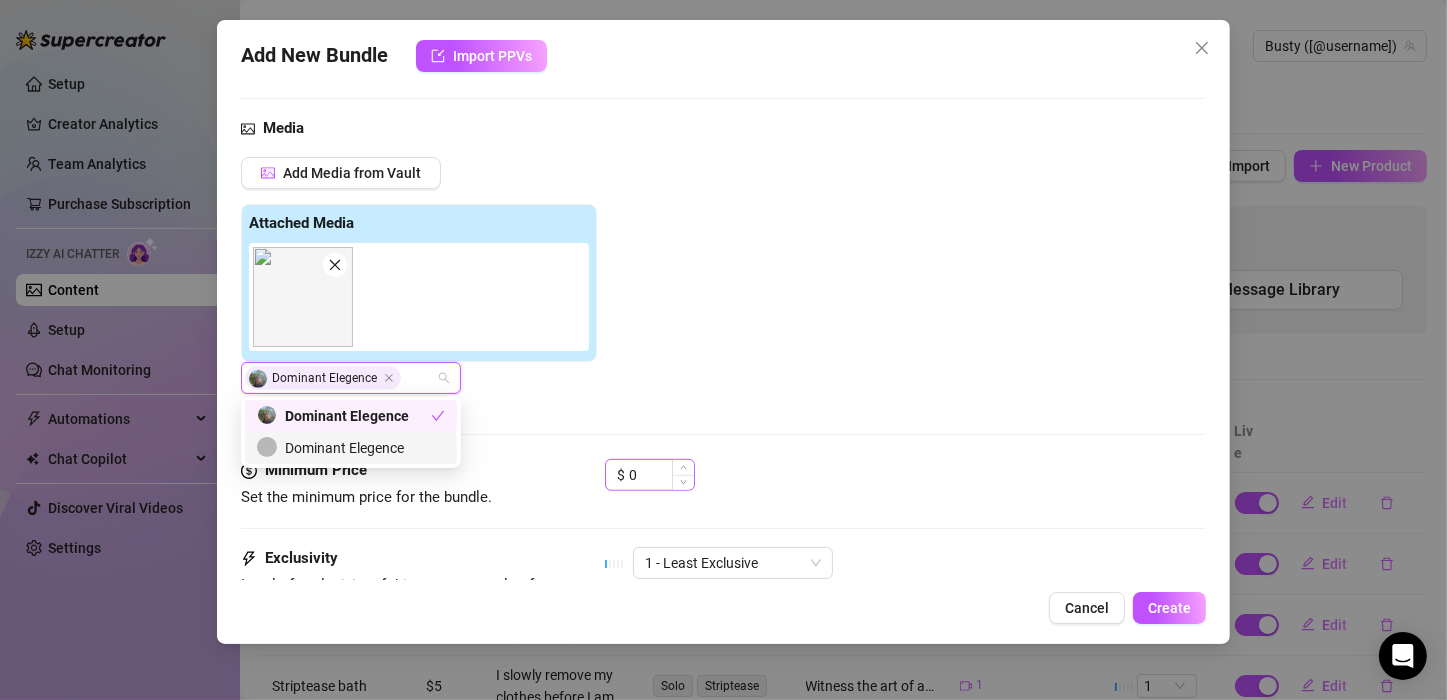 click on "$ 0" at bounding box center (650, 475) 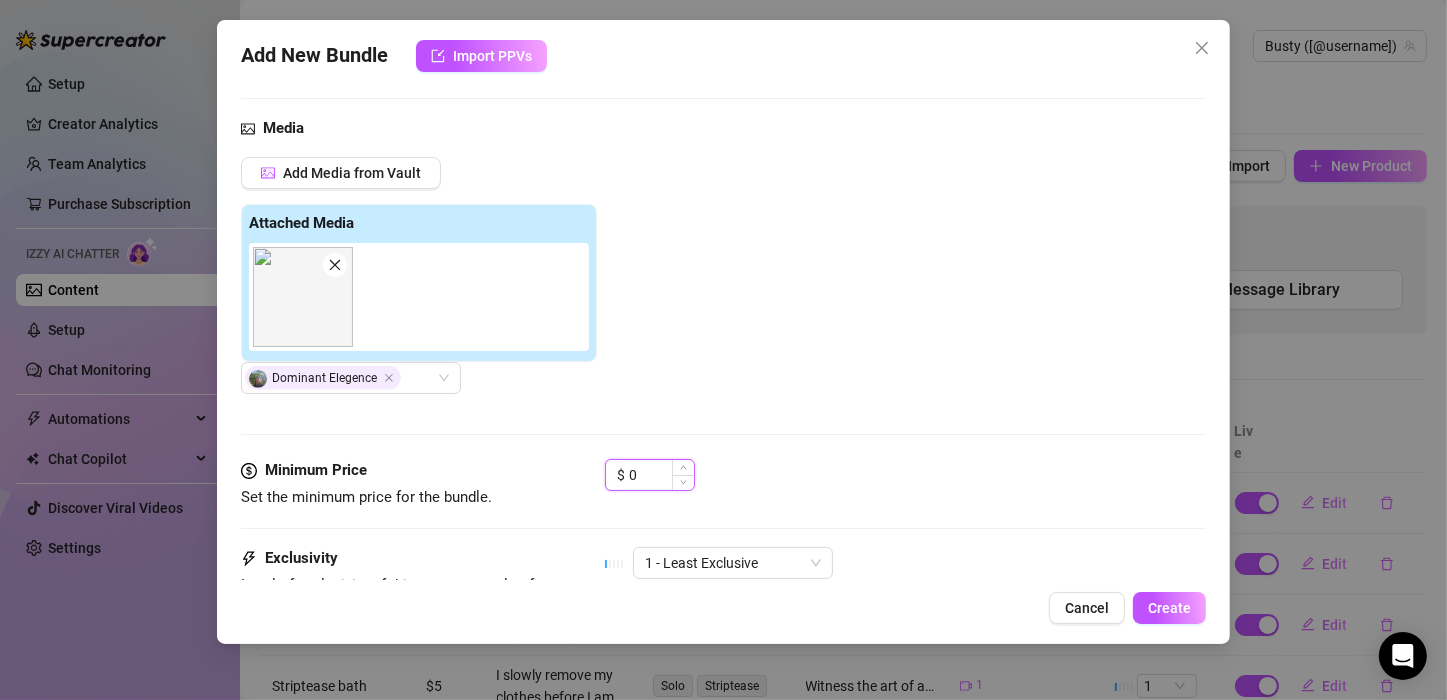 click on "0" at bounding box center (661, 475) 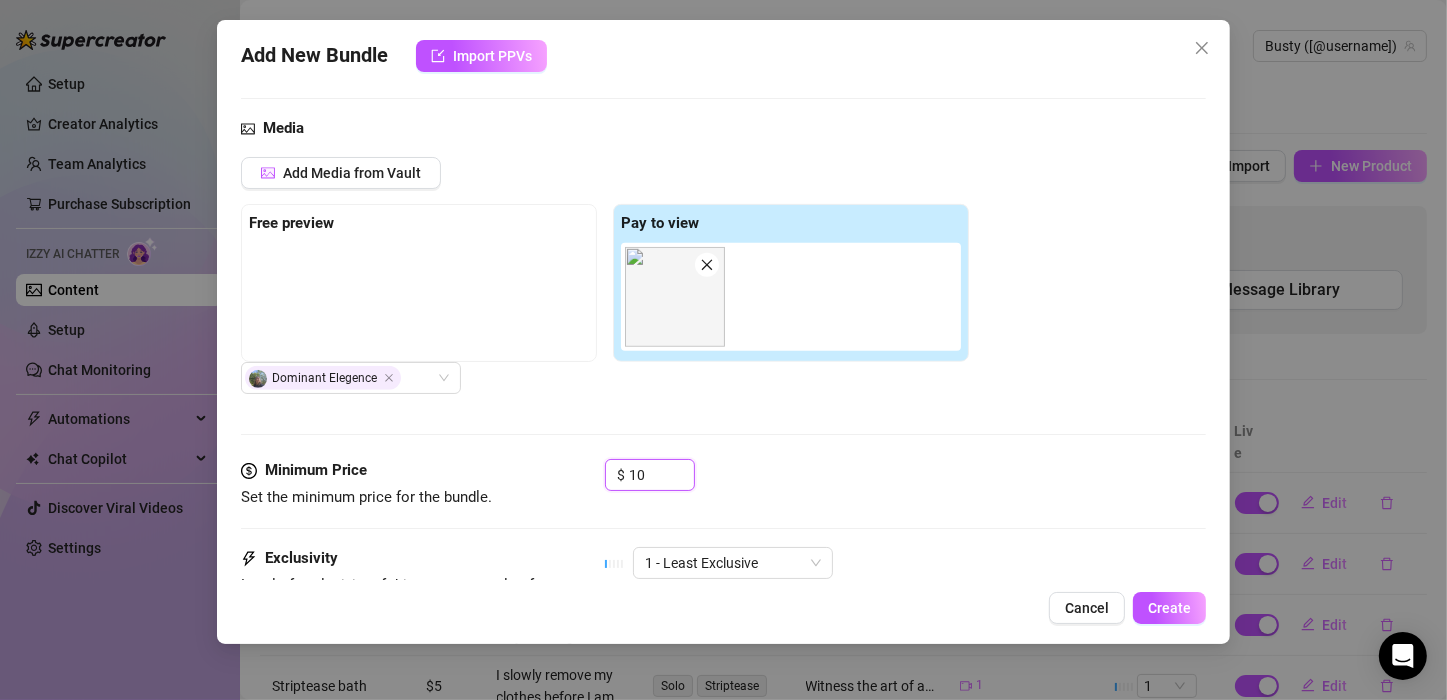 scroll, scrollTop: 1298, scrollLeft: 0, axis: vertical 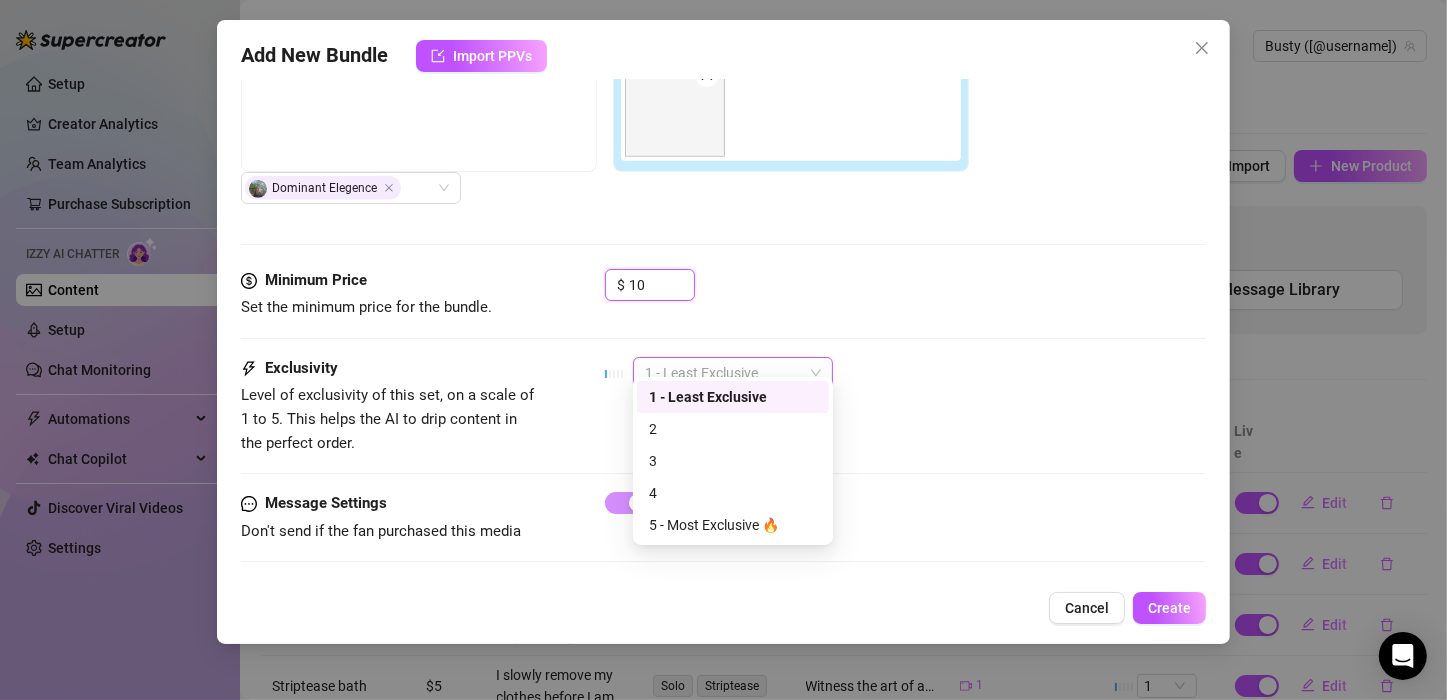 click on "1 - Least Exclusive" at bounding box center [733, 373] 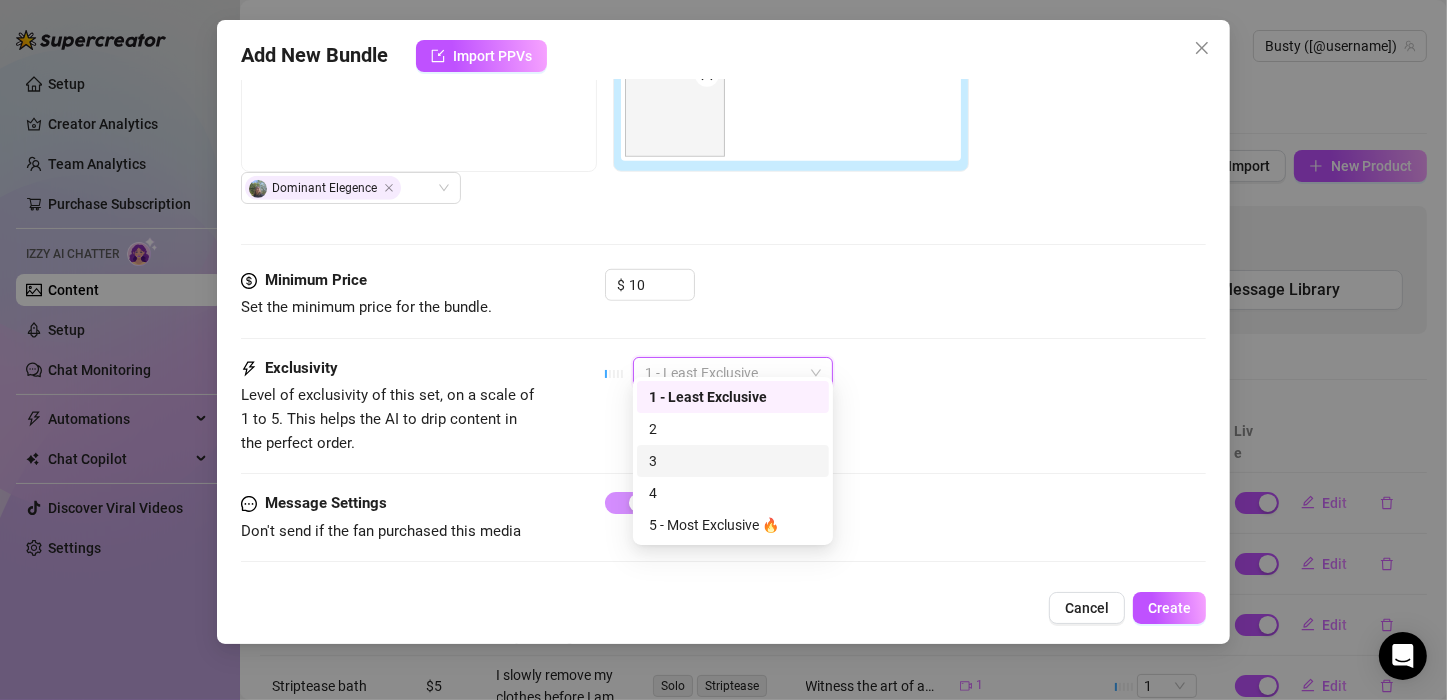 click on "3" at bounding box center [733, 461] 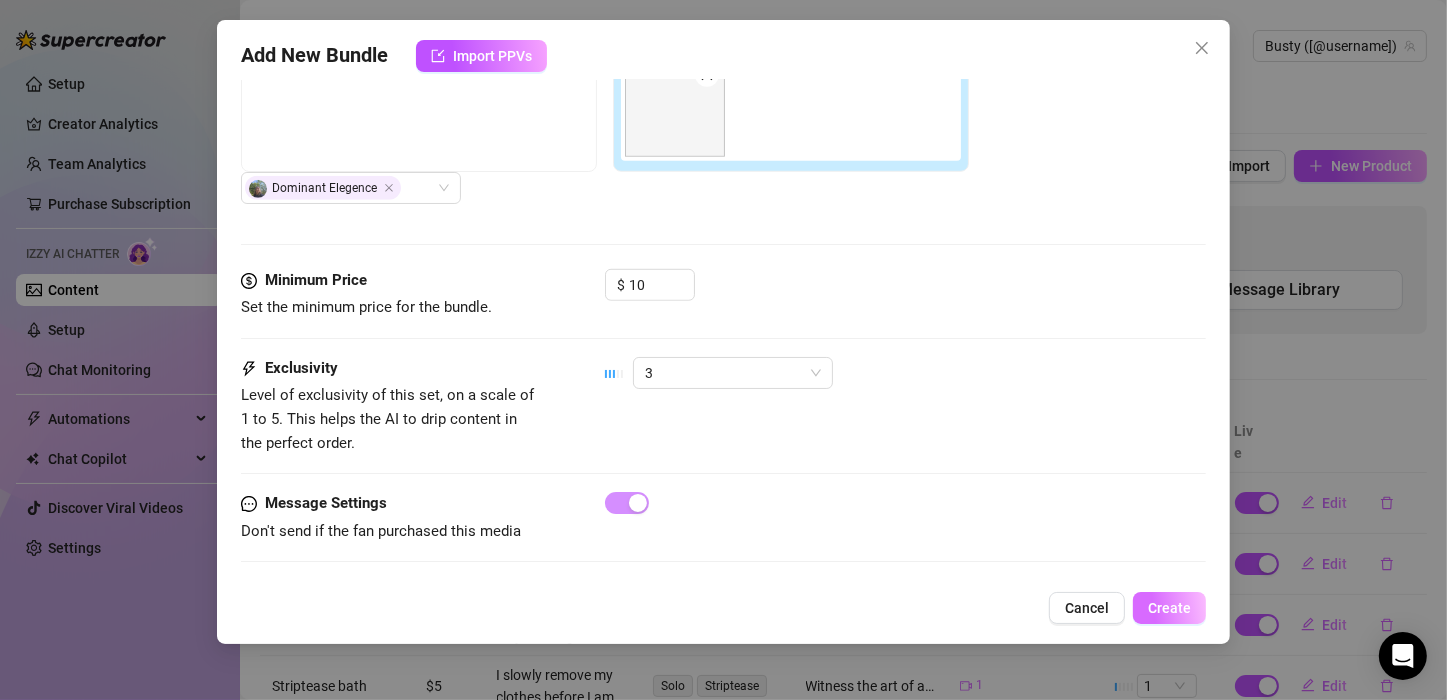 click on "Create" at bounding box center [1169, 608] 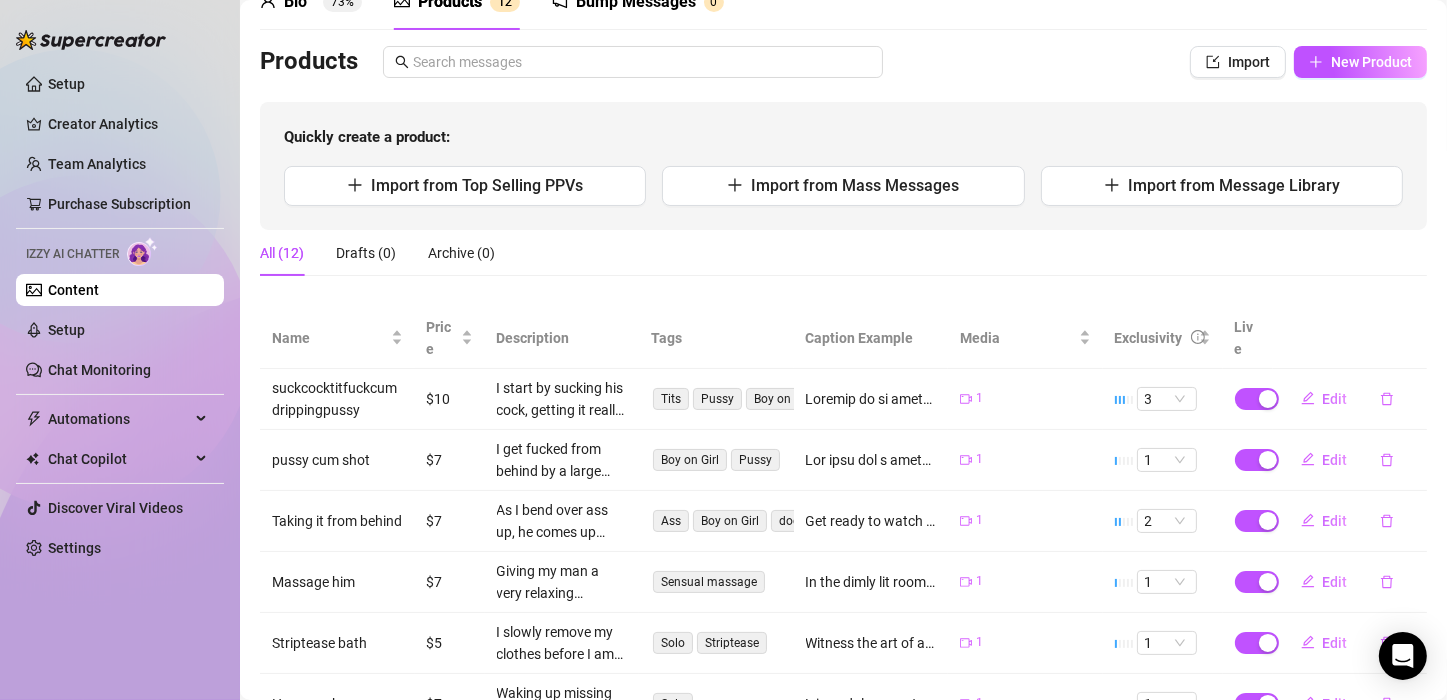 scroll, scrollTop: 18, scrollLeft: 0, axis: vertical 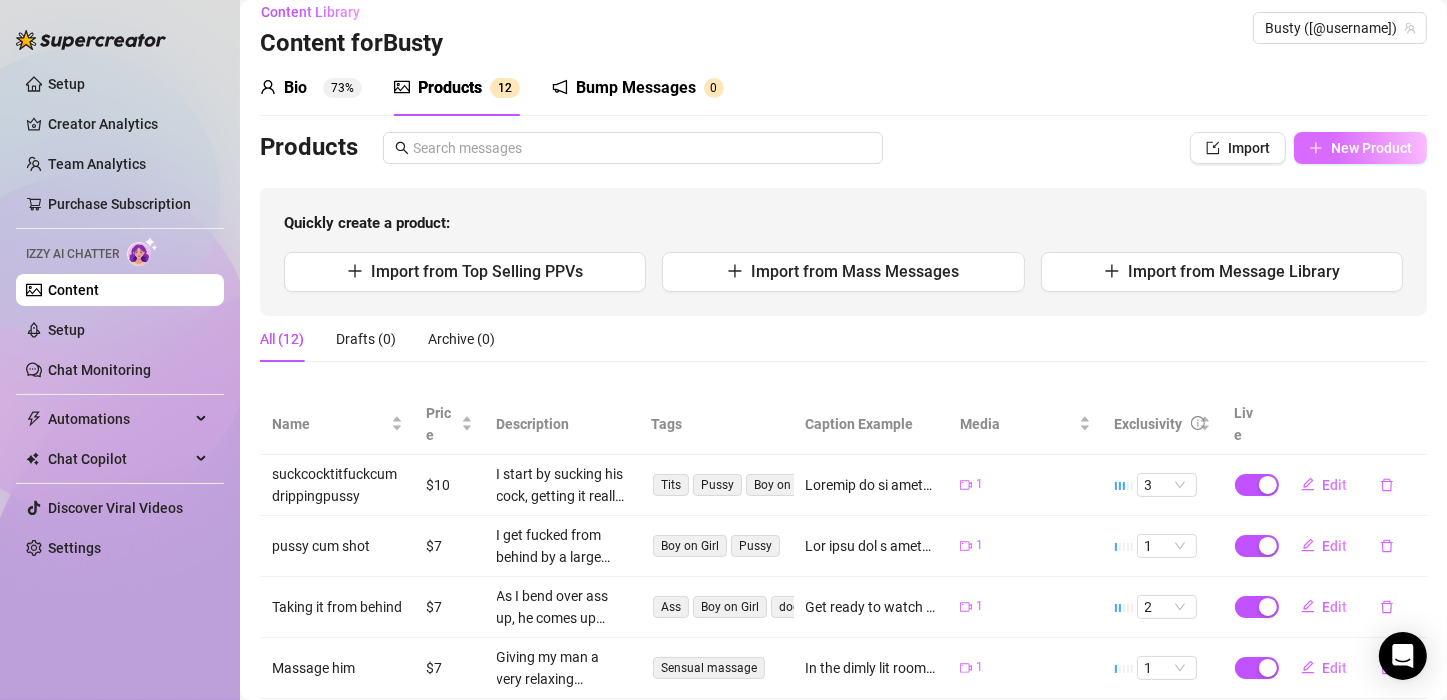 click on "New Product" at bounding box center (1360, 148) 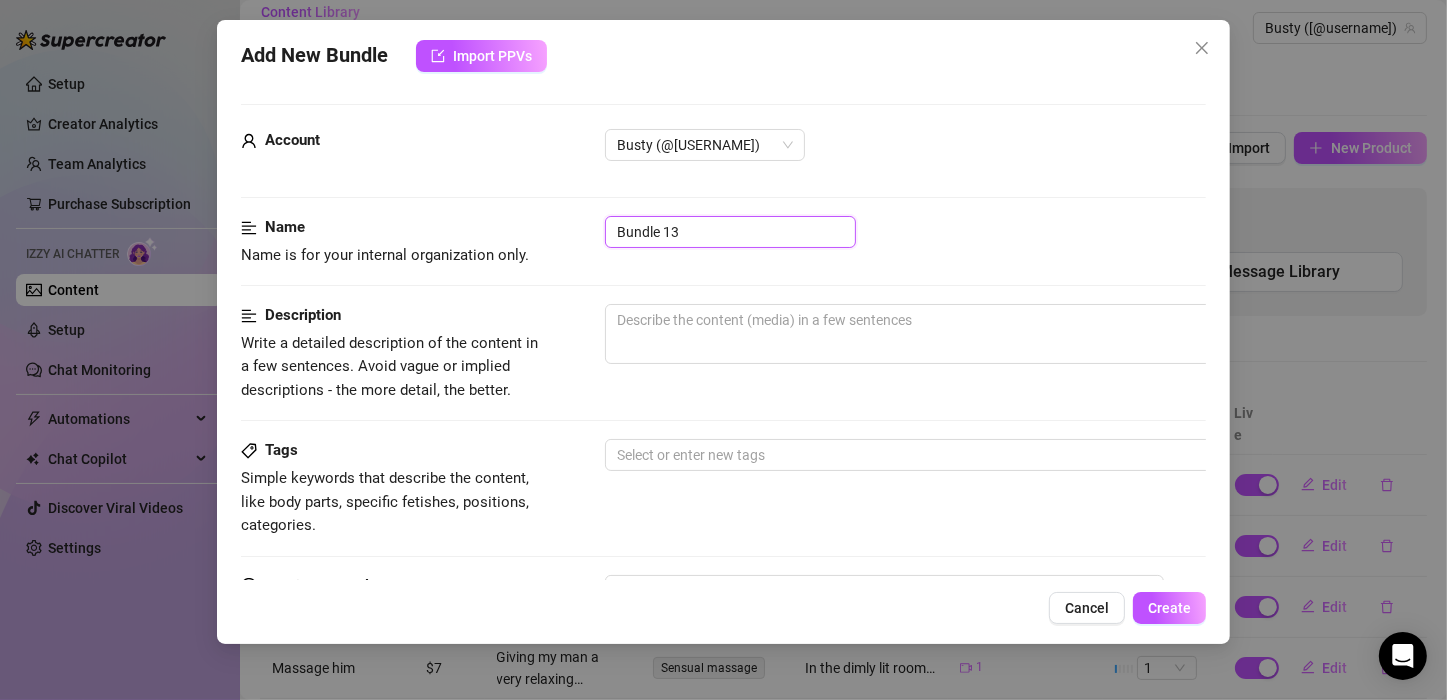 drag, startPoint x: 719, startPoint y: 226, endPoint x: 547, endPoint y: 244, distance: 172.9393 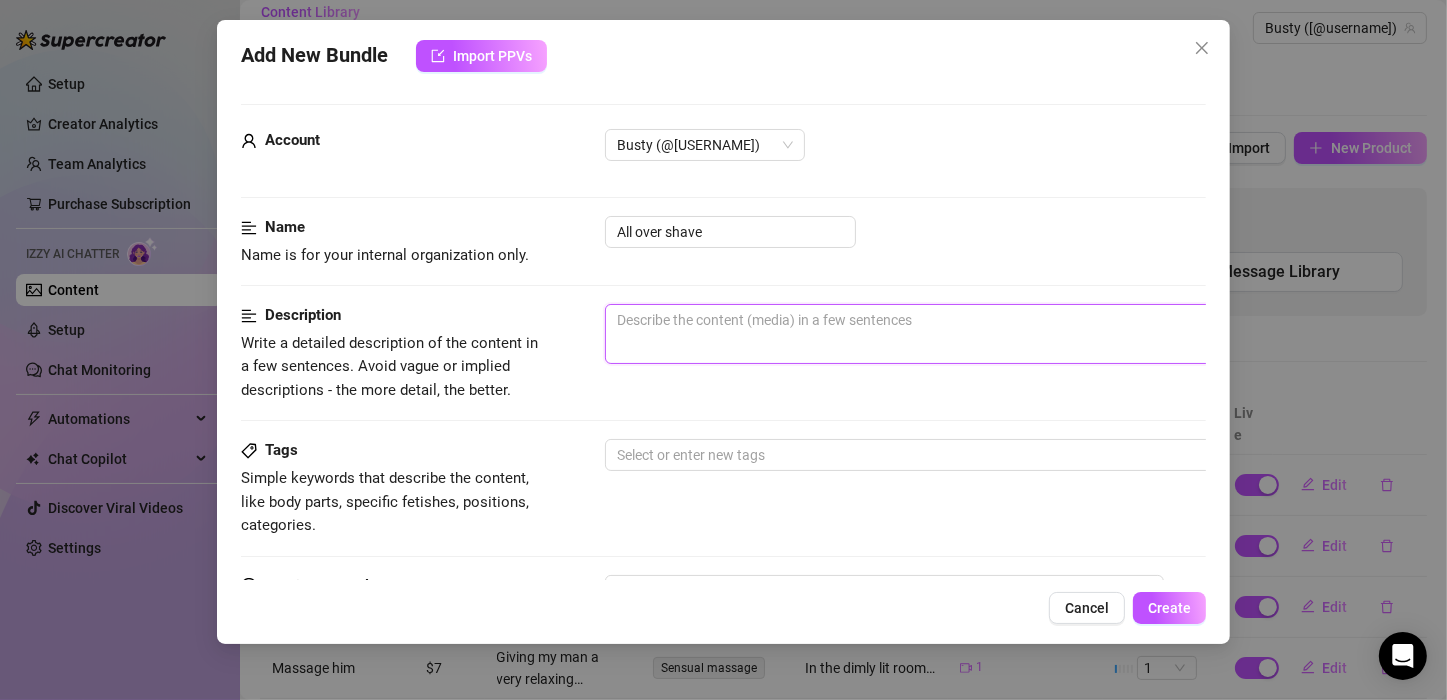 click at bounding box center [955, 334] 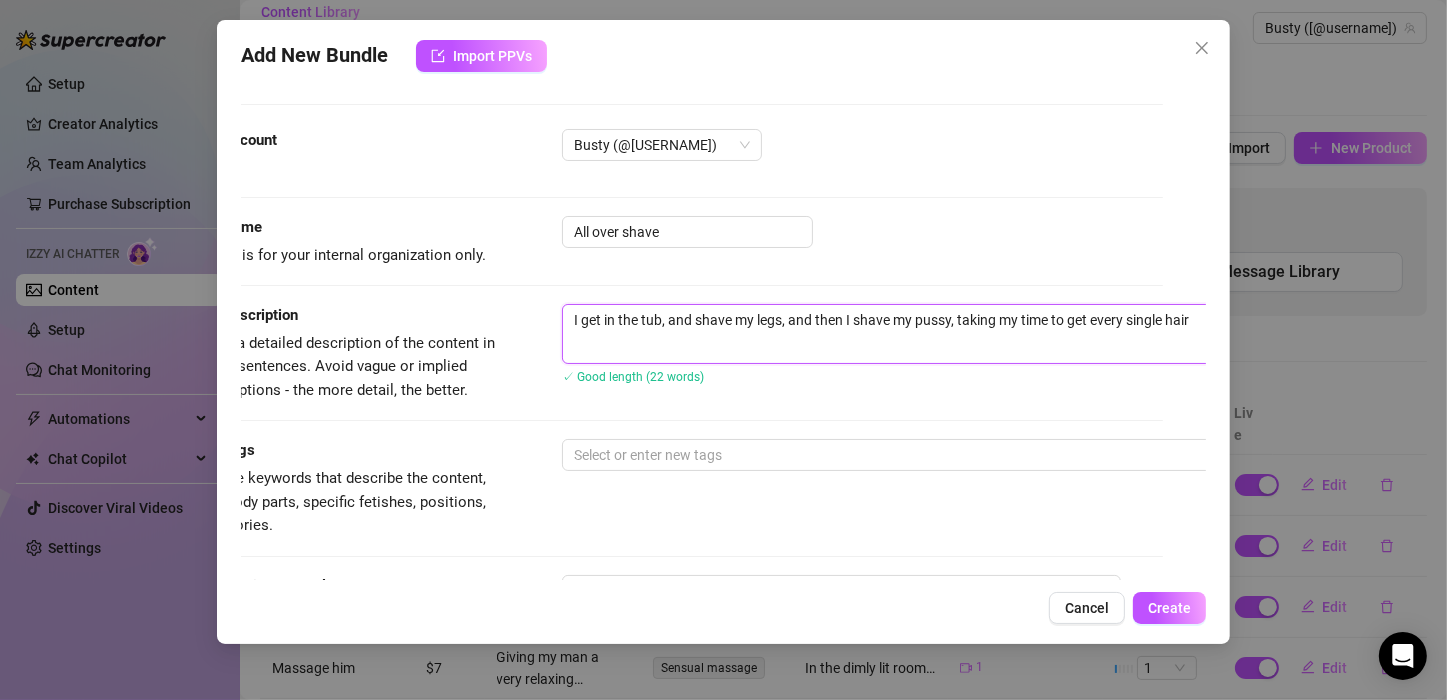 scroll, scrollTop: 0, scrollLeft: 48, axis: horizontal 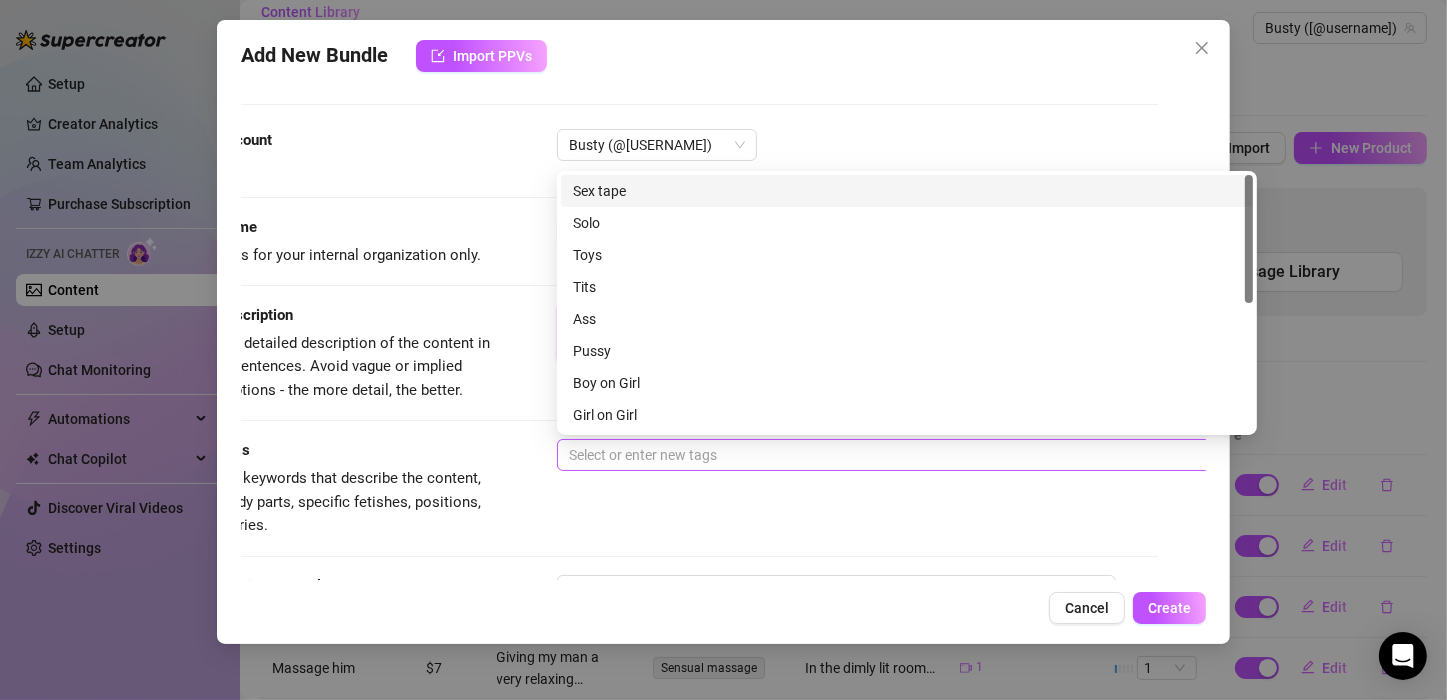 click at bounding box center (896, 455) 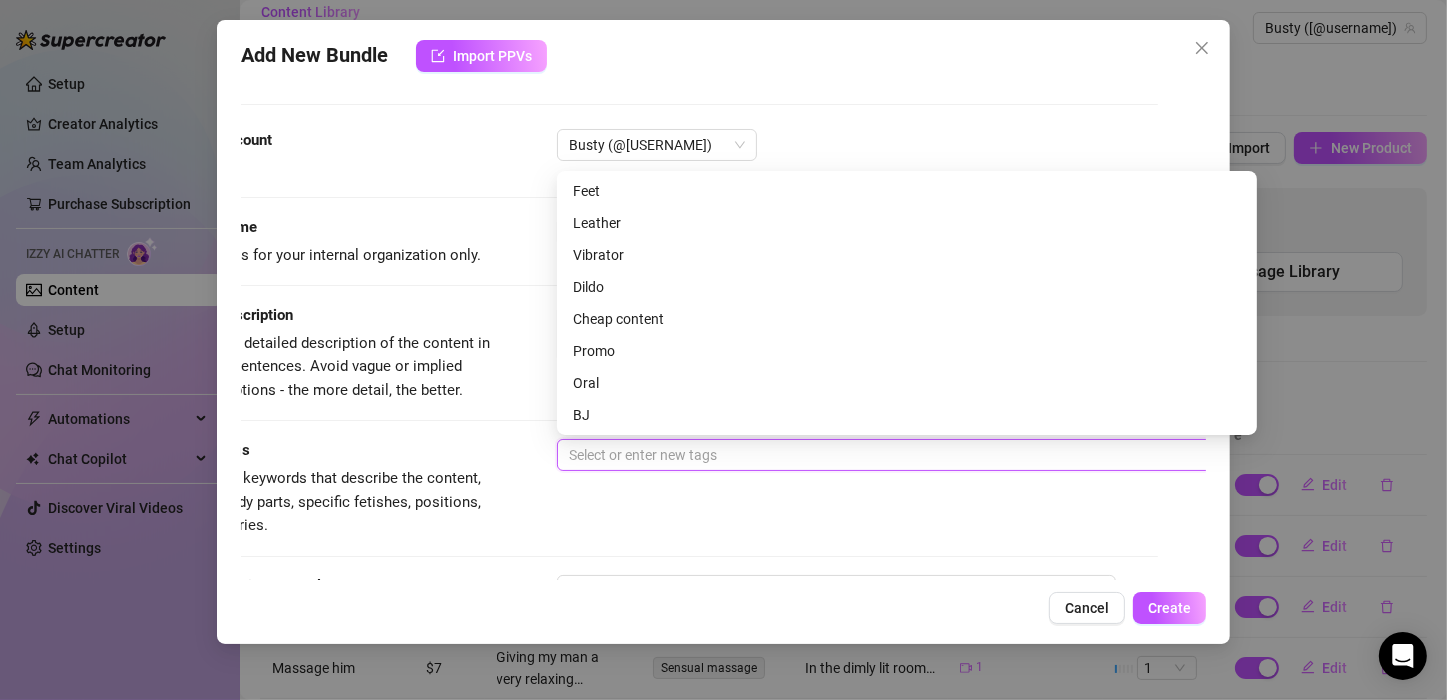 scroll, scrollTop: 0, scrollLeft: 0, axis: both 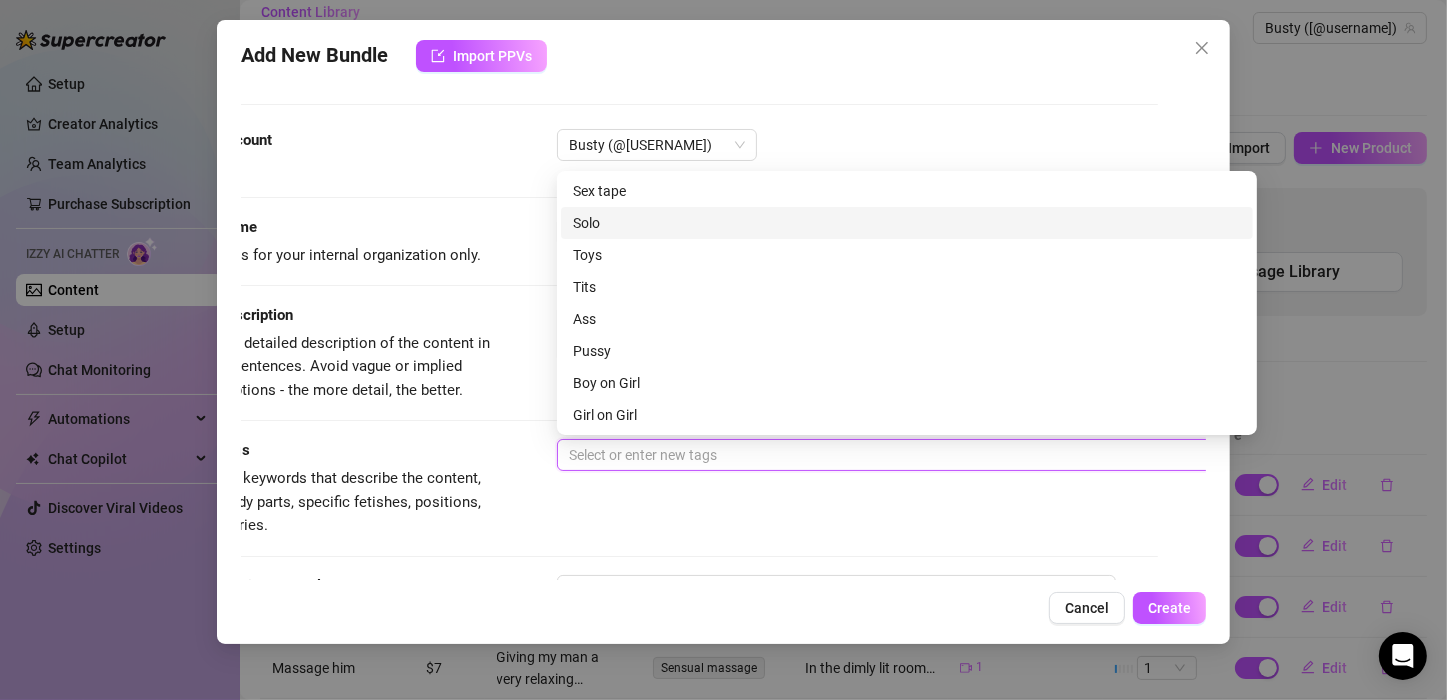 click on "Solo" at bounding box center [907, 223] 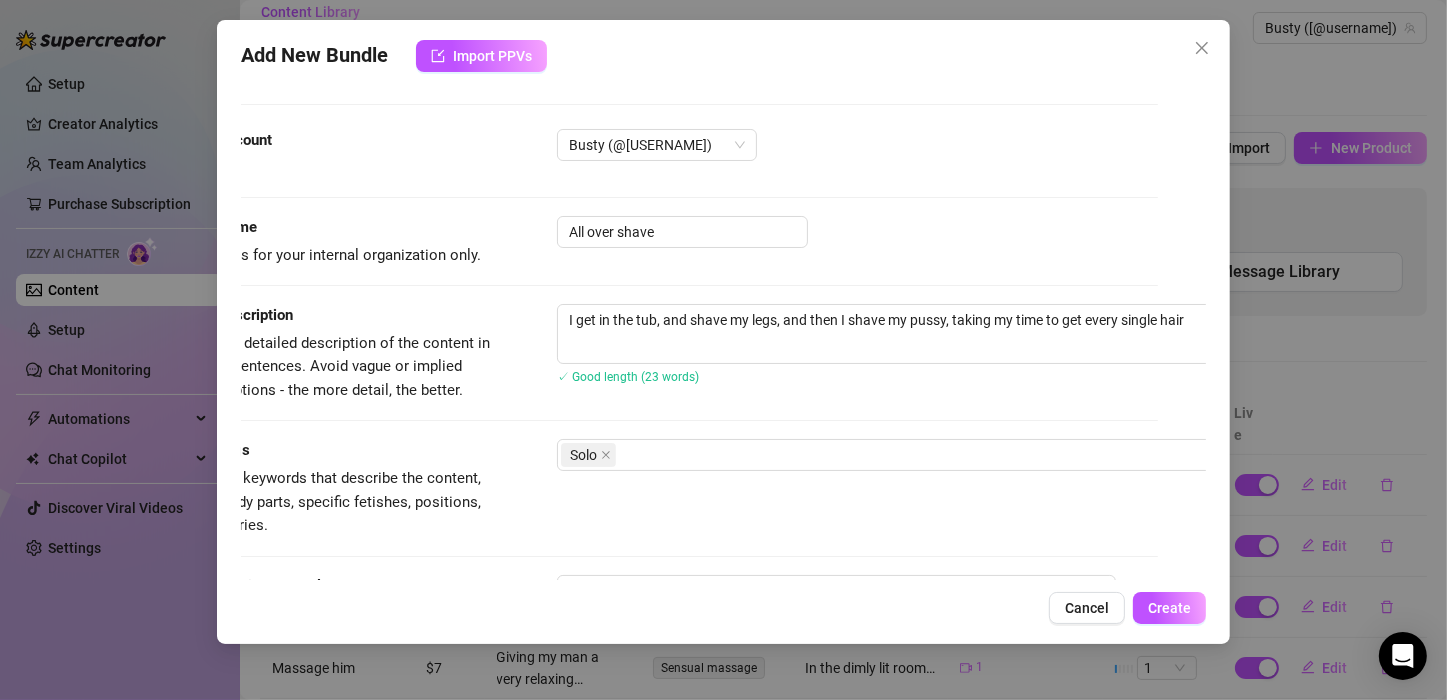 click on "Tags Simple keywords that describe the content, like body parts, specific fetishes, positions, categories. Solo" at bounding box center [675, 488] 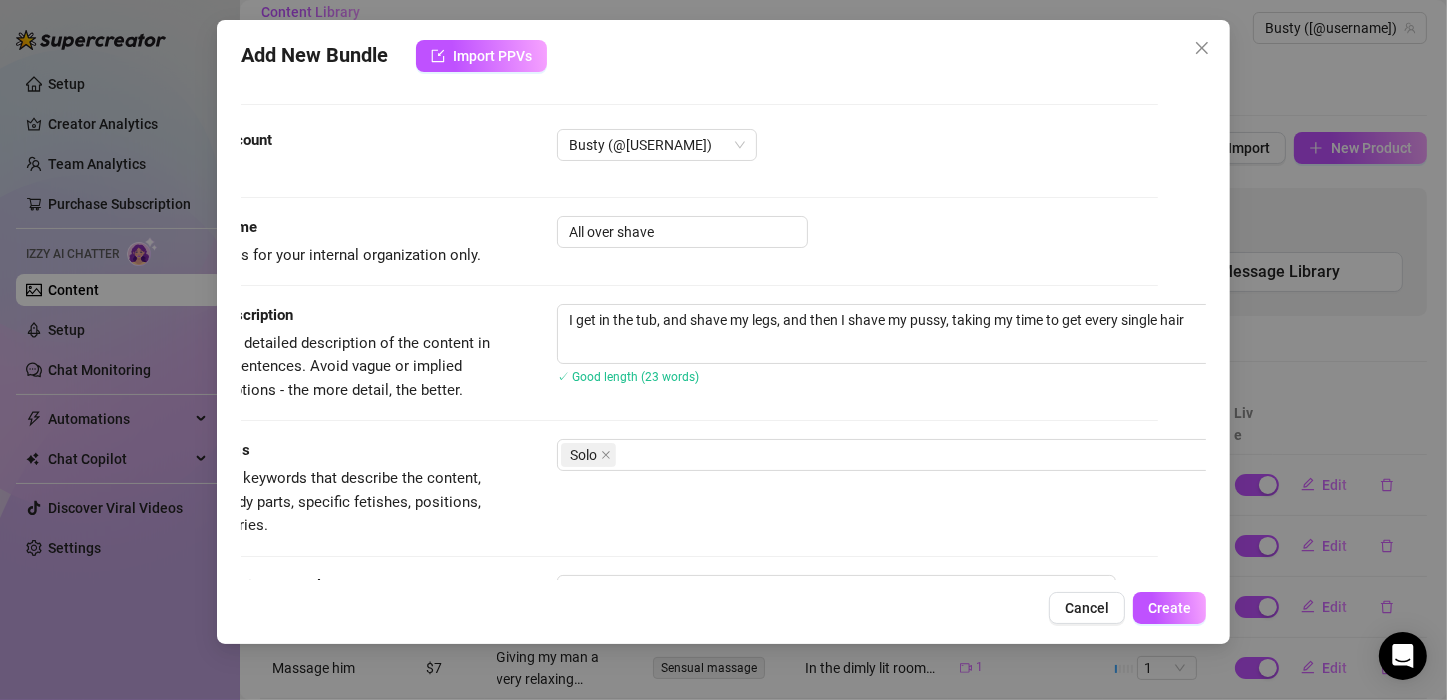 scroll, scrollTop: 200, scrollLeft: 48, axis: both 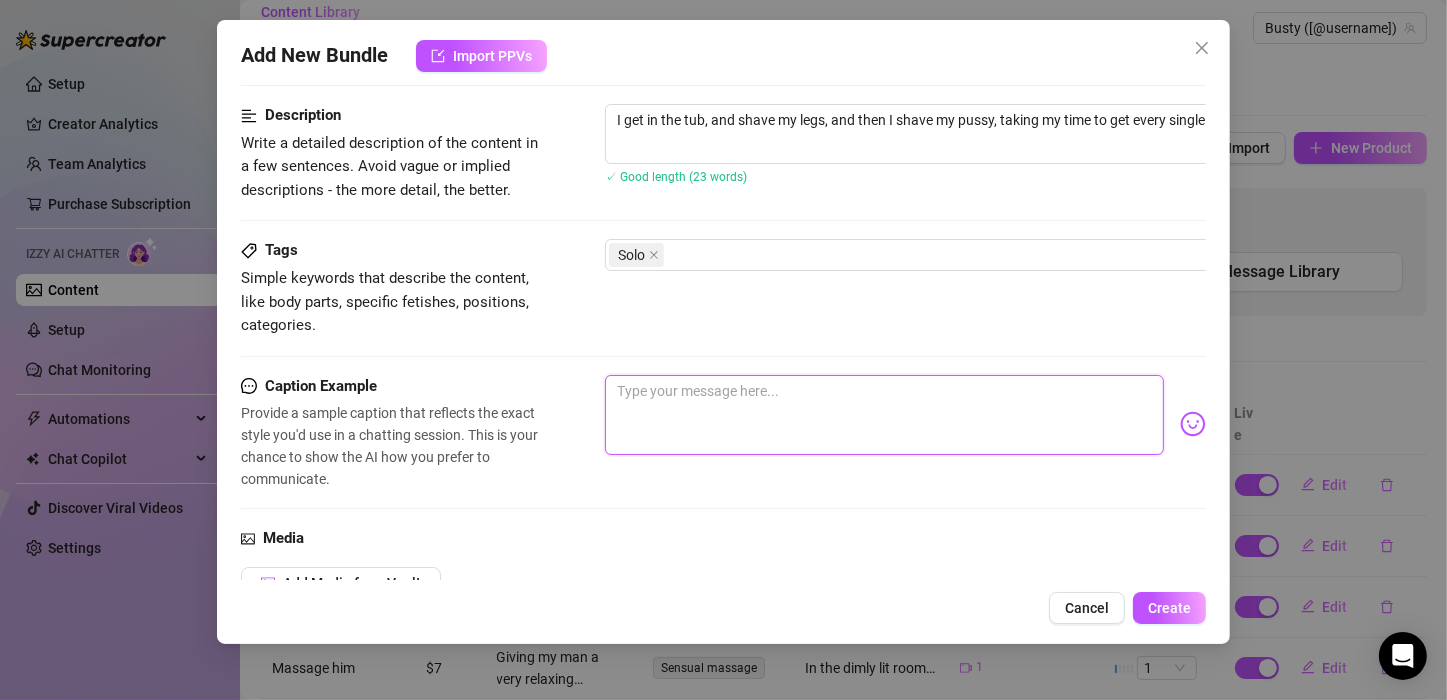 click at bounding box center (884, 415) 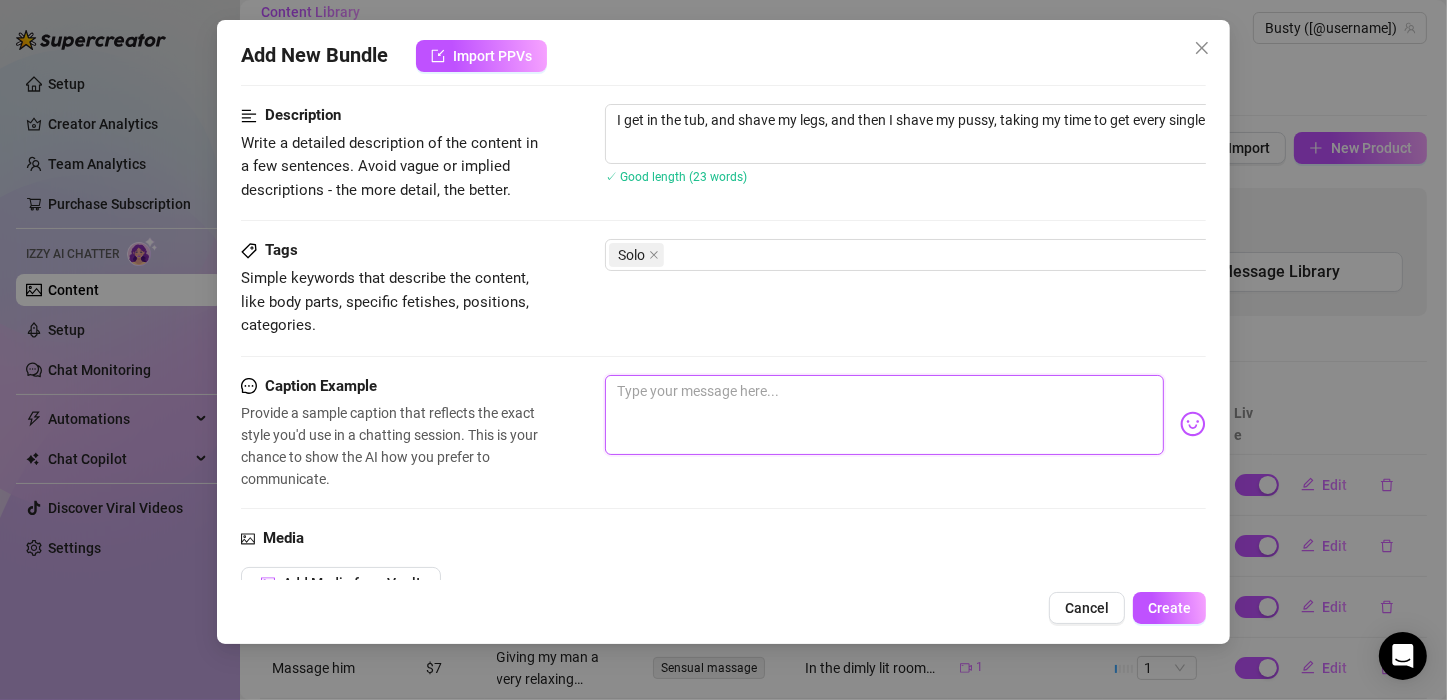 paste on "Join me for an intimate and sensual experience as I indulge in a personal ritual of self-care. In this exclusive PPV, I invite you to witness my private moment of pampering, where every stroke of the razor is a tease, and every drop of water is a whisper of desire.
Don't miss out on this exclusive experience. Click that PPV now to witness the art of self-care." 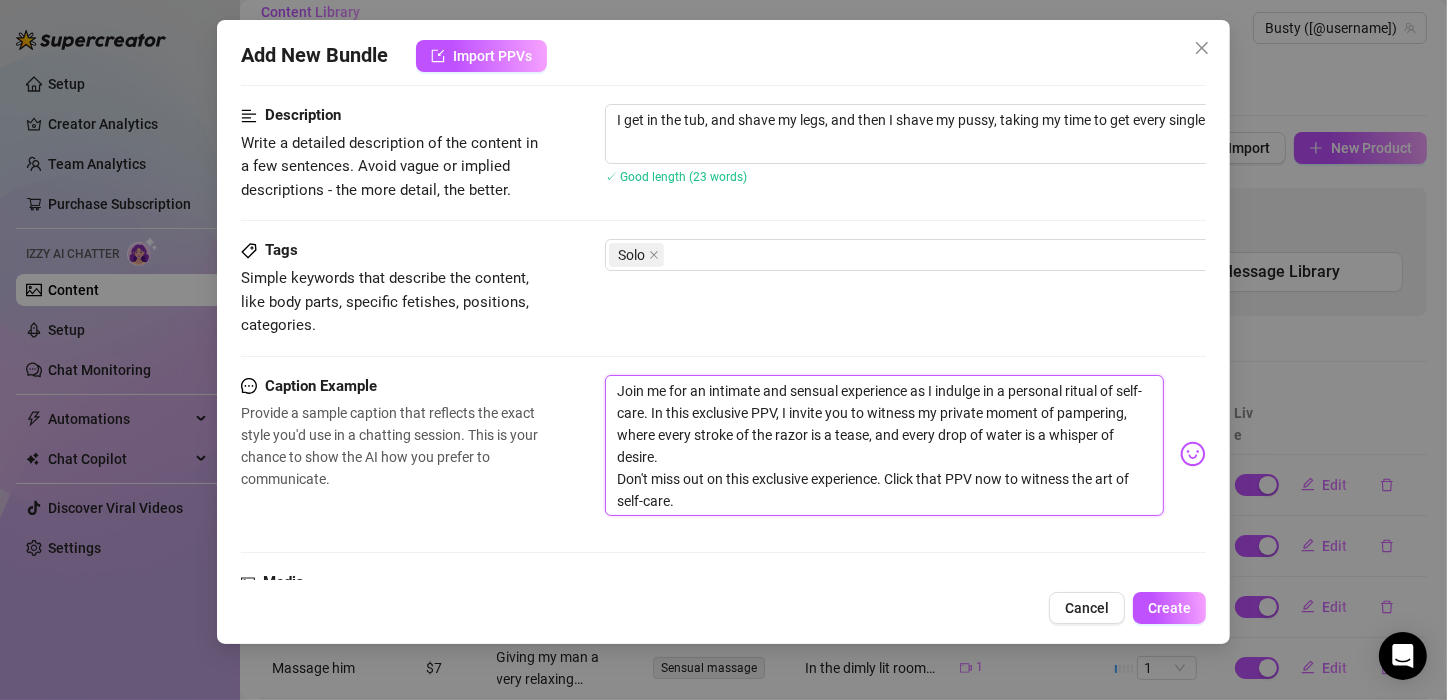 scroll, scrollTop: 0, scrollLeft: 0, axis: both 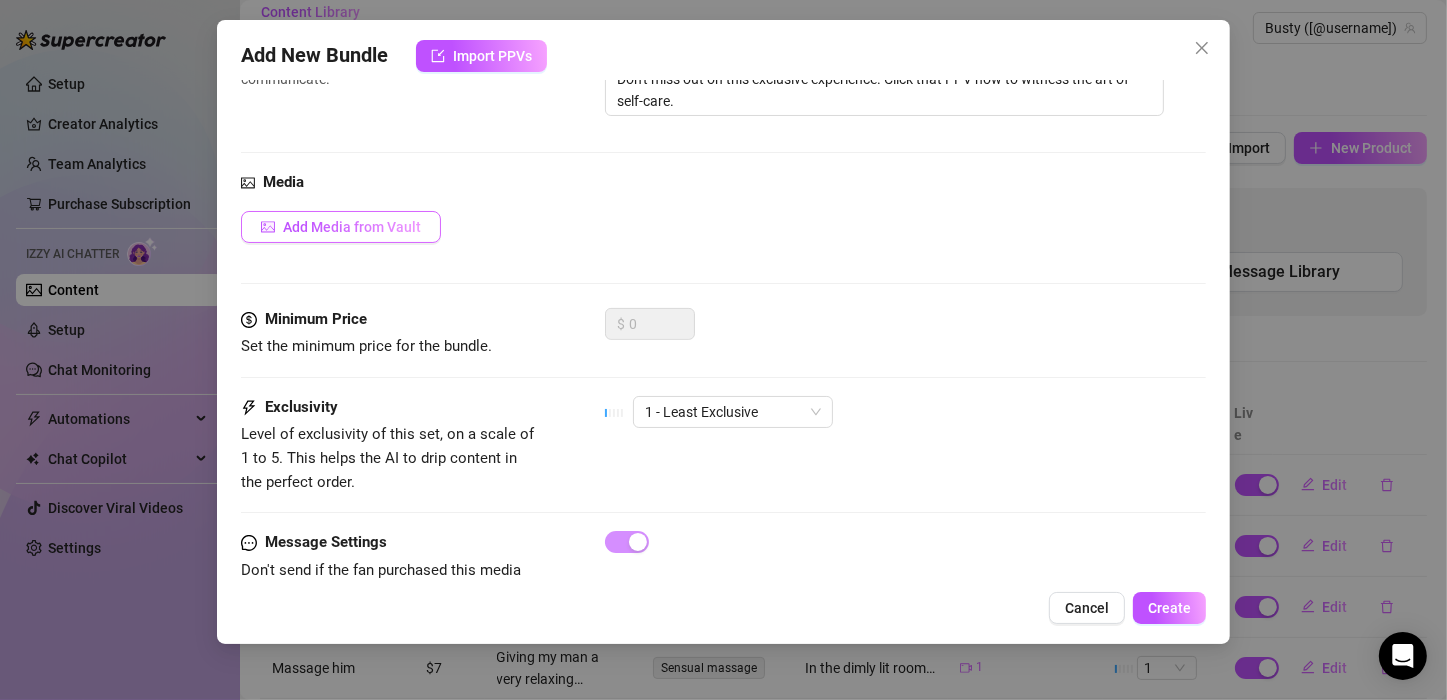 click on "Add Media from Vault" at bounding box center (352, 227) 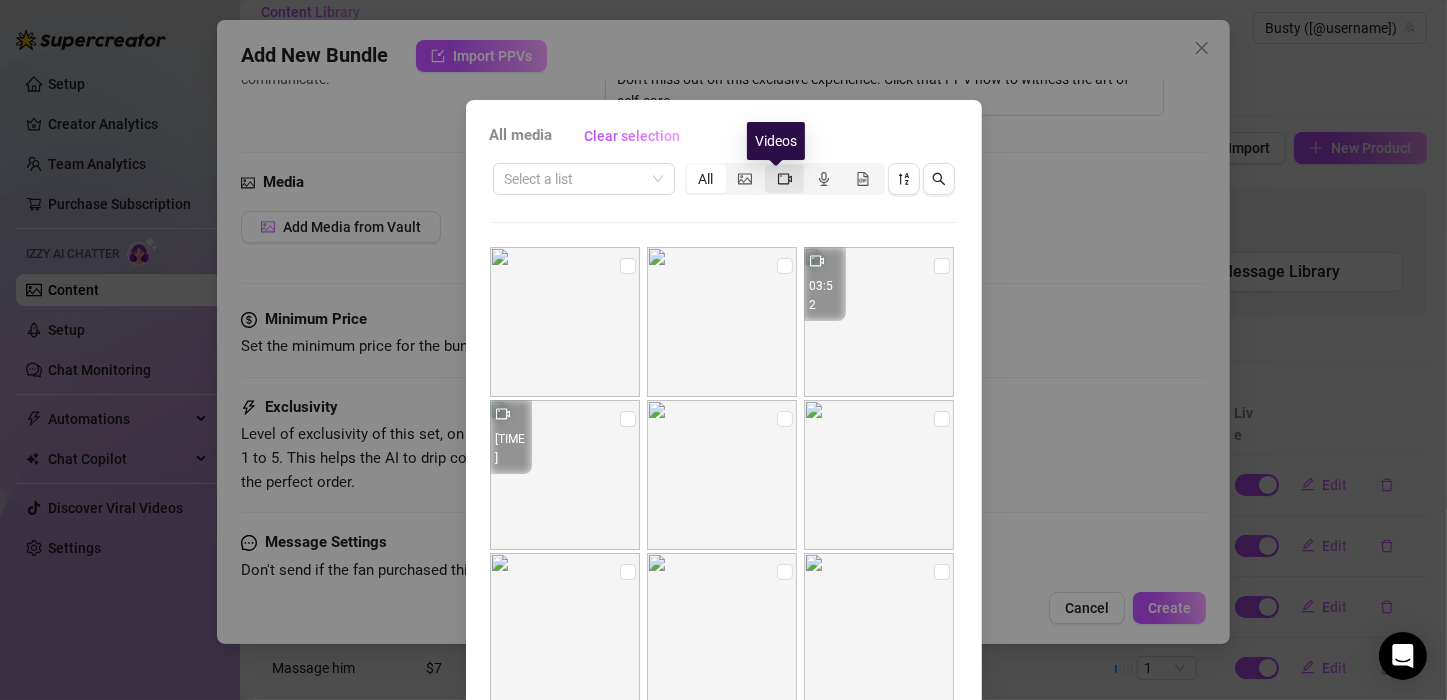 click 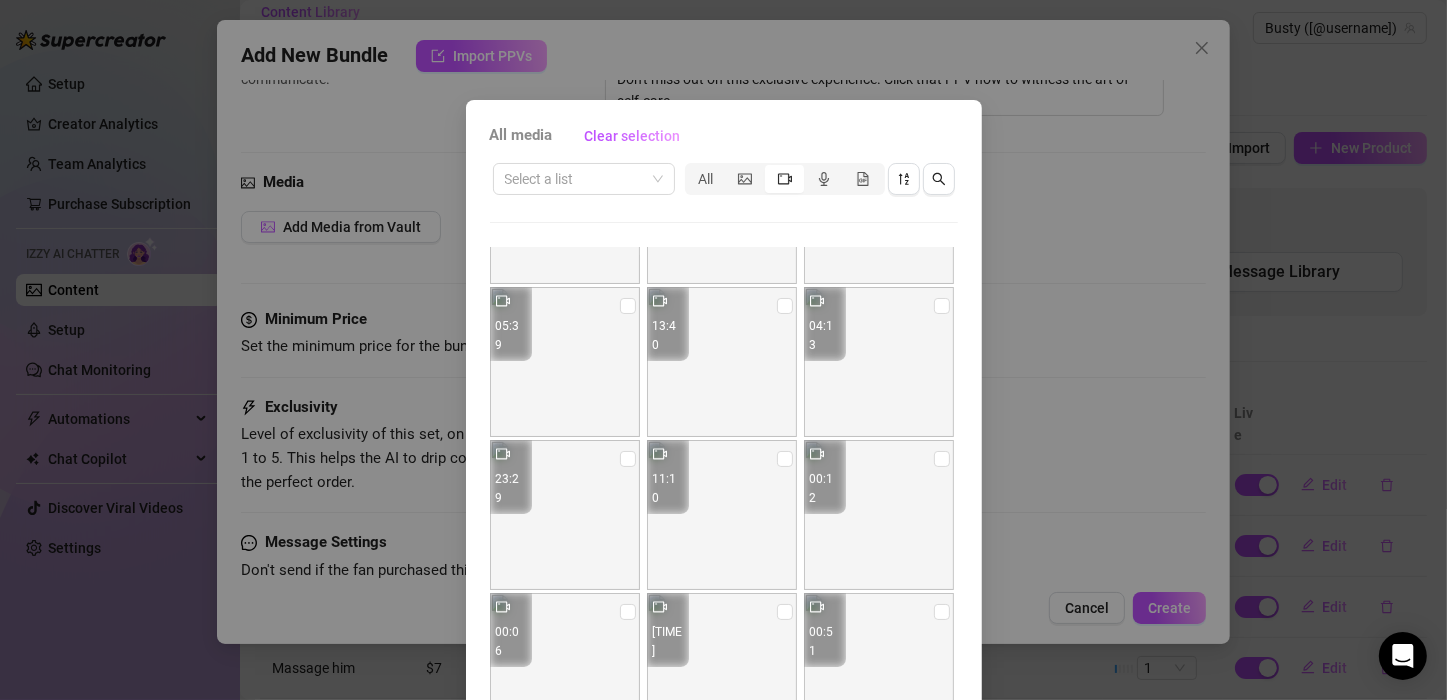 scroll, scrollTop: 300, scrollLeft: 0, axis: vertical 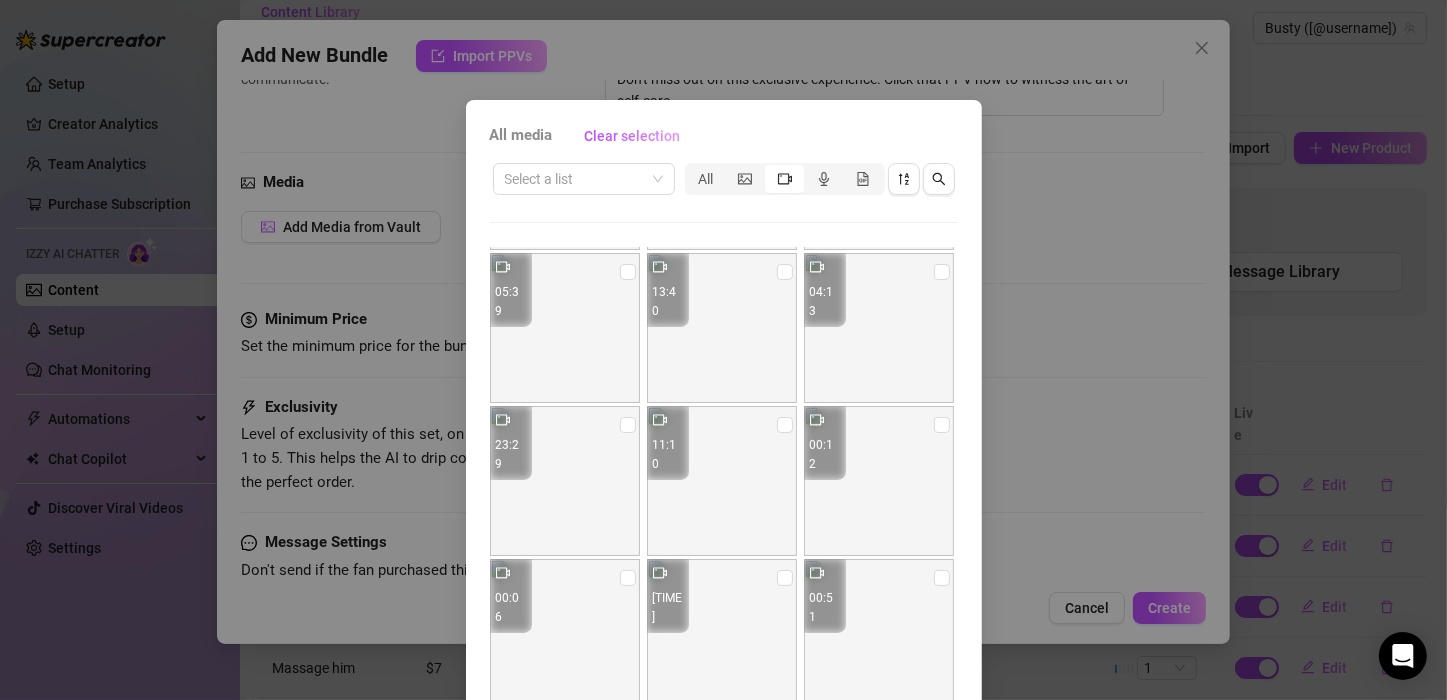 click at bounding box center [722, 481] 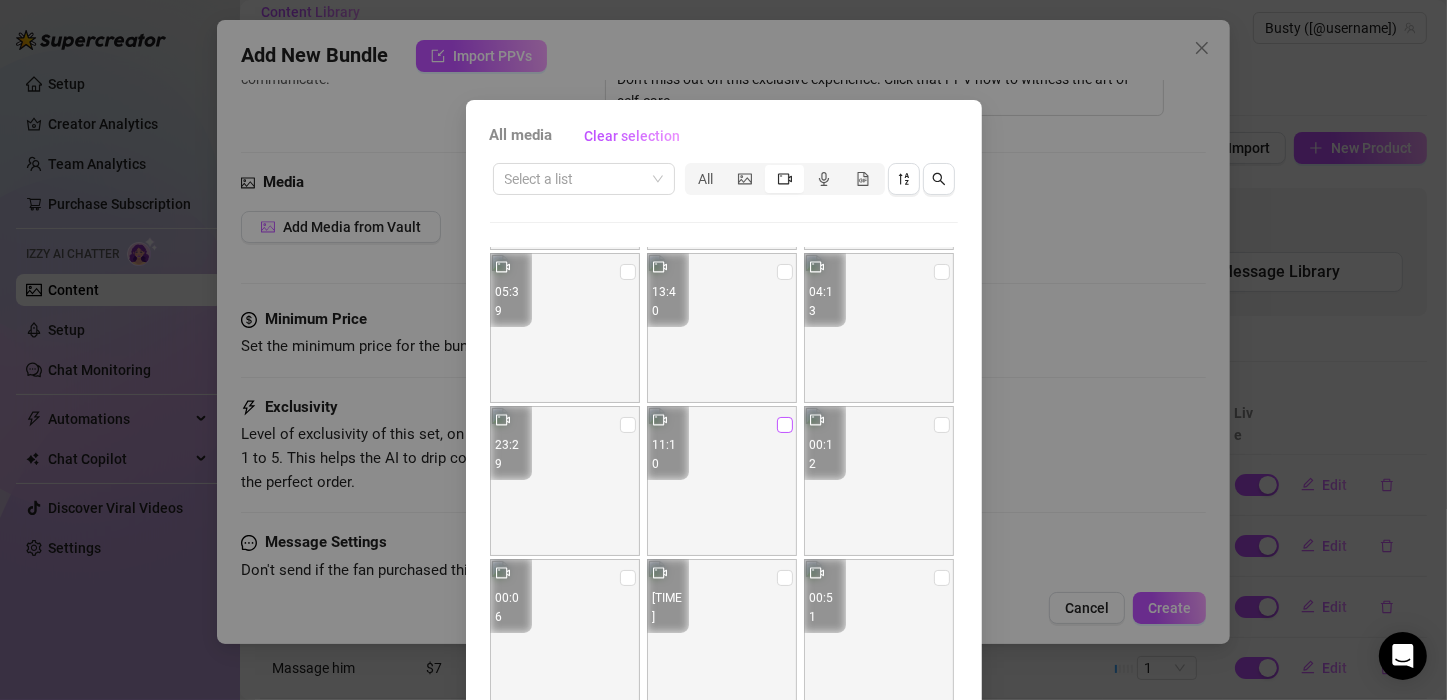 click at bounding box center (785, 425) 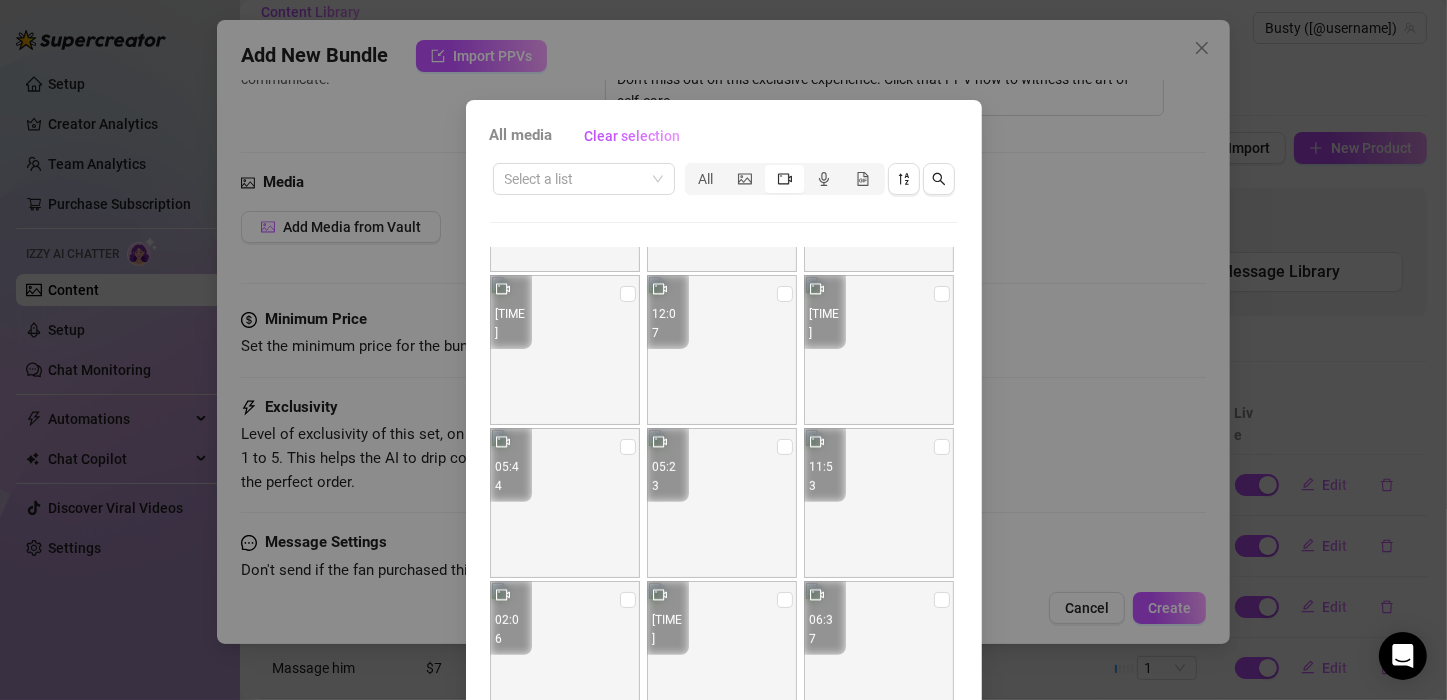 scroll, scrollTop: 753, scrollLeft: 0, axis: vertical 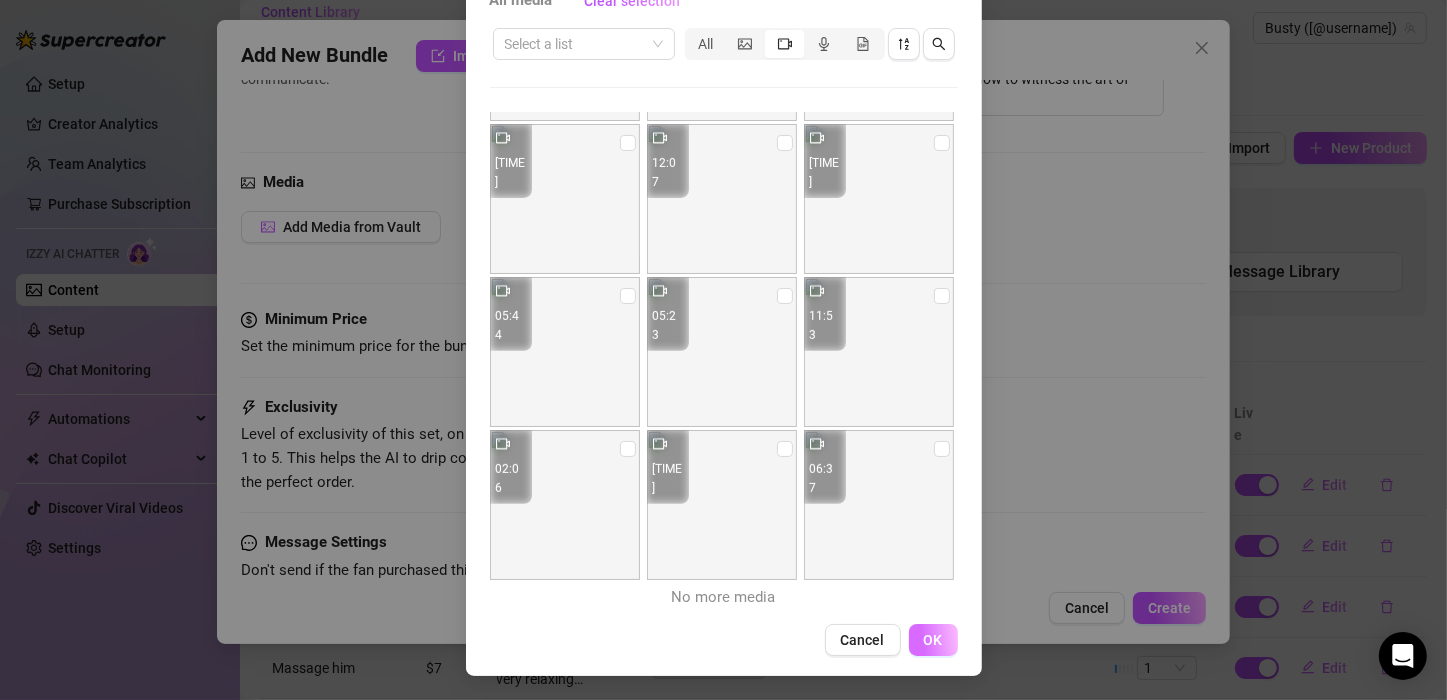 click on "OK" at bounding box center (933, 640) 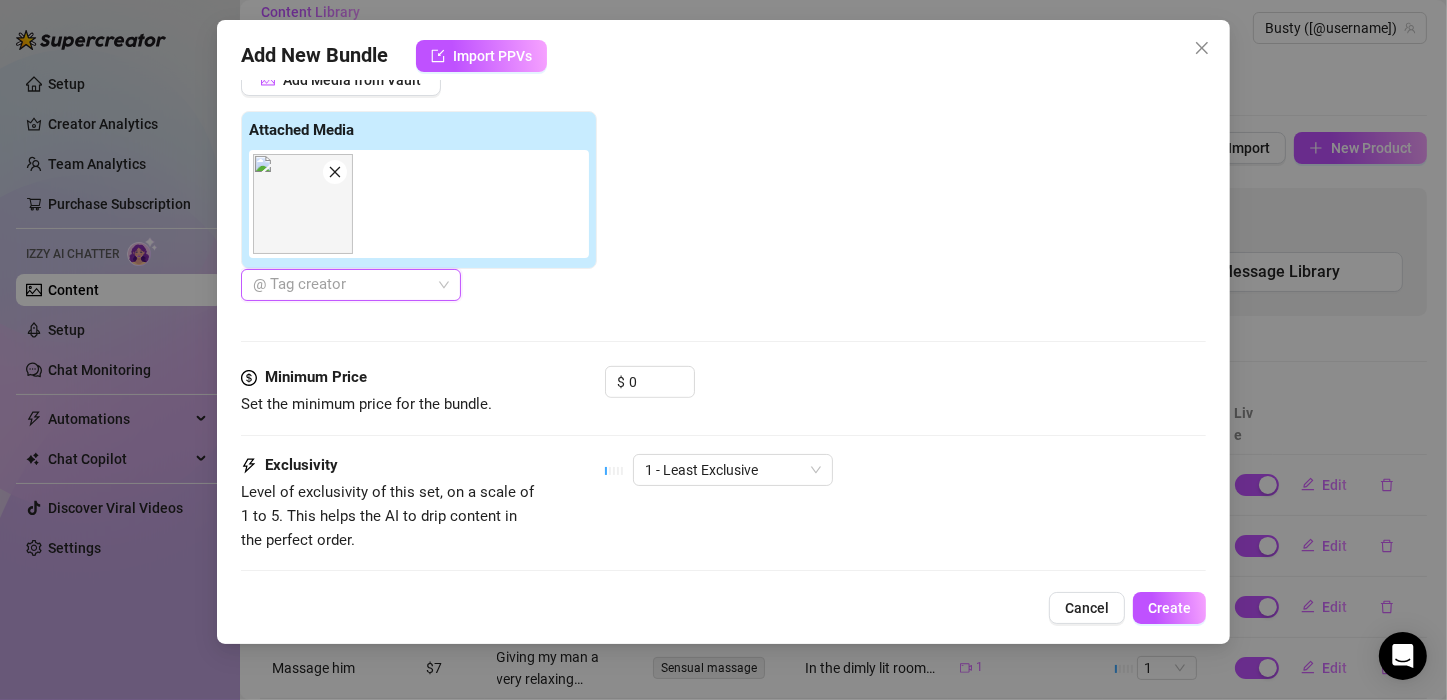 scroll, scrollTop: 800, scrollLeft: 0, axis: vertical 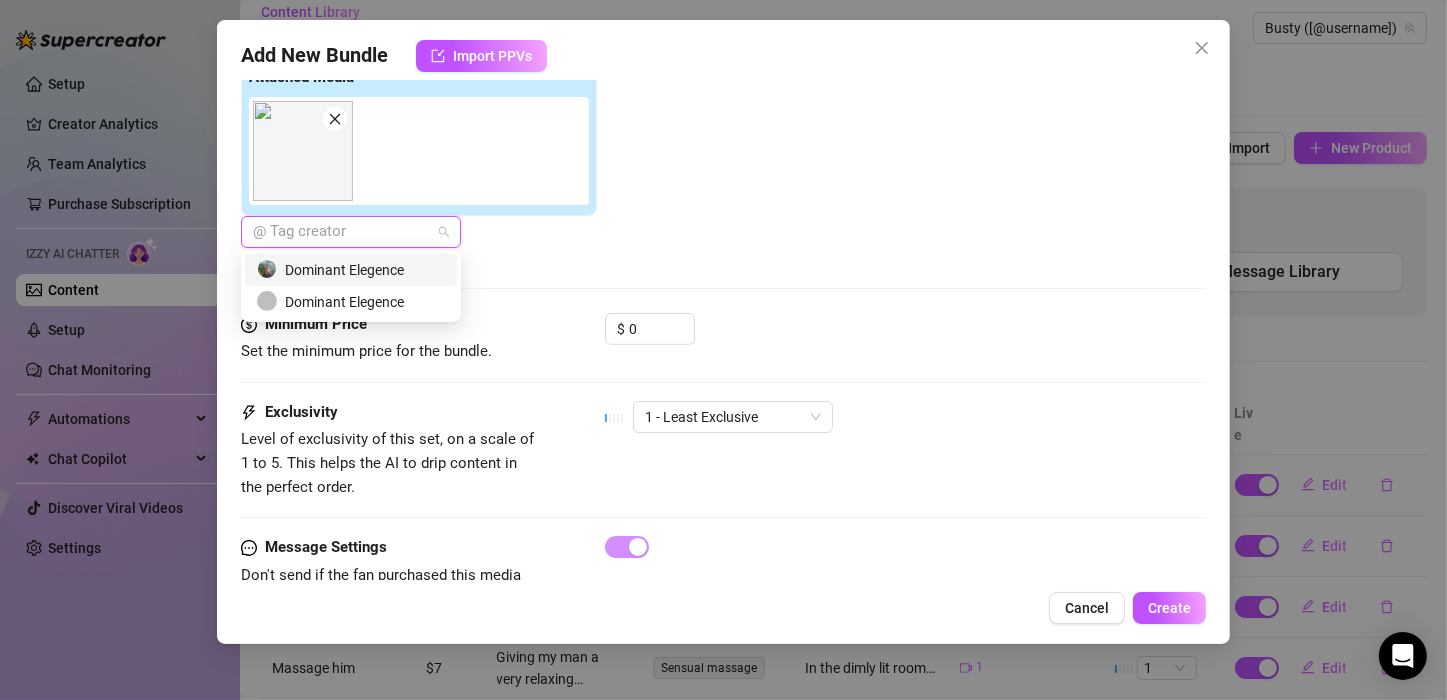 click at bounding box center [340, 232] 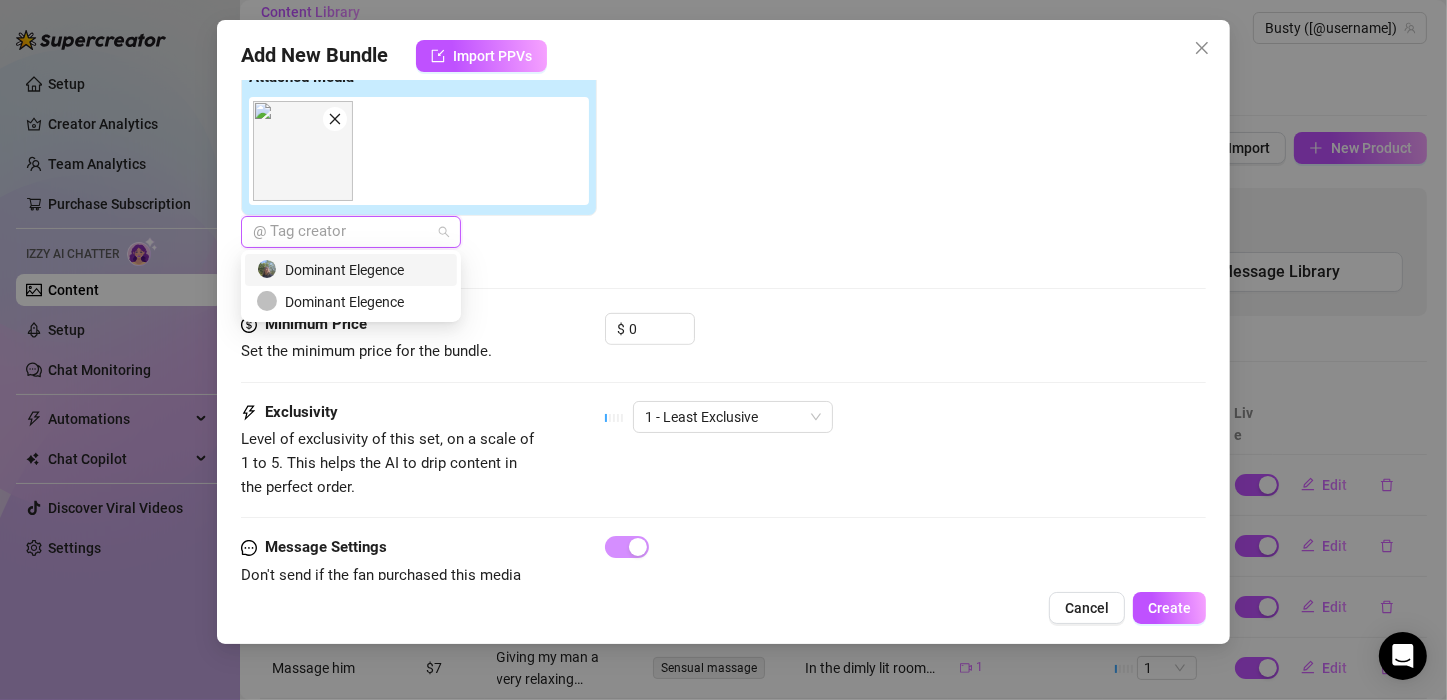 click on "Dominant Elegence" at bounding box center (351, 270) 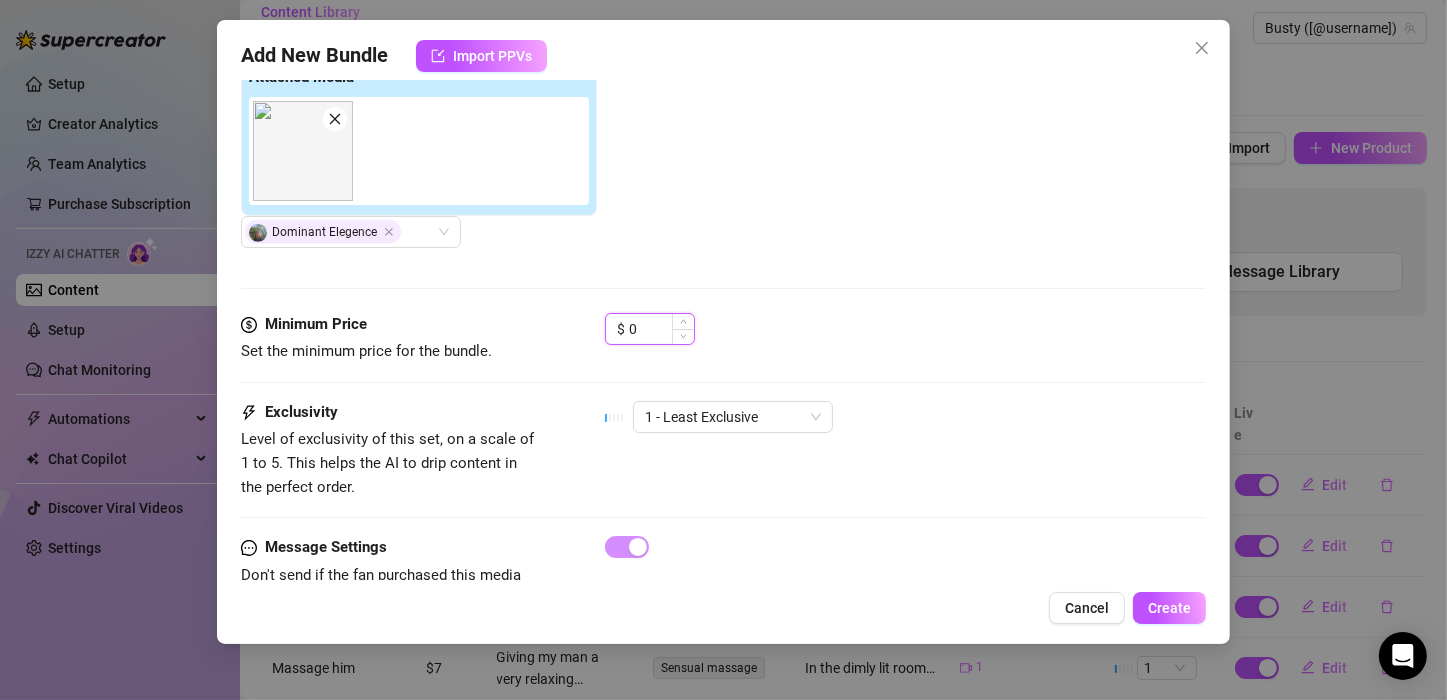 click on "0" at bounding box center (661, 329) 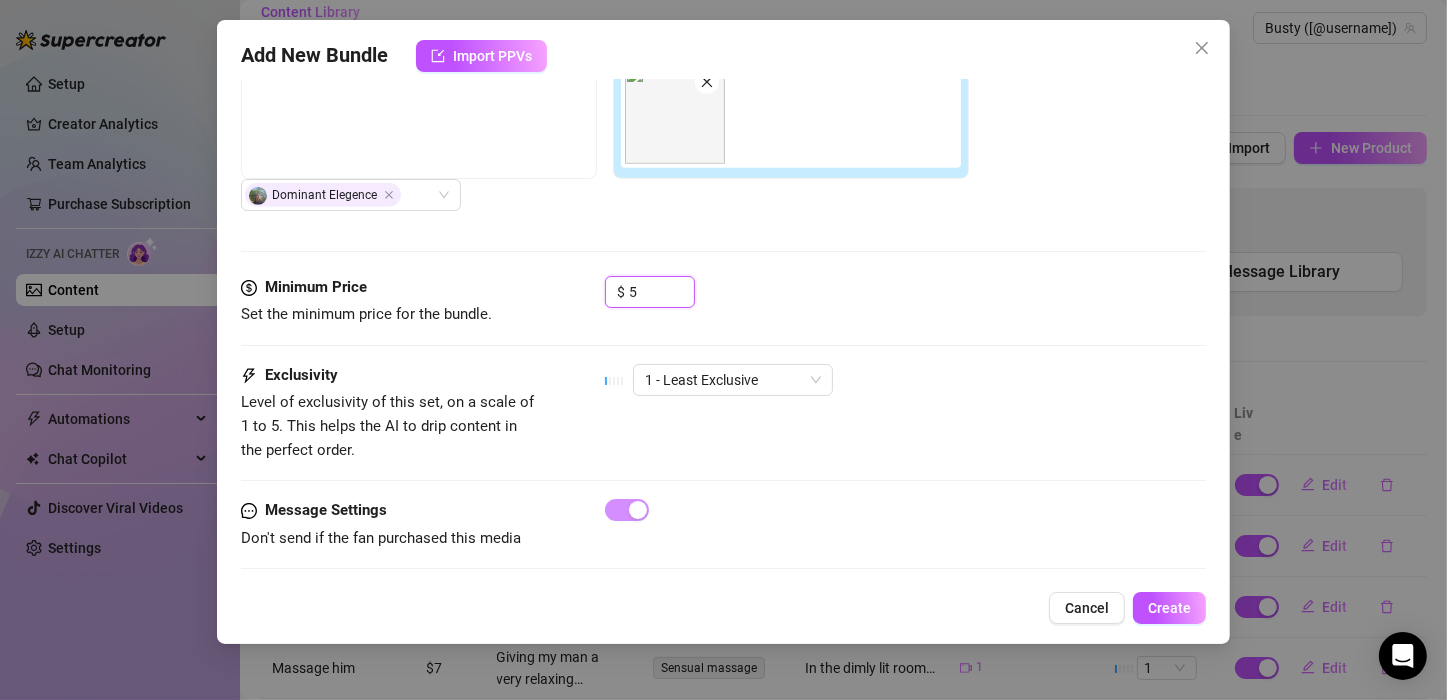 scroll, scrollTop: 858, scrollLeft: 0, axis: vertical 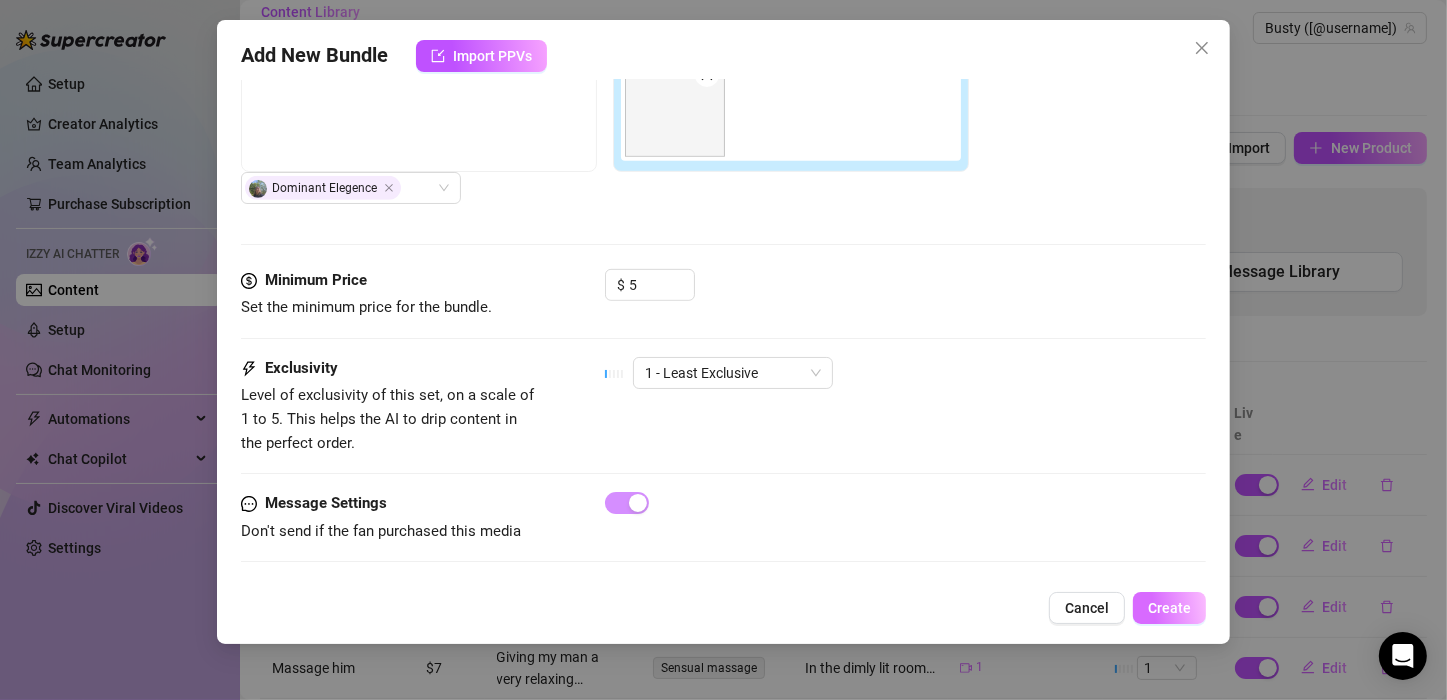 click on "Create" at bounding box center [1169, 608] 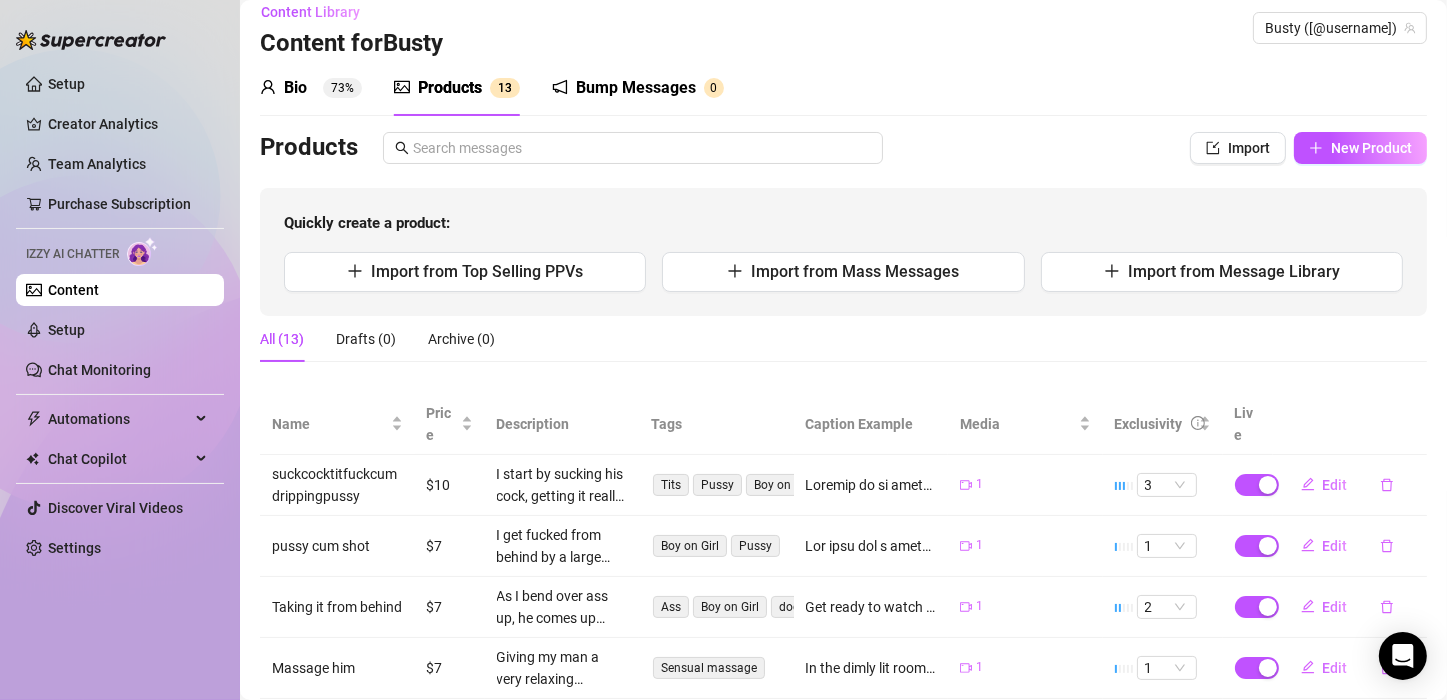 scroll, scrollTop: 0, scrollLeft: 0, axis: both 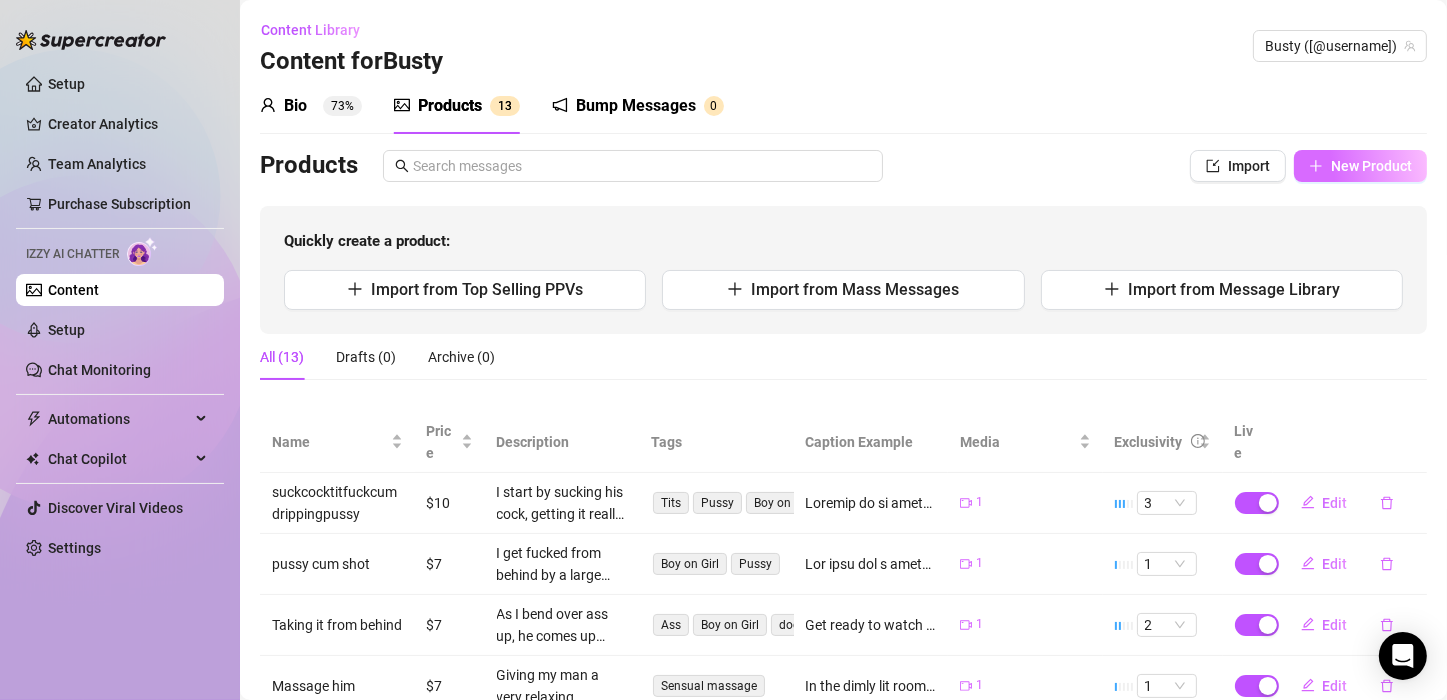 click on "New Product" at bounding box center [1371, 166] 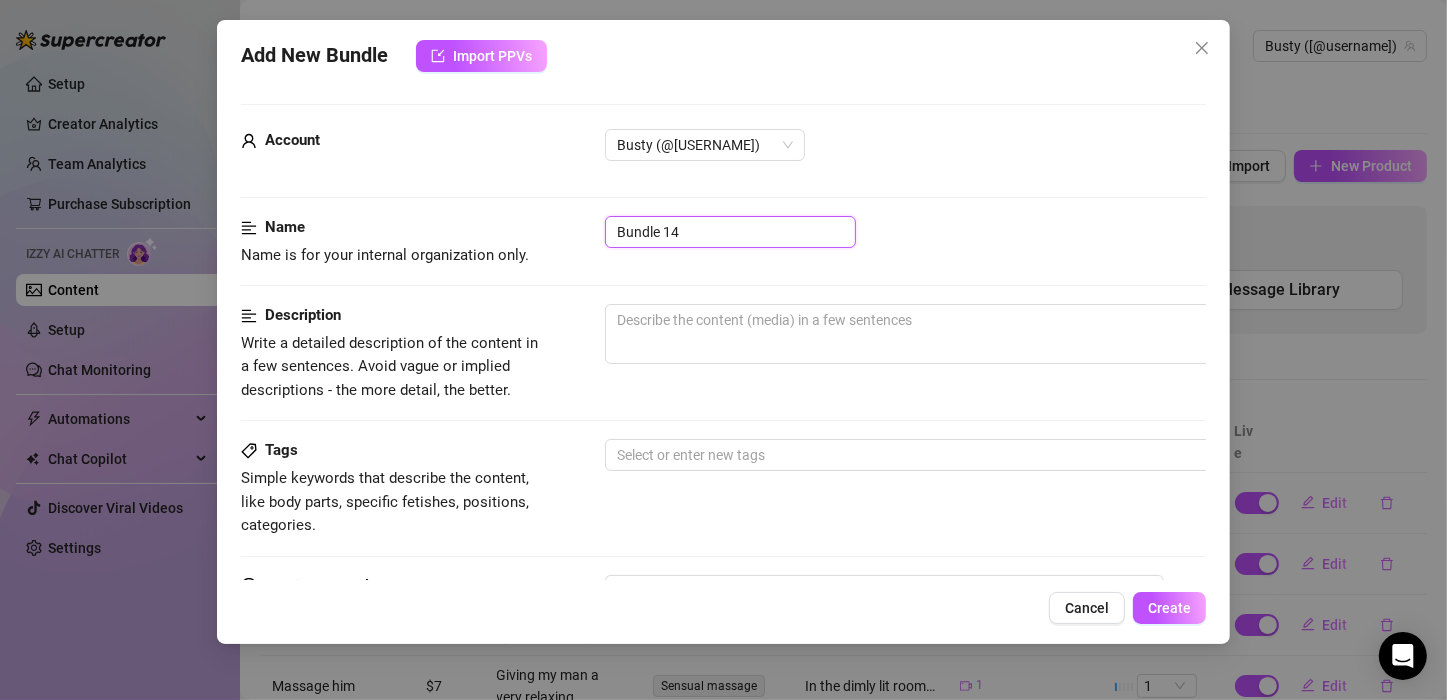 drag, startPoint x: 685, startPoint y: 234, endPoint x: 558, endPoint y: 218, distance: 128.0039 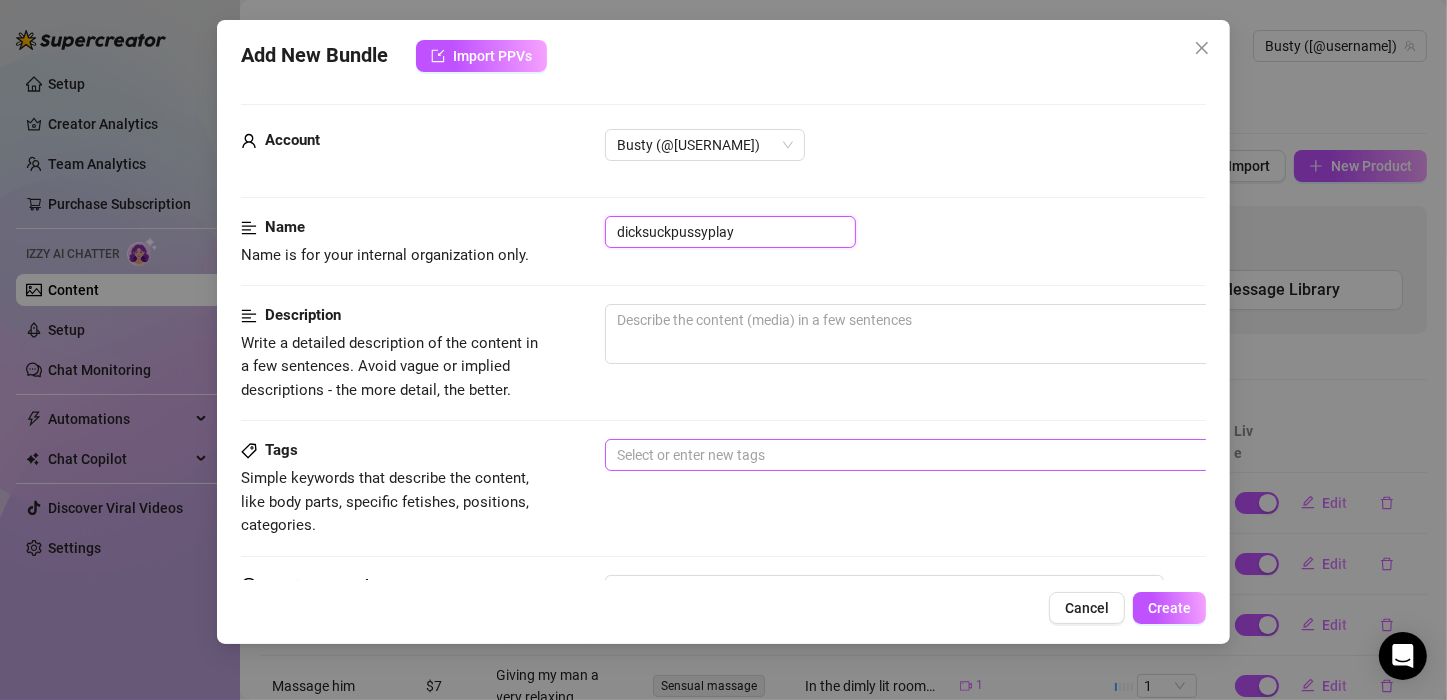 click at bounding box center (944, 455) 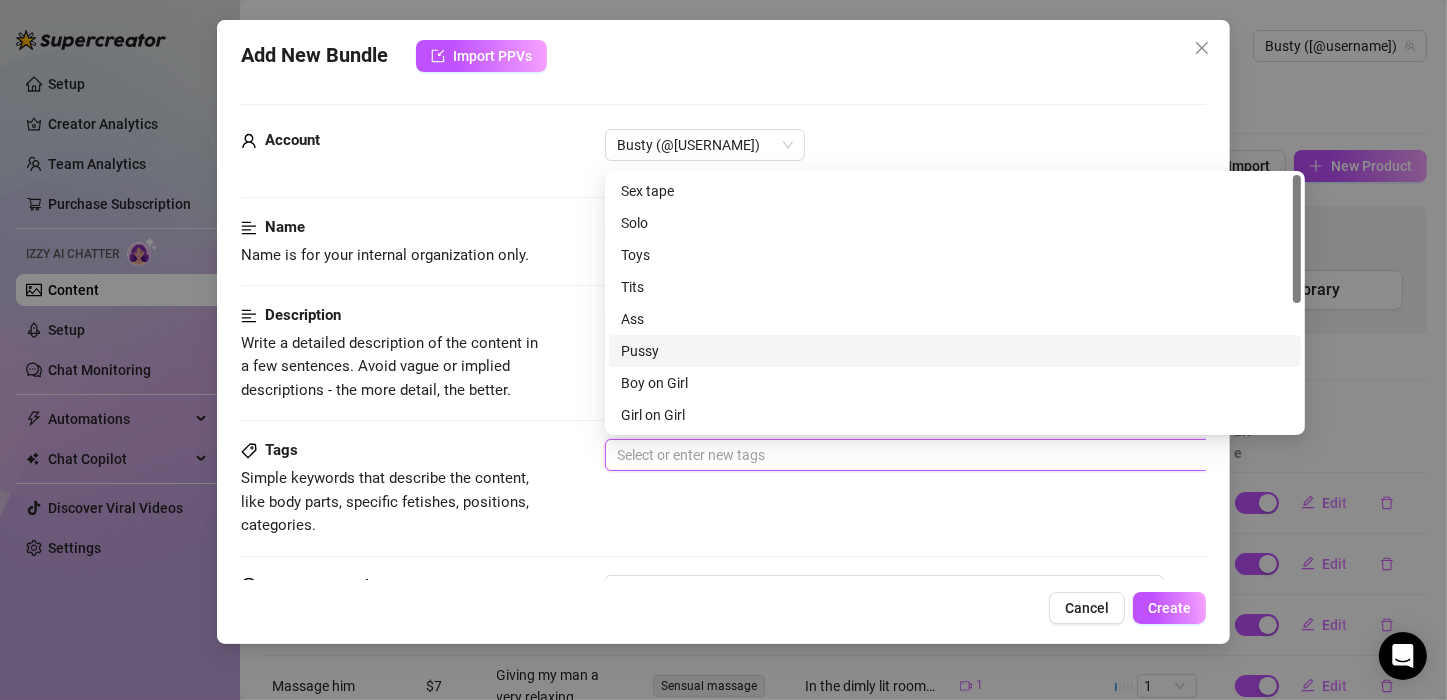 click on "Pussy" at bounding box center [955, 351] 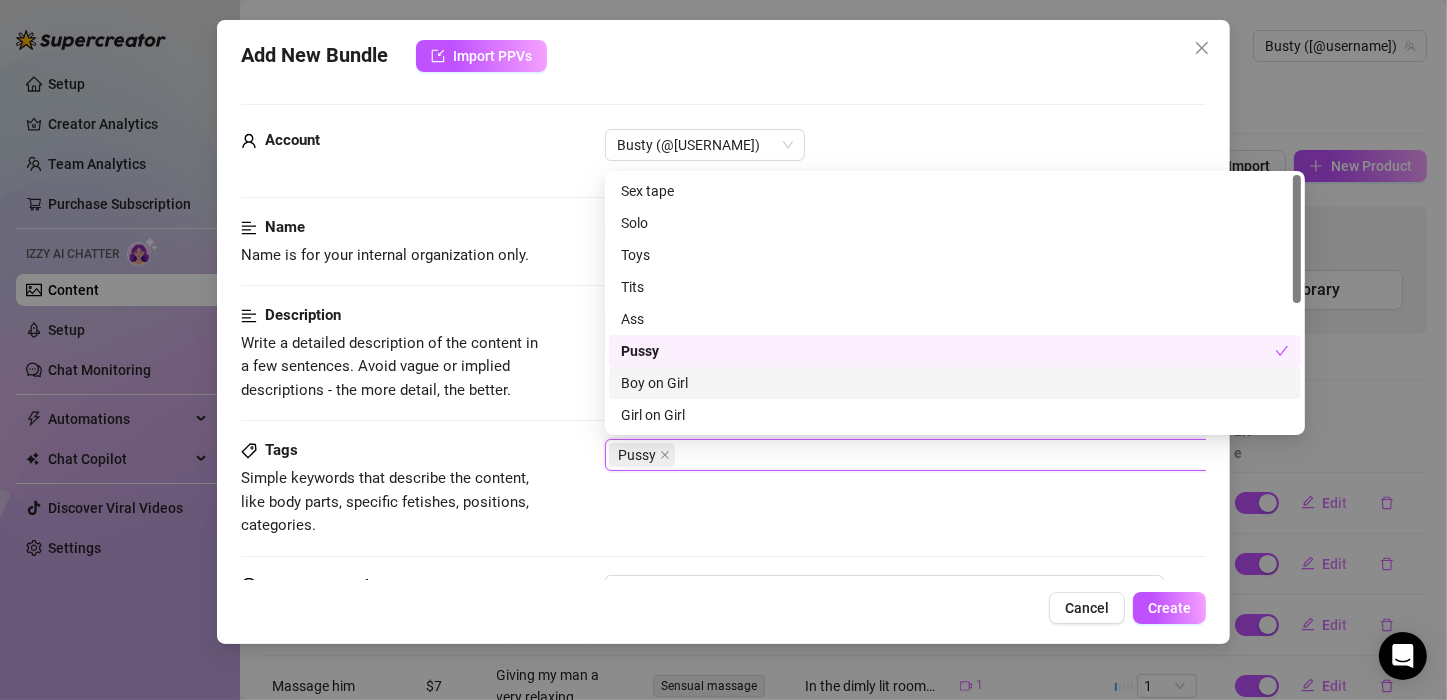 scroll, scrollTop: 256, scrollLeft: 0, axis: vertical 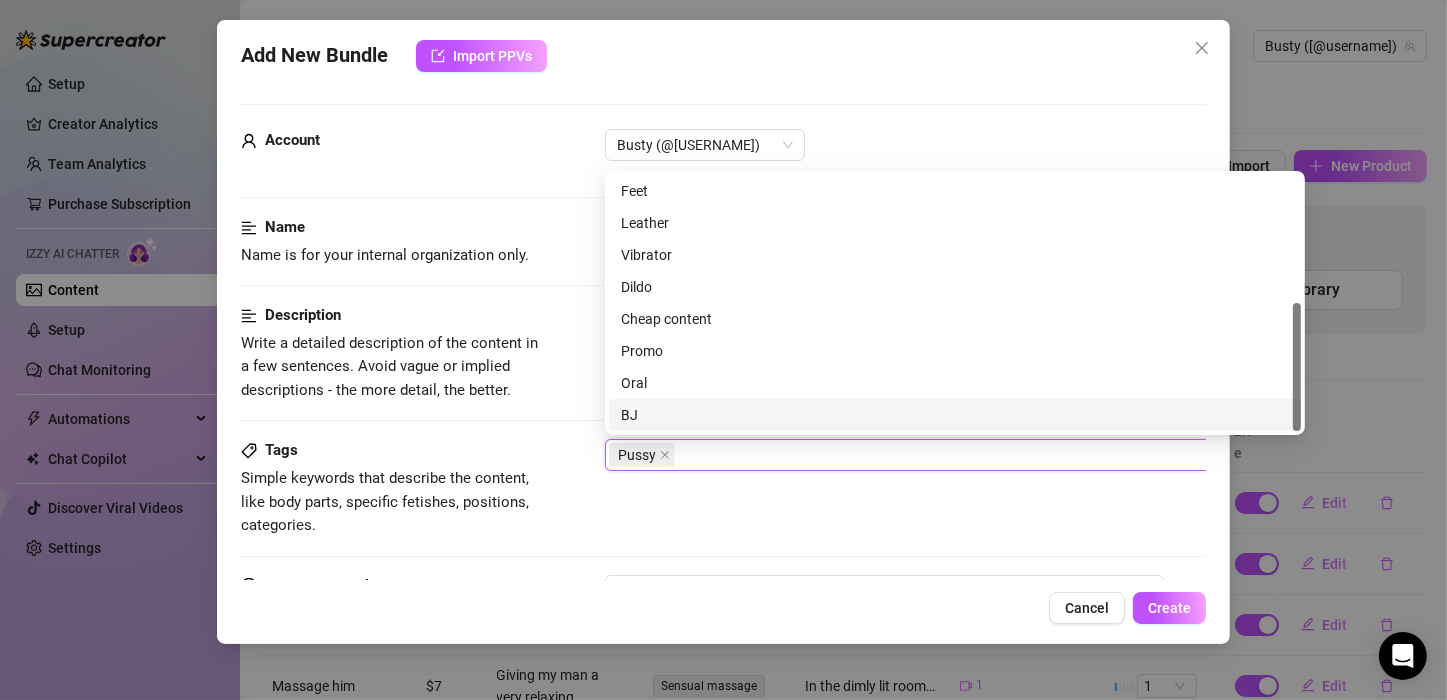 click on "BJ" at bounding box center [955, 415] 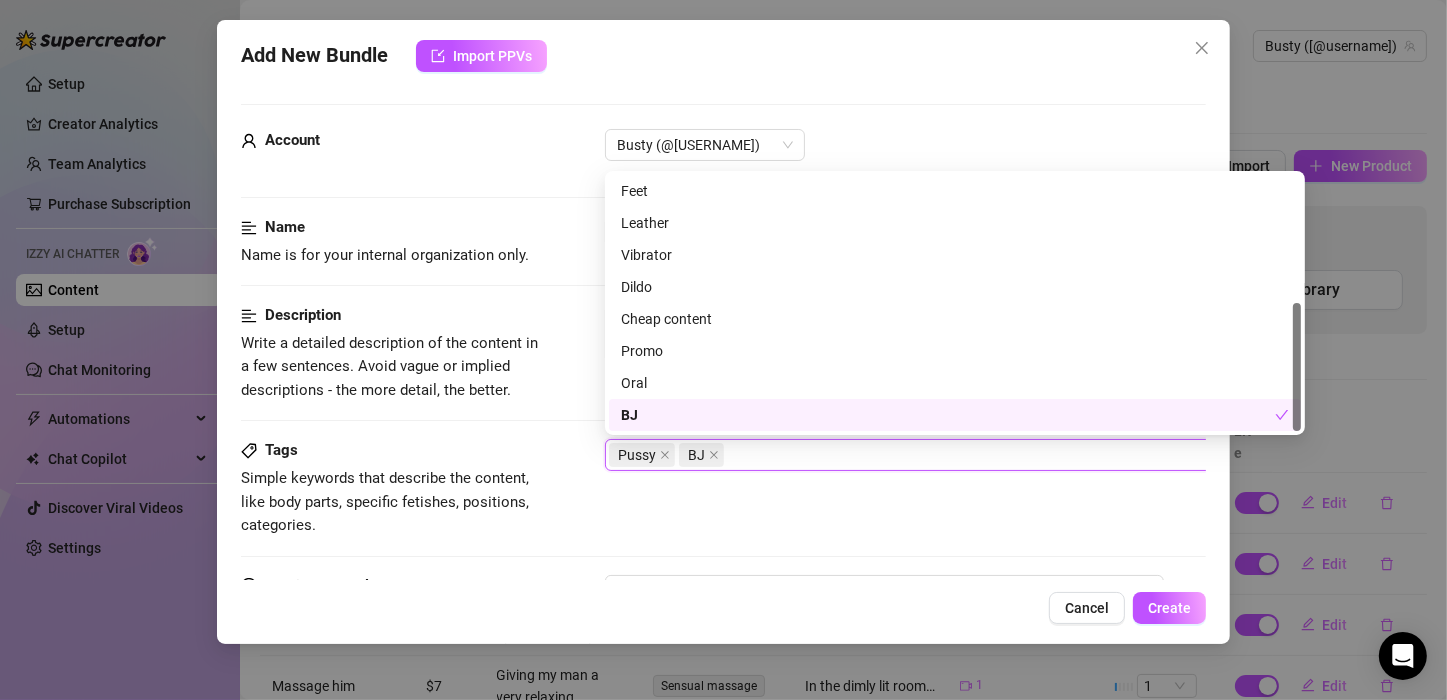 click on "Tags Simple keywords that describe the content, like body parts, specific fetishes, positions, categories. Pussy BJ" at bounding box center [723, 488] 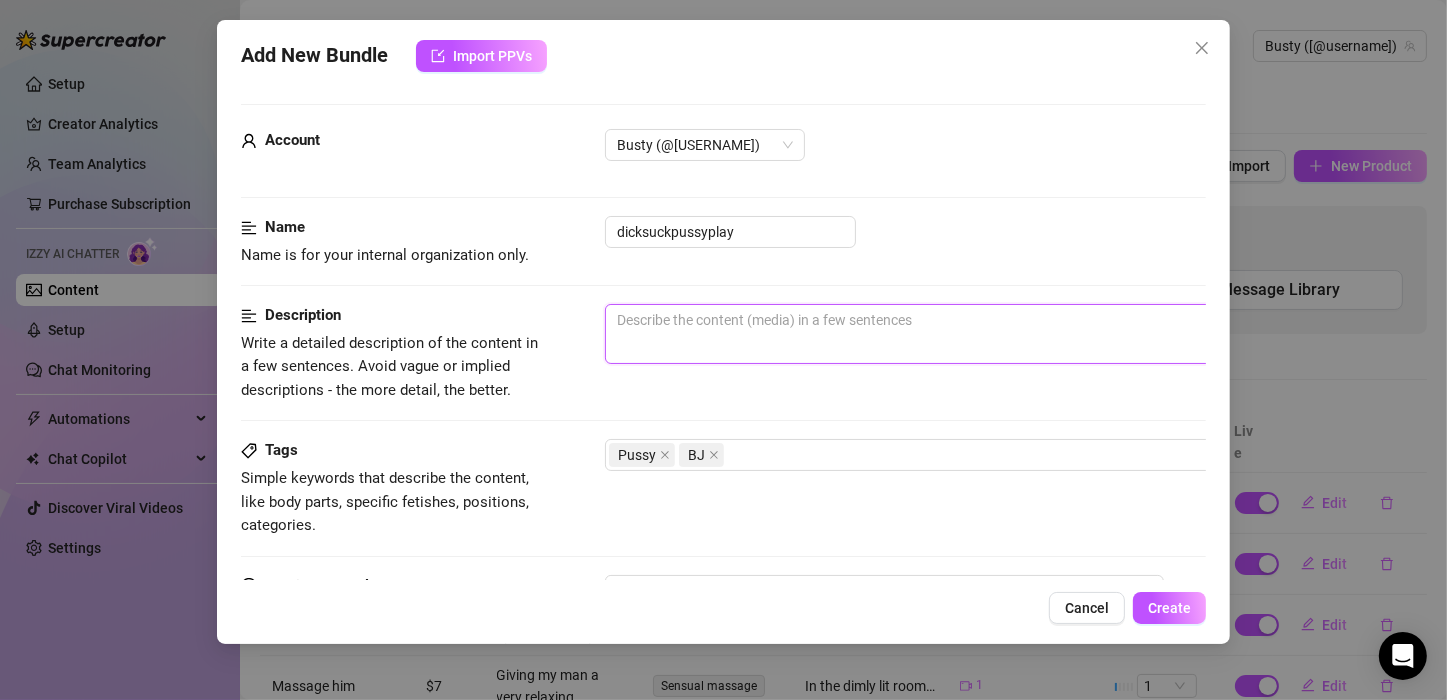 click at bounding box center [955, 334] 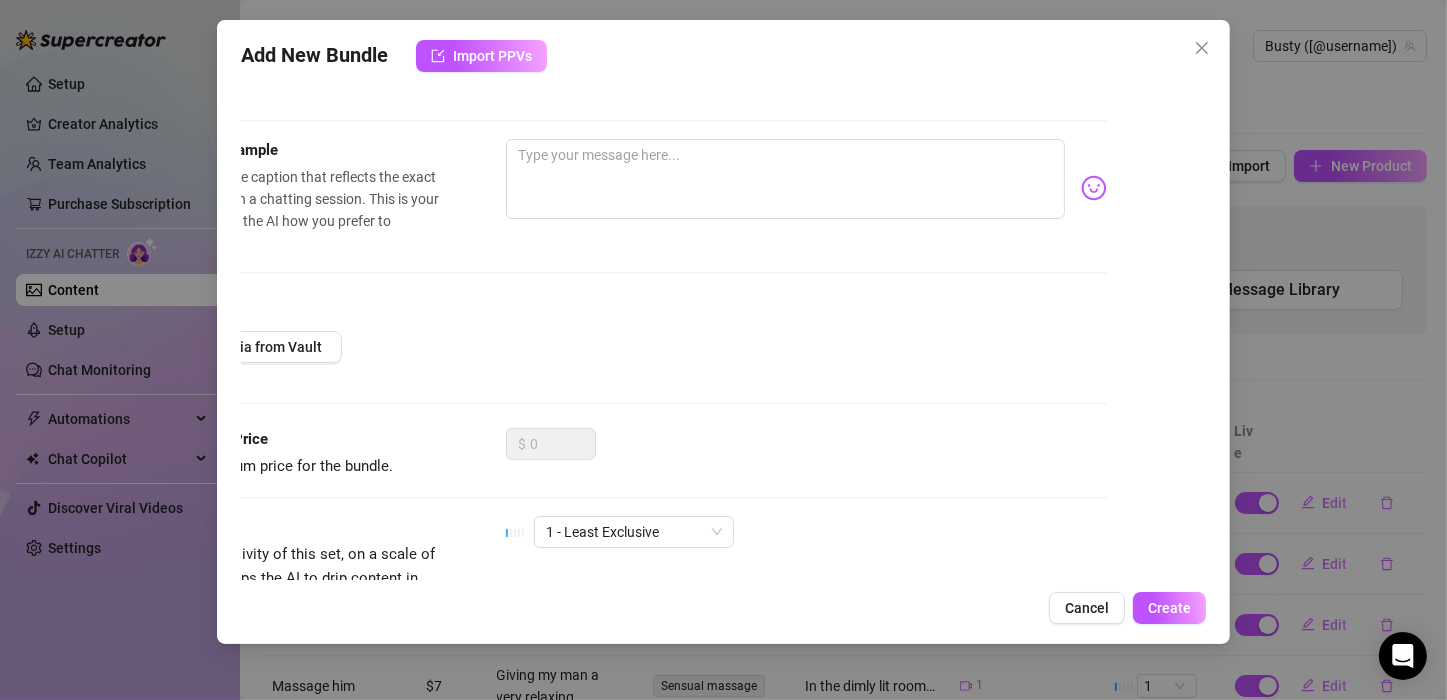 scroll, scrollTop: 310, scrollLeft: 104, axis: both 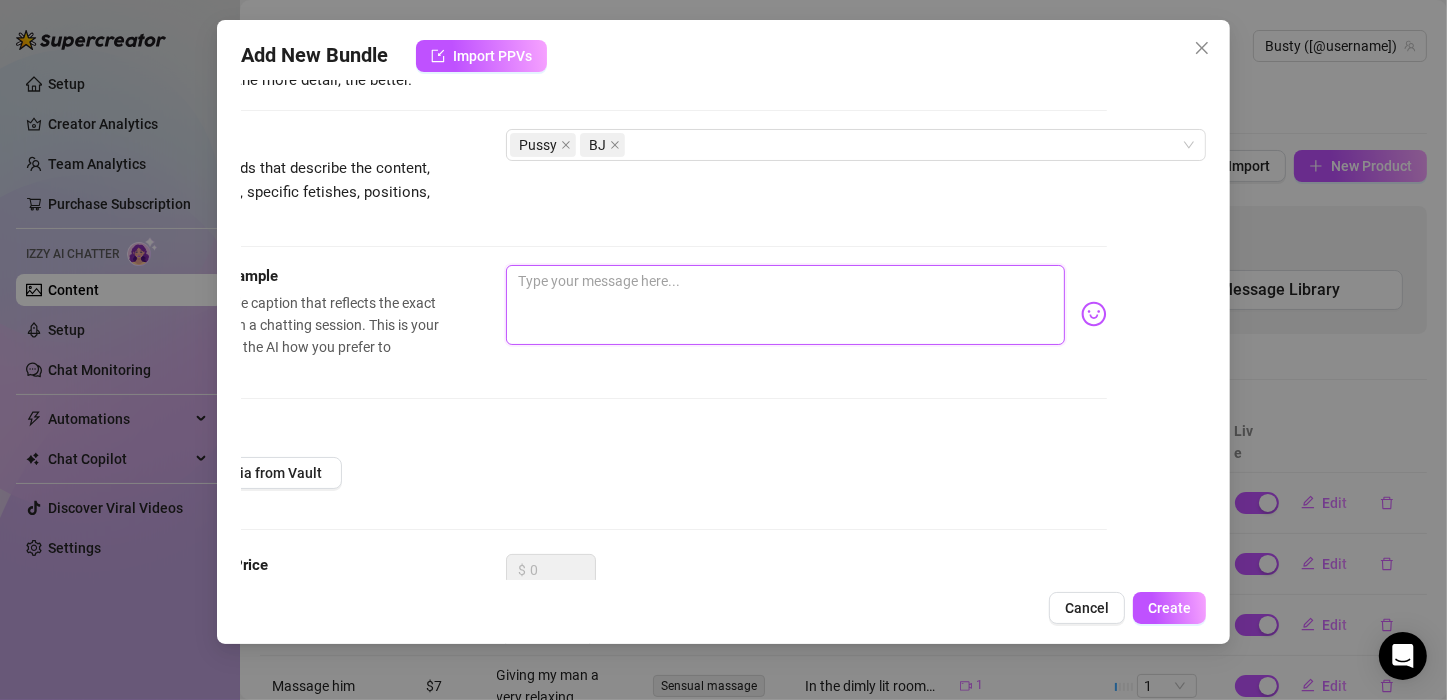 click at bounding box center (785, 305) 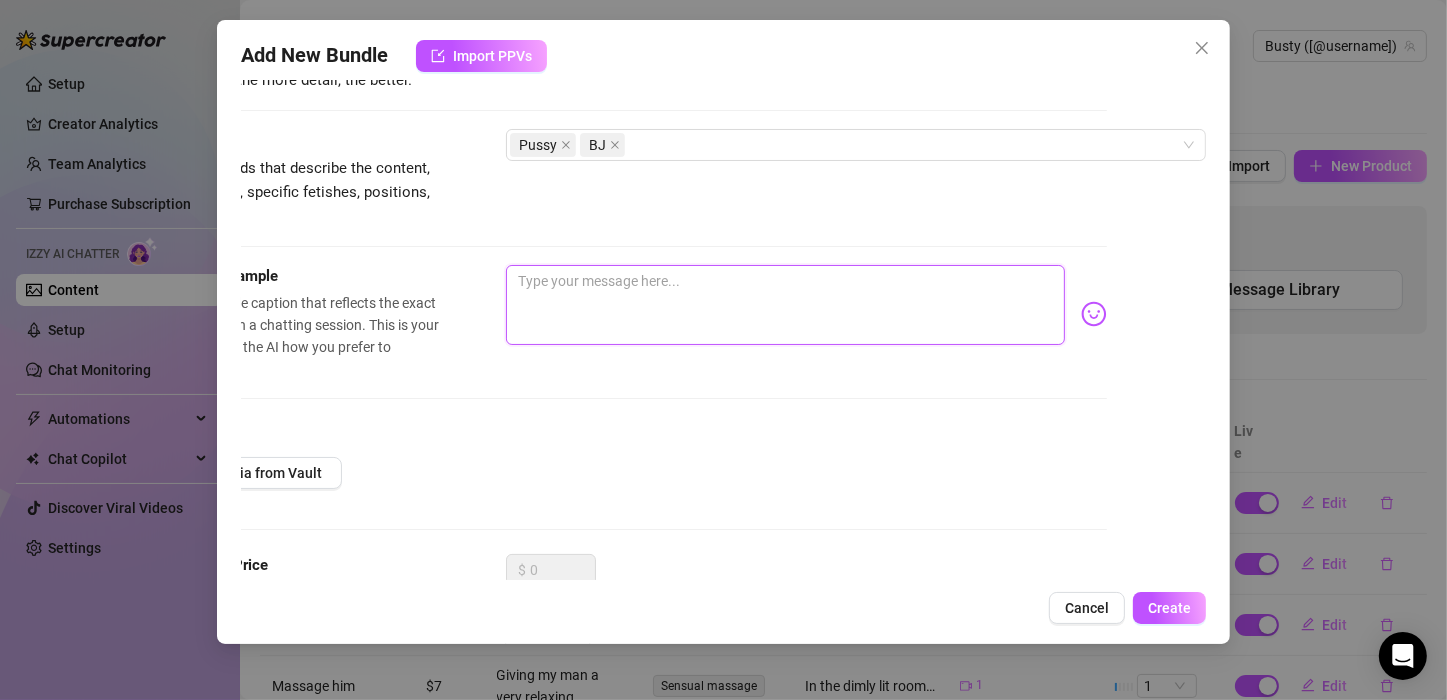 paste on "Indulge in 4 minutes of pure, unbridled pleasure. Lay back and watch as I take control, my tits bare and tempting, as I lie beneath him, his cock in my mouth. Every suck, every lick, every whisper of my tongue is a promise of ecstasy. Feel the tension build as I tease and tantalize, my eyes locked on yours, inviting you into our intimate world. This is more than just a performance; it's a seductive journey that will leave you breathless and begging for more. Don't miss out on this irresistible experience." 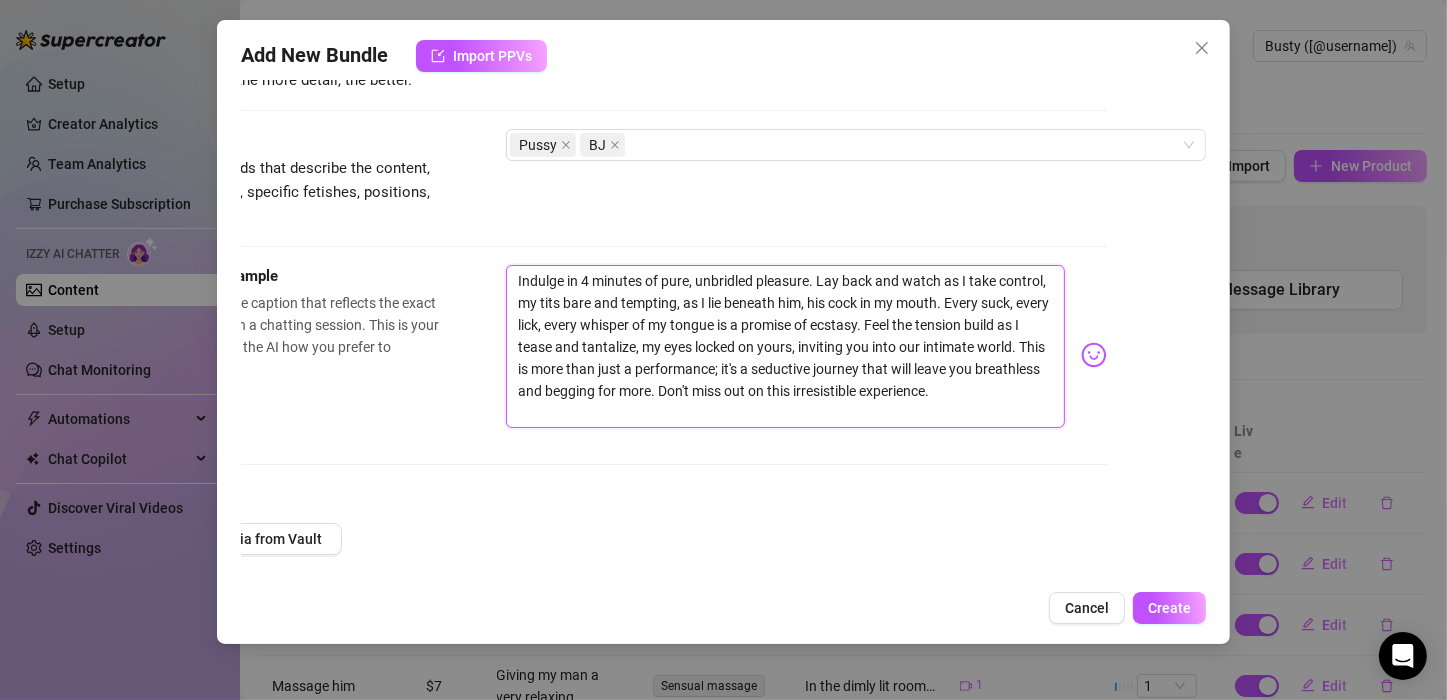 scroll, scrollTop: 0, scrollLeft: 0, axis: both 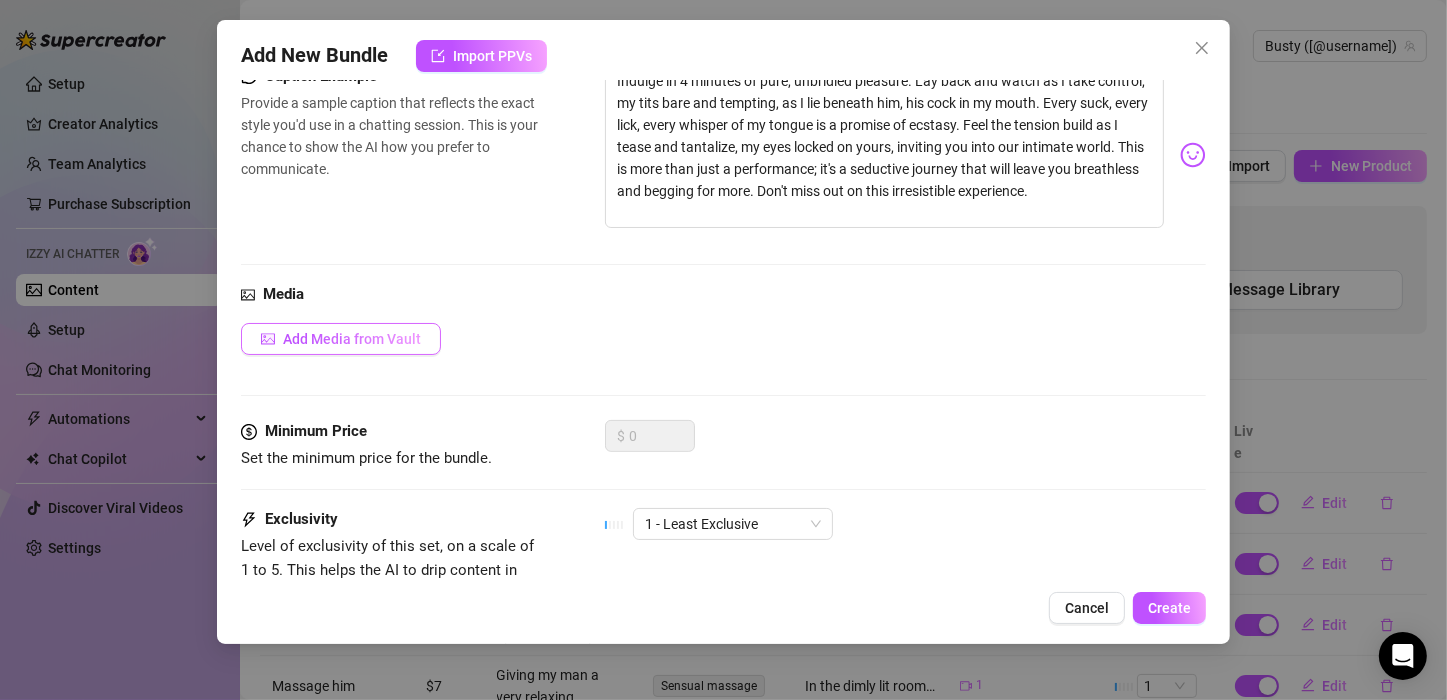click on "Add Media from Vault" at bounding box center (352, 339) 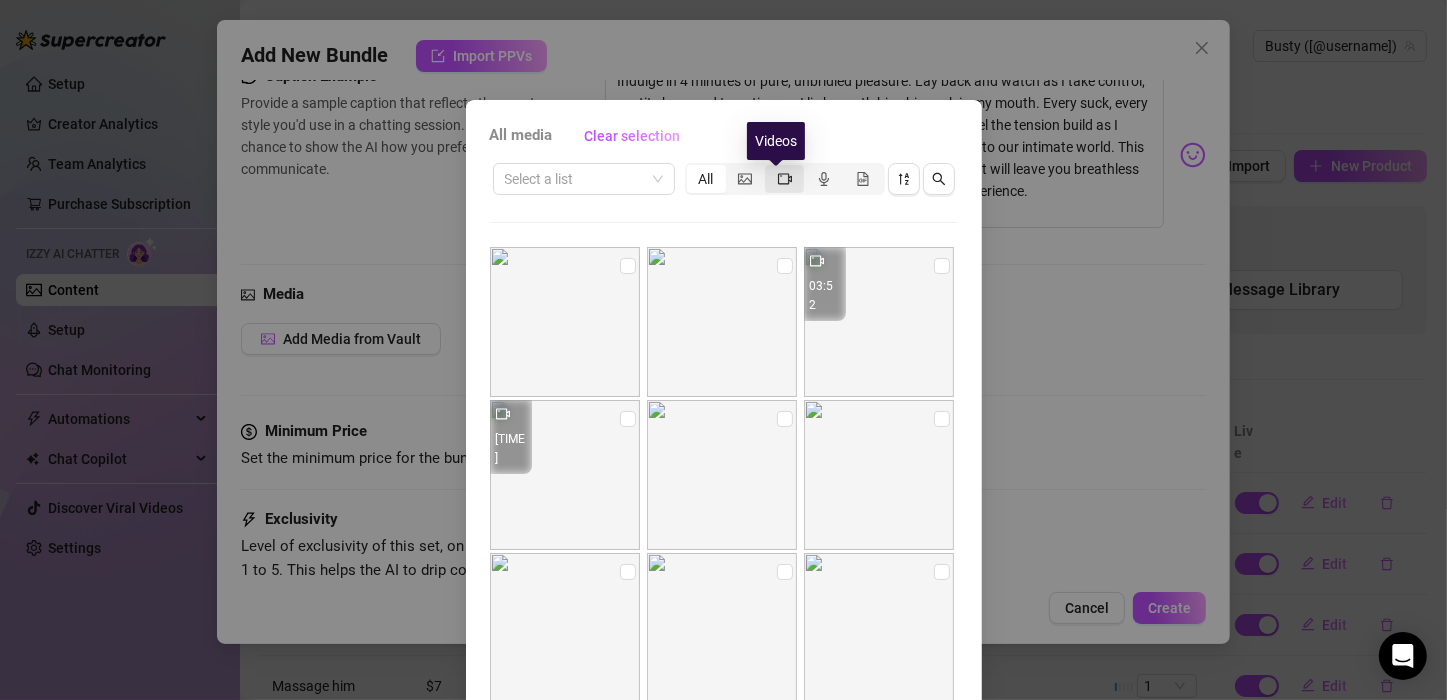 click 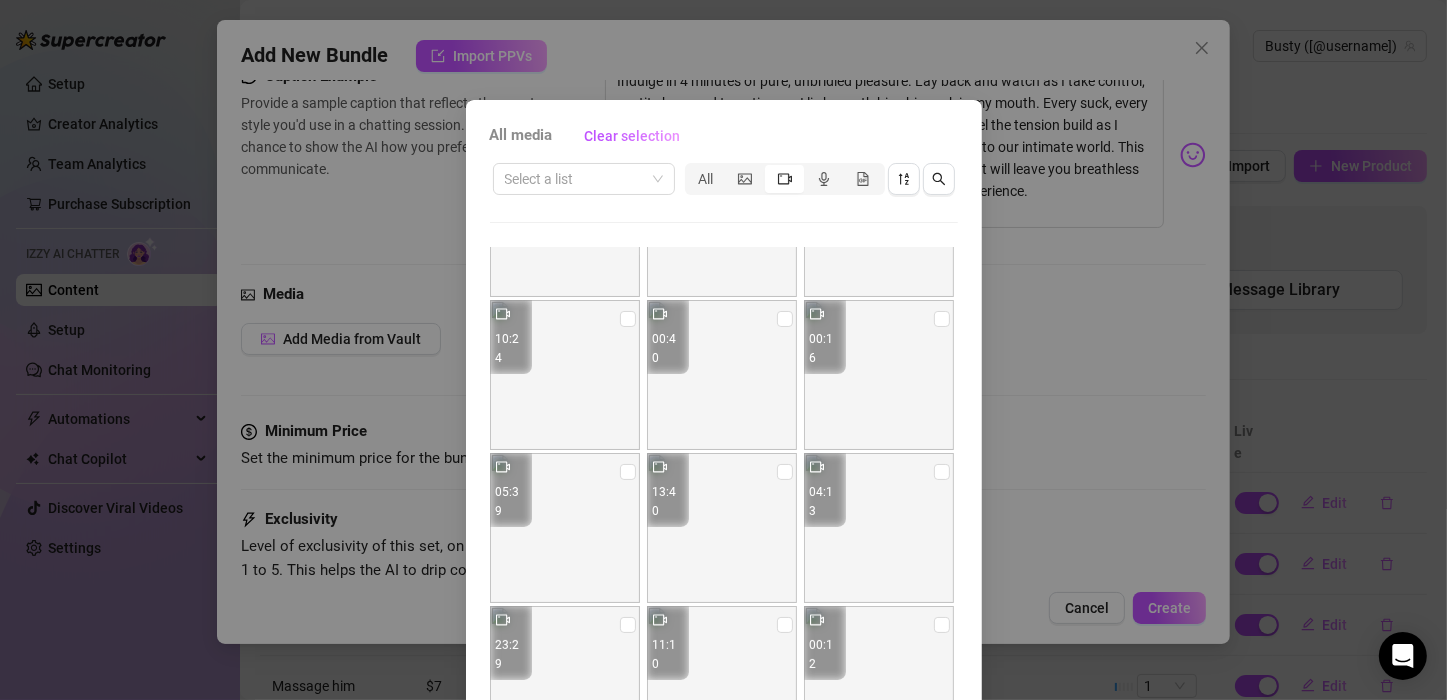 scroll, scrollTop: 200, scrollLeft: 0, axis: vertical 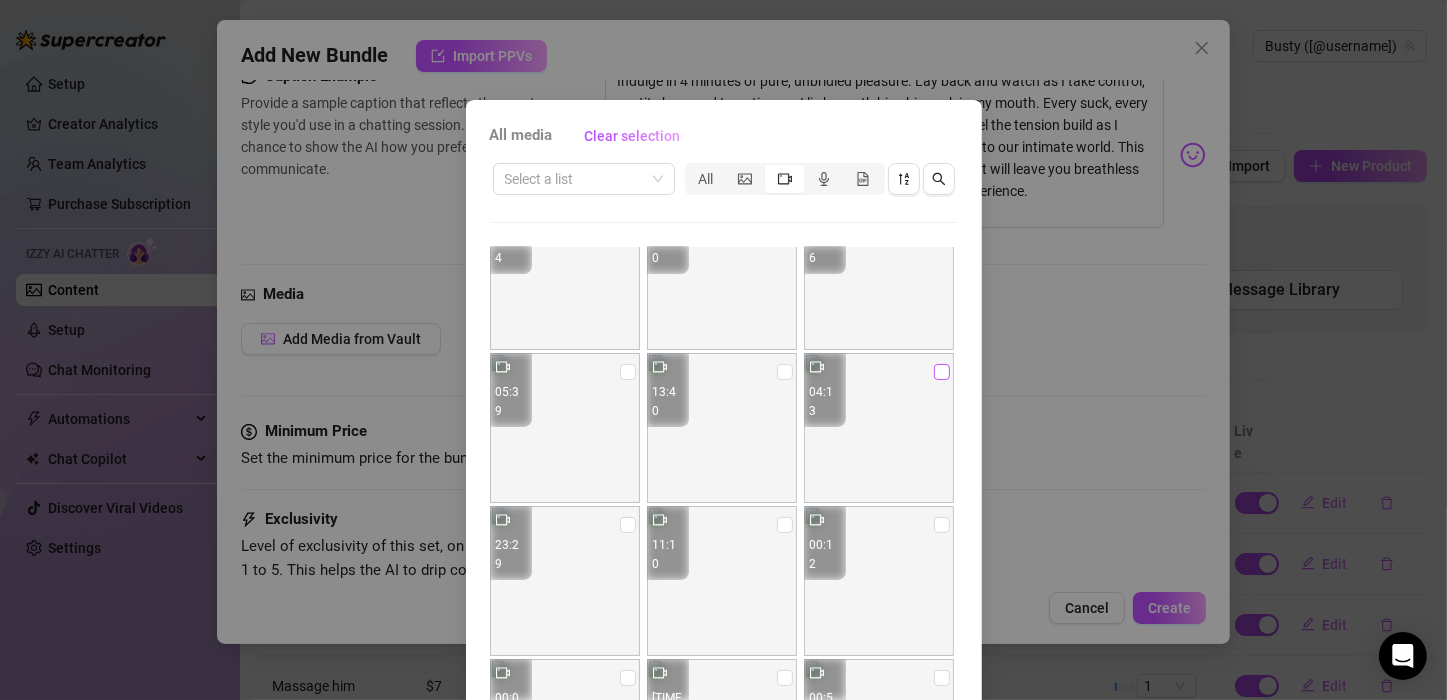 click at bounding box center [942, 372] 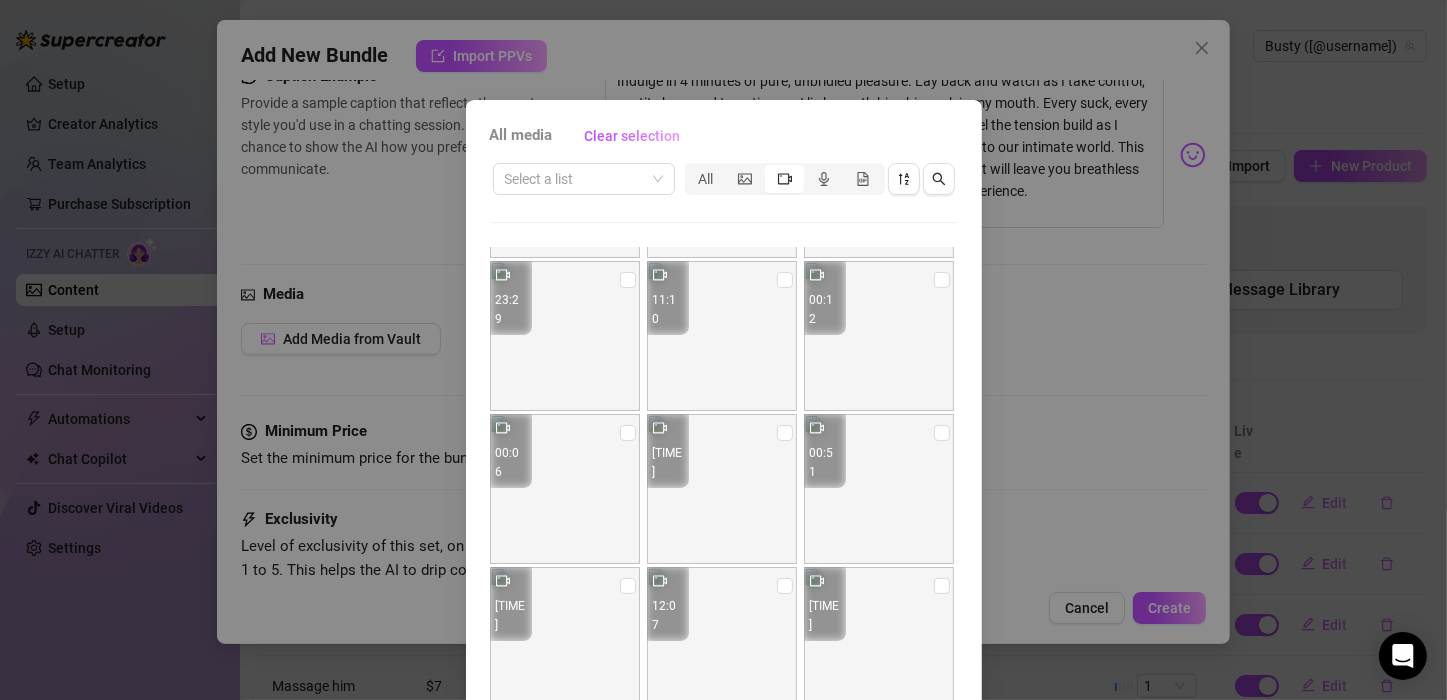scroll, scrollTop: 753, scrollLeft: 0, axis: vertical 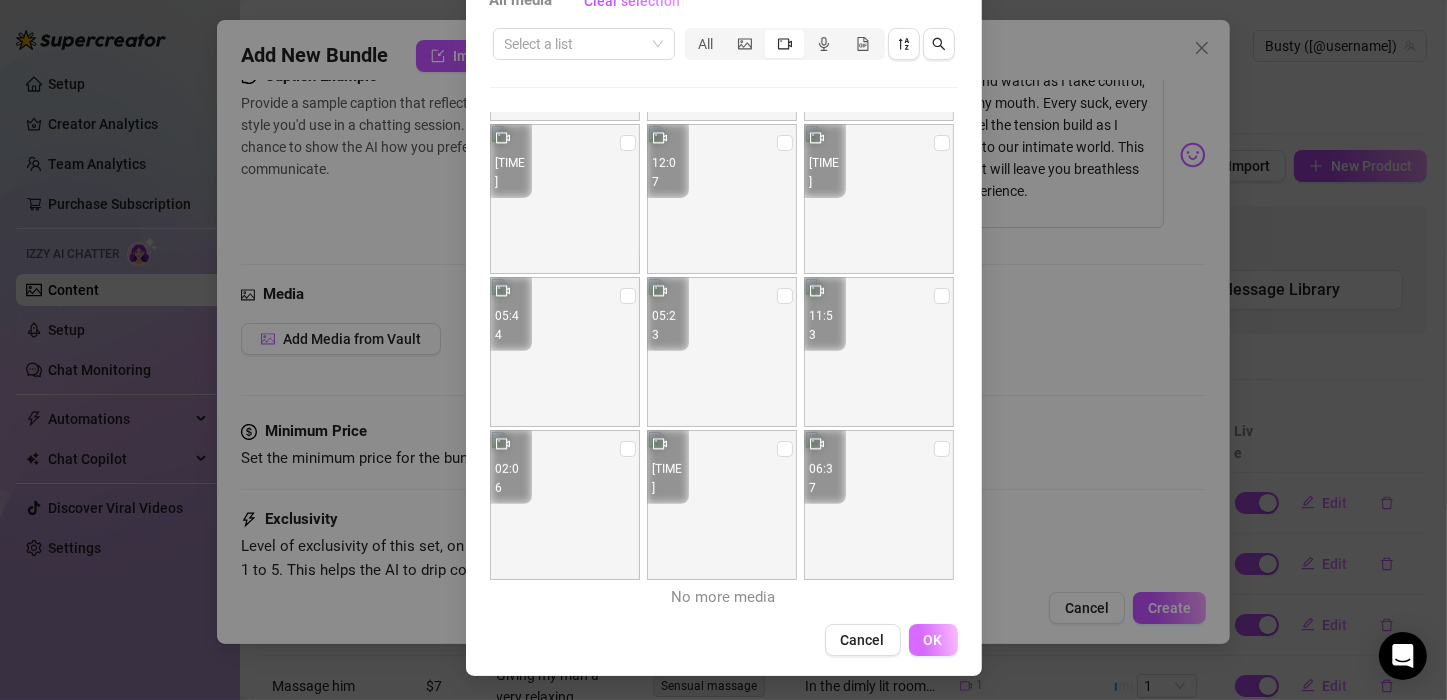 click on "OK" at bounding box center [933, 640] 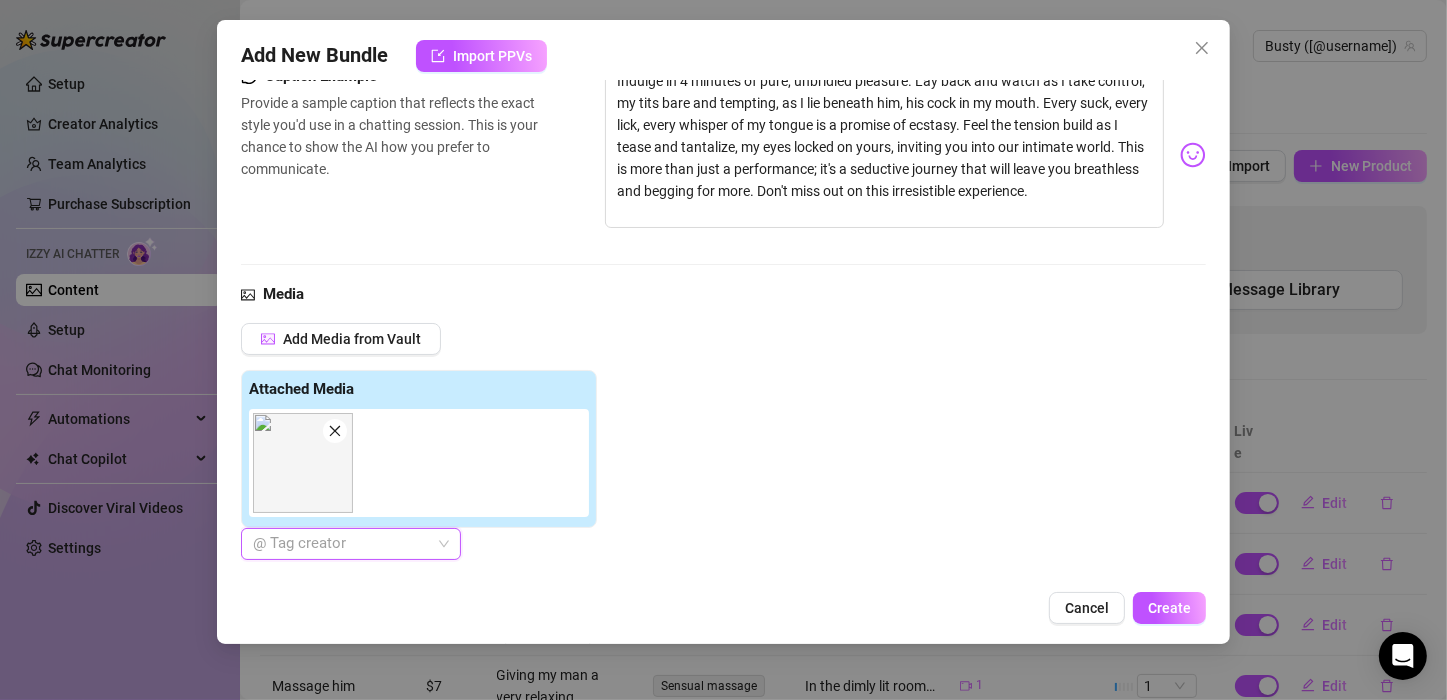 scroll, scrollTop: 810, scrollLeft: 0, axis: vertical 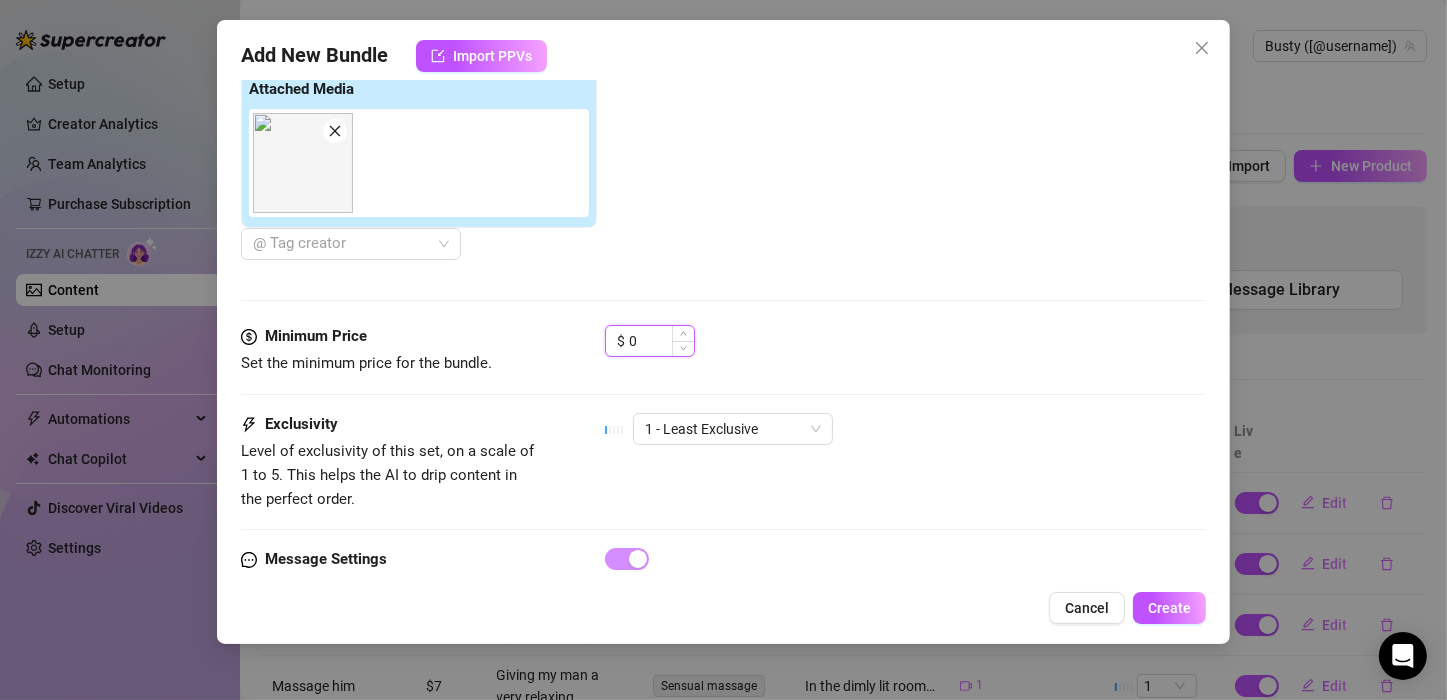 click on "0" at bounding box center (661, 341) 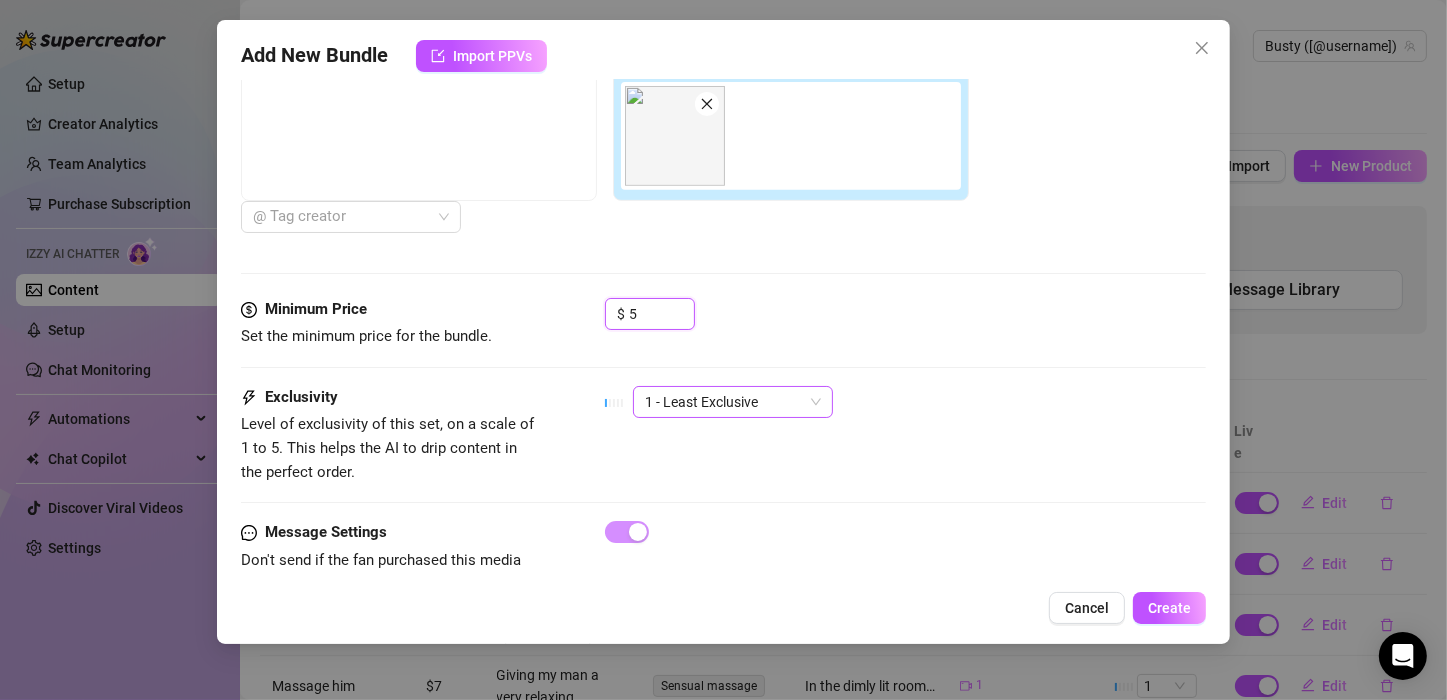 scroll, scrollTop: 880, scrollLeft: 0, axis: vertical 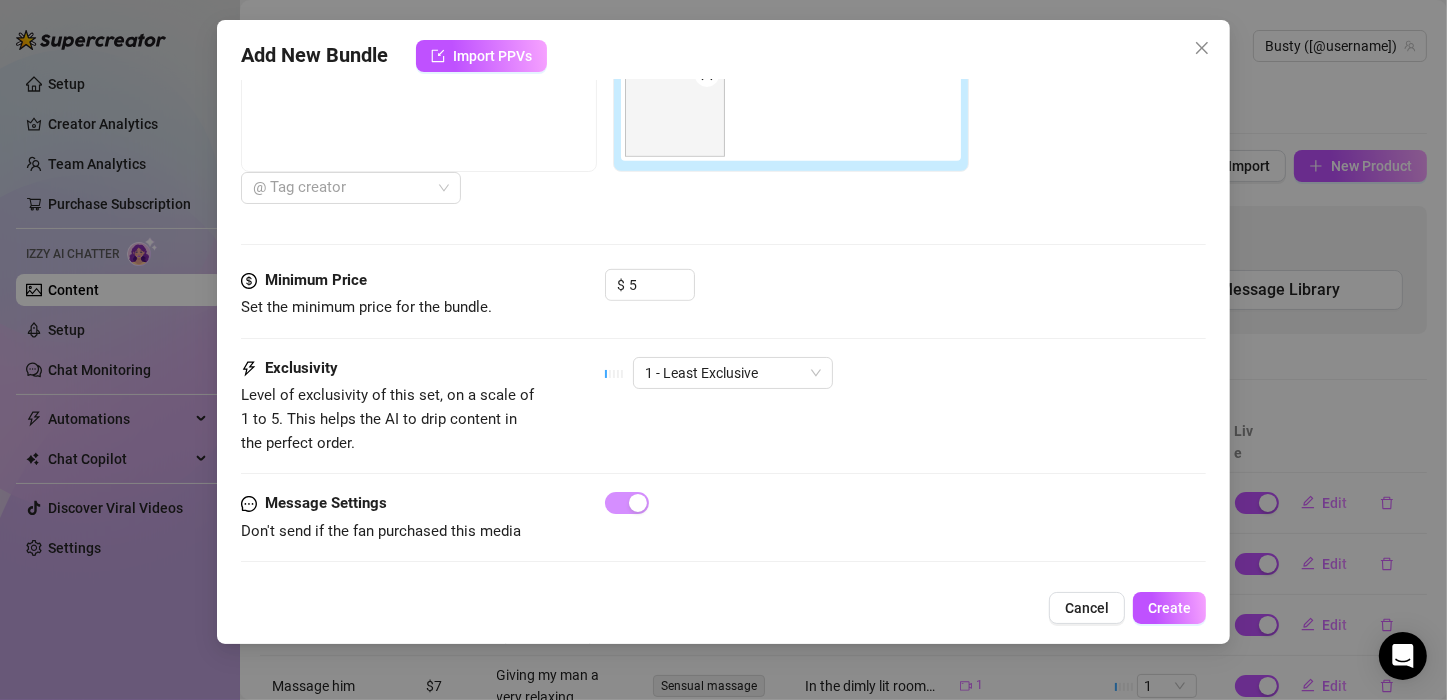 drag, startPoint x: 1163, startPoint y: 603, endPoint x: 872, endPoint y: 363, distance: 377.20154 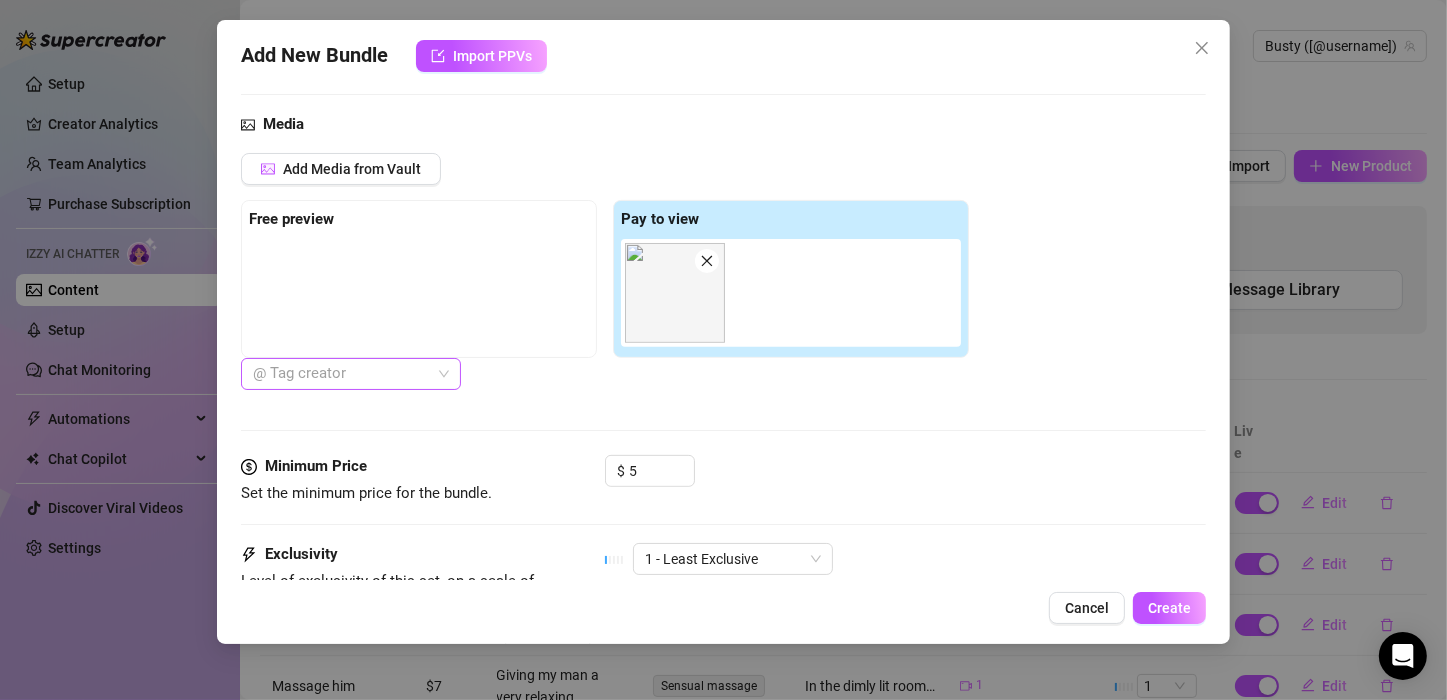 click at bounding box center (340, 374) 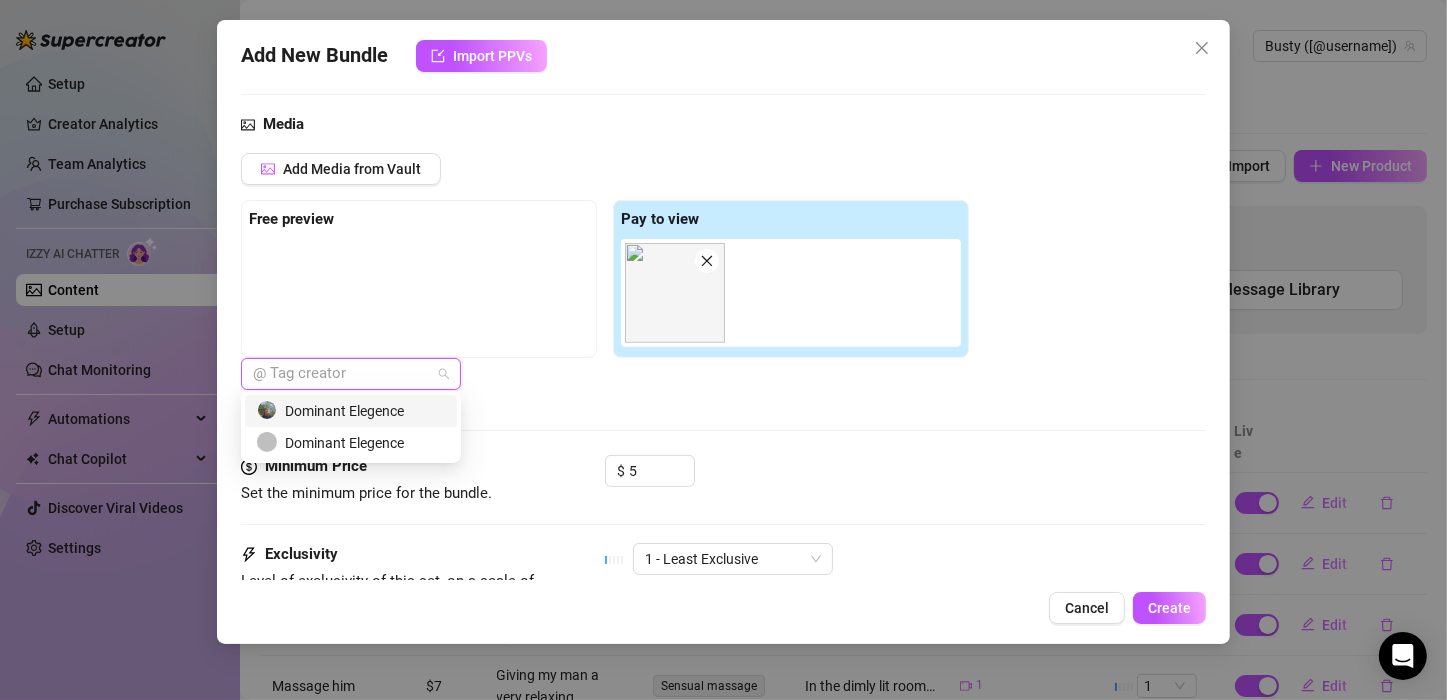 click on "Dominant Elegence" at bounding box center [351, 411] 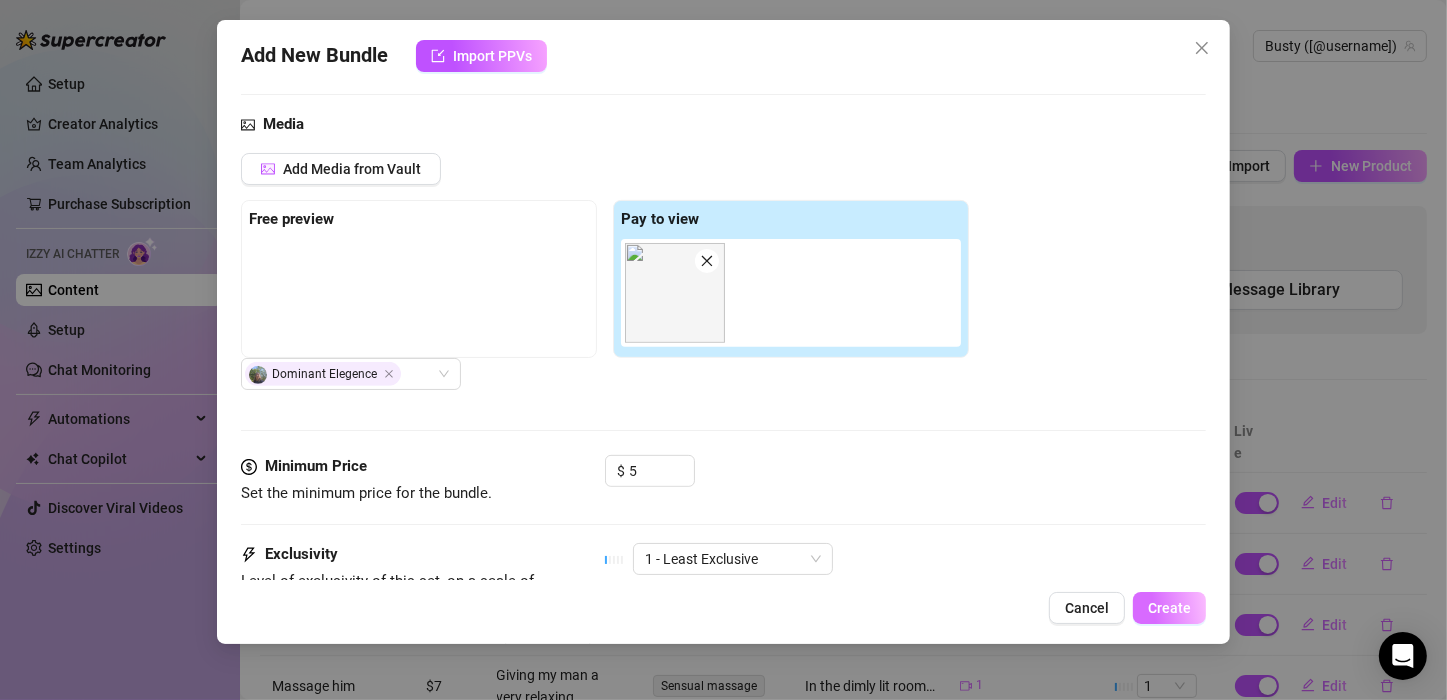 click on "Create" at bounding box center [1169, 608] 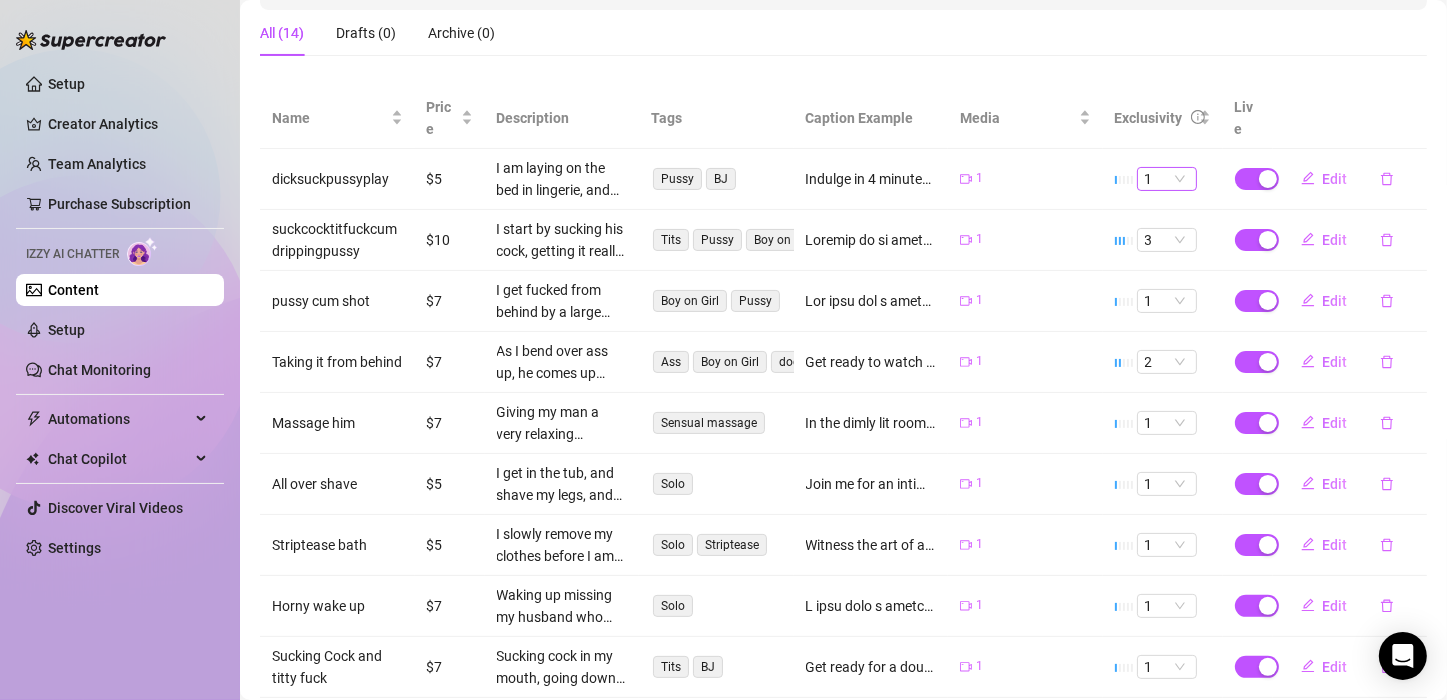 scroll, scrollTop: 18, scrollLeft: 0, axis: vertical 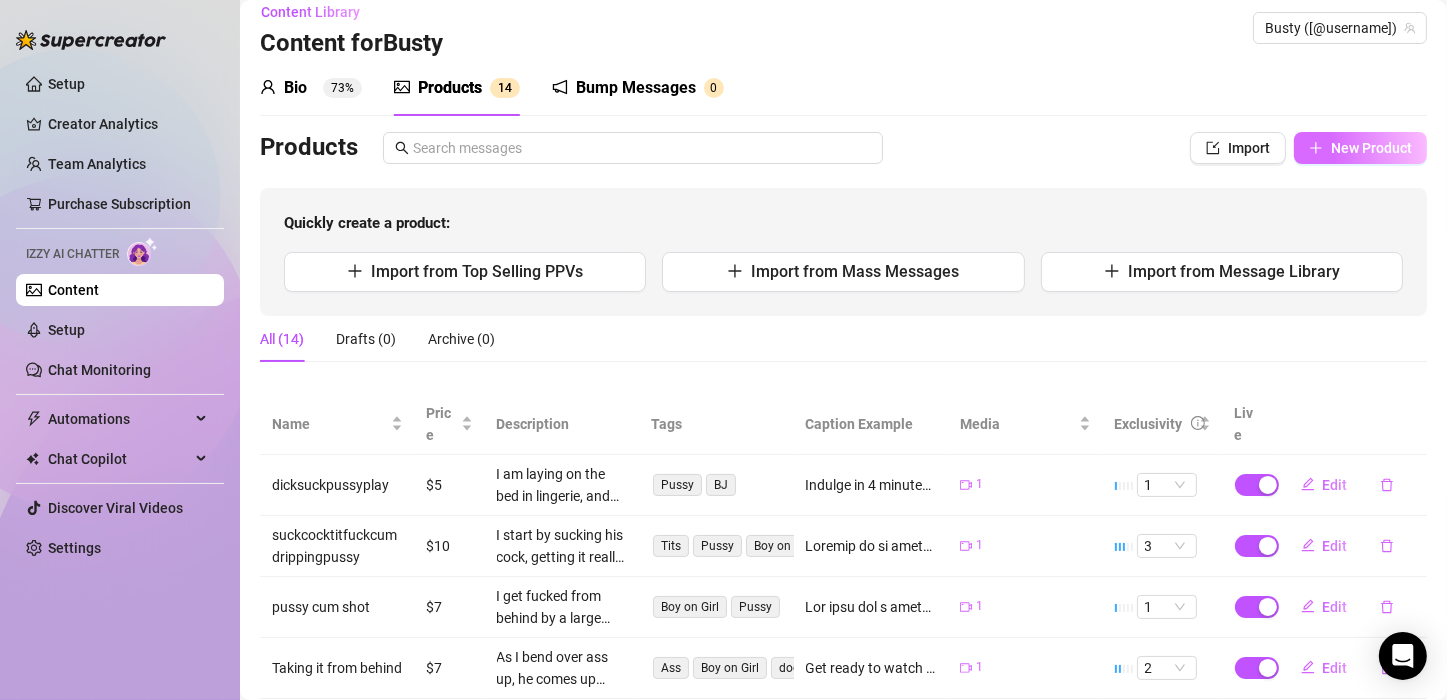click on "New Product" at bounding box center [1371, 148] 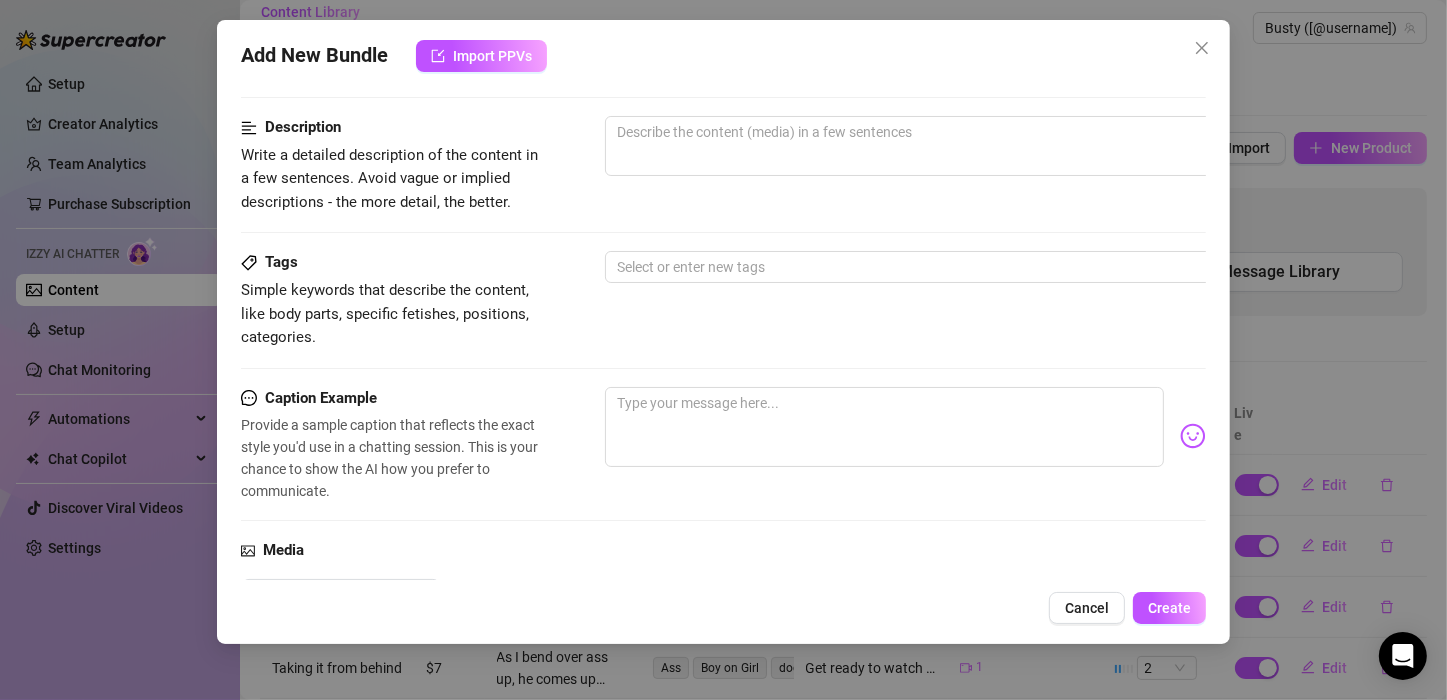 scroll, scrollTop: 200, scrollLeft: 0, axis: vertical 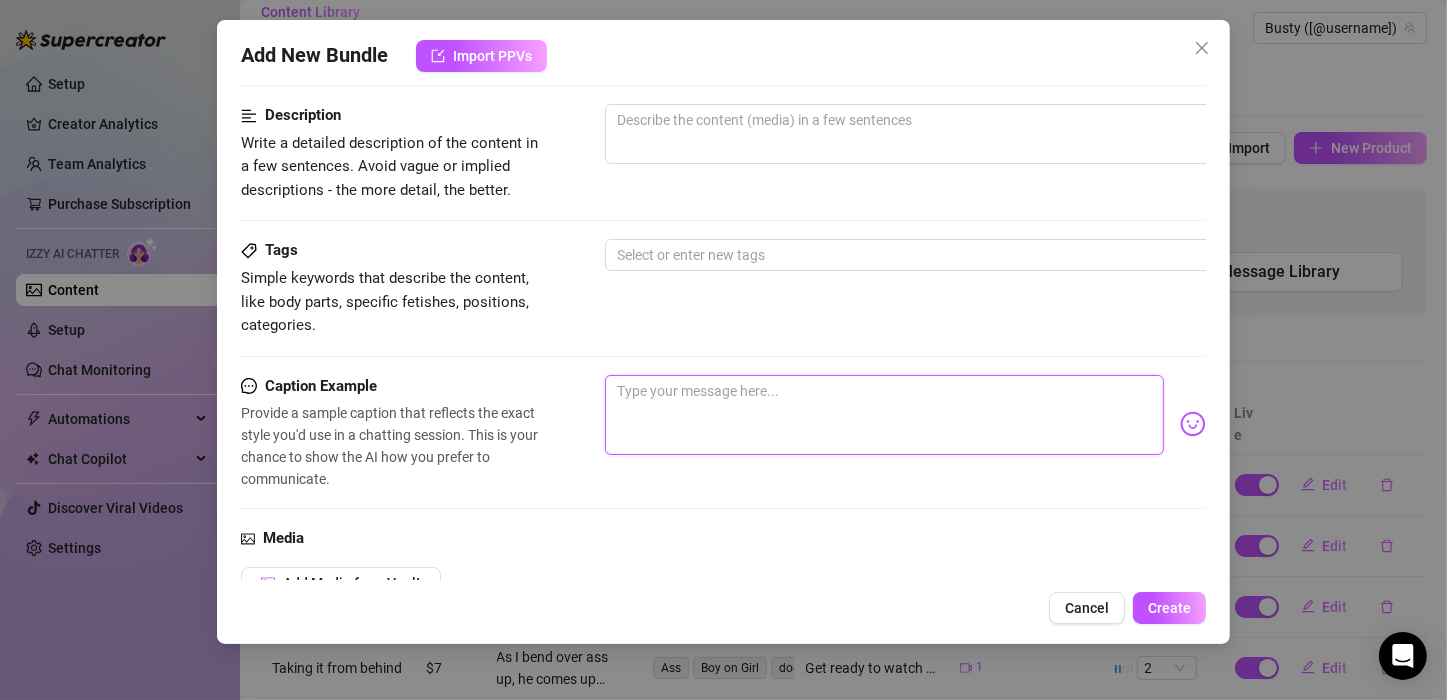 click at bounding box center [884, 415] 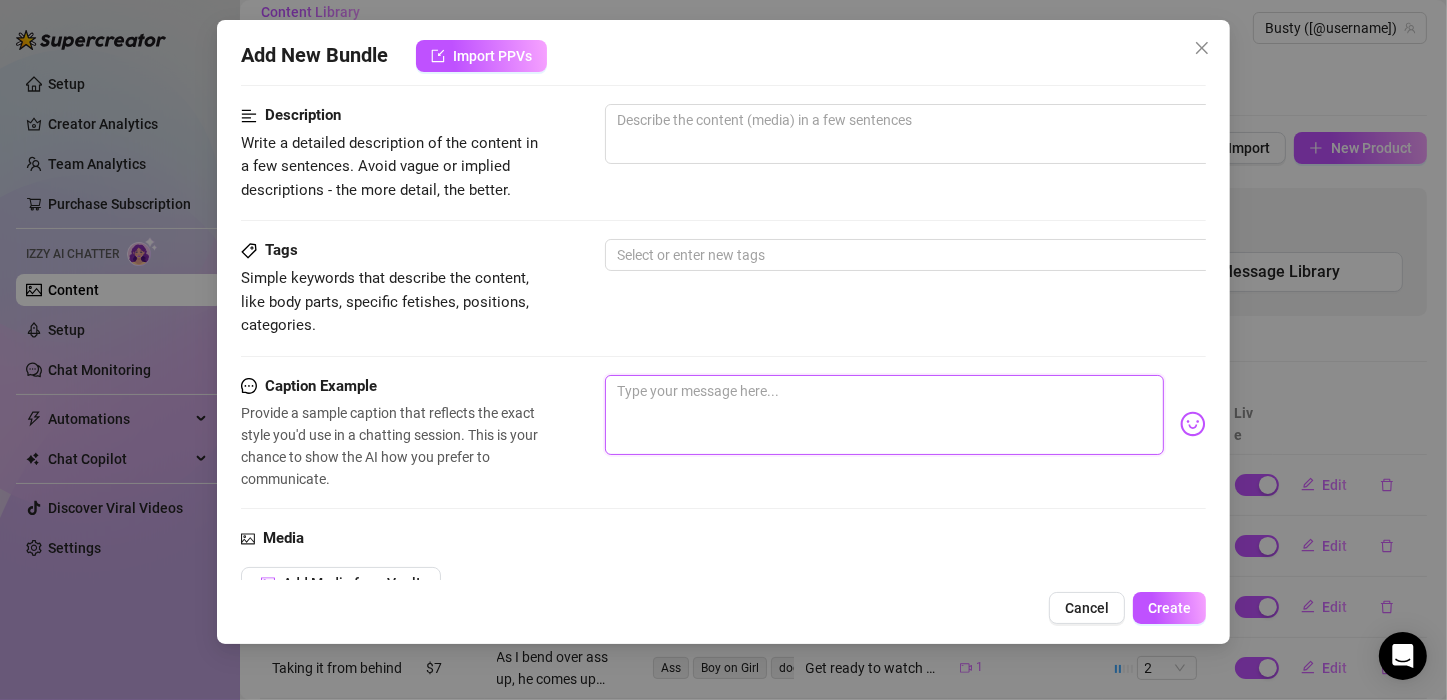 paste on "Embark on a journey of strength and transformation with my intimate and focused abs workout, inspired by the legendary 'Abs of Steel' routine. In this exclusive PPV, I invite you to join me as I sculpt and define my core, one move at a time.
As I begin, each movement is precise, deliberate, and filled with purpose. The room is quiet, save for the soft sounds of my breath and the subtle whispers of my muscles working, and my husband Dominant Elegance, taking pictures and video in the background.
We start with the classic crunch, my abs contracting with each lift, creating a mesmerizing dance of control and strength. I flow seamlessly into the crunches, my core engaged as I lift crunch with fluid grace, challenging every muscle.
Embrace the burn!
With every move, I am not just working out; I am creating a masterpiece of strength and beauty. I invite you to watch, to learn, and to feel the power of my dedication. This is more than just a workout; it's a journey into my world, a glimpse into the discipline an..." 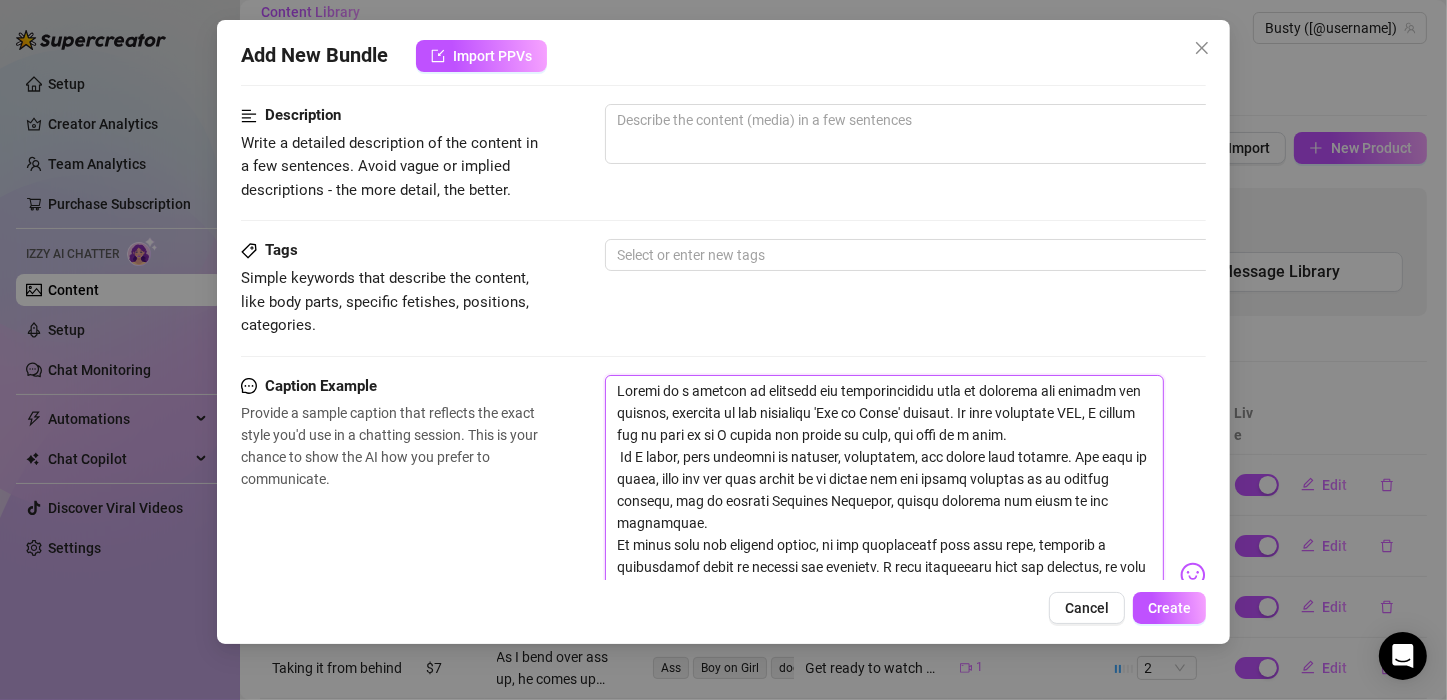 scroll, scrollTop: 0, scrollLeft: 0, axis: both 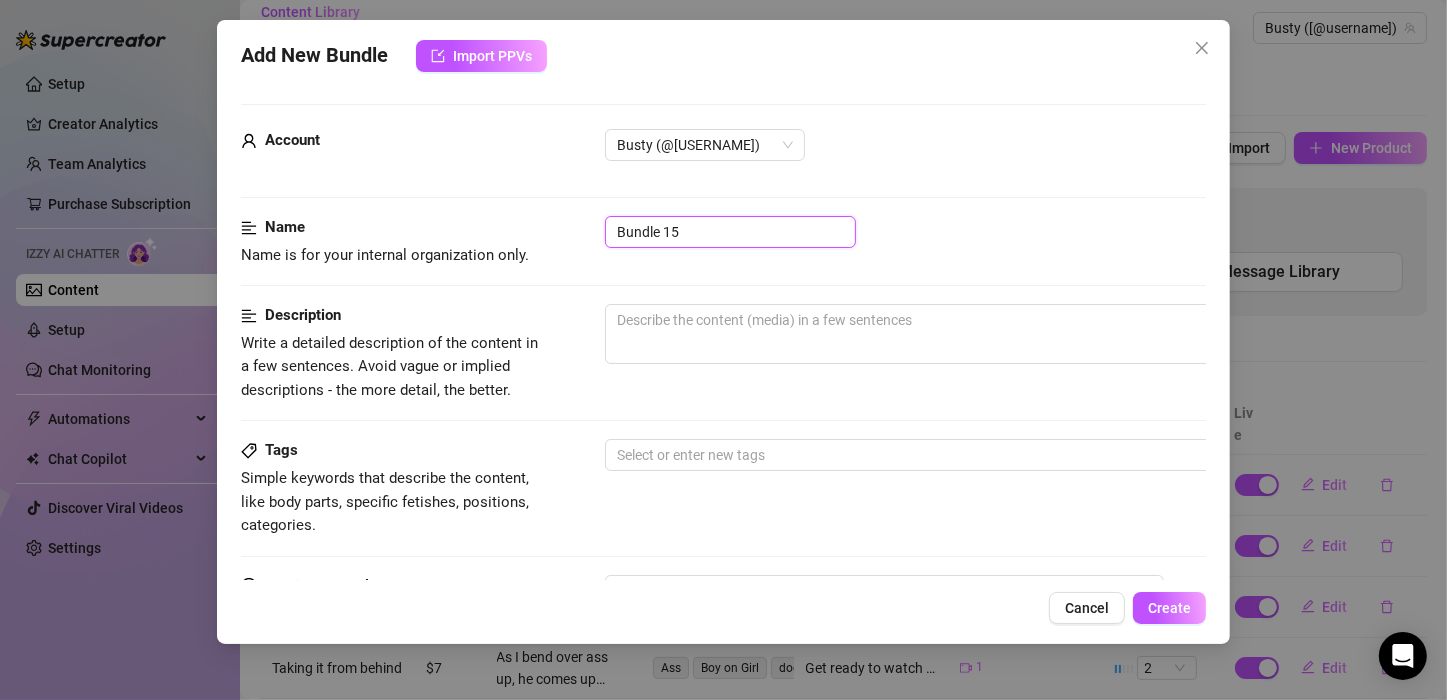 drag, startPoint x: 628, startPoint y: 225, endPoint x: 561, endPoint y: 222, distance: 67.06713 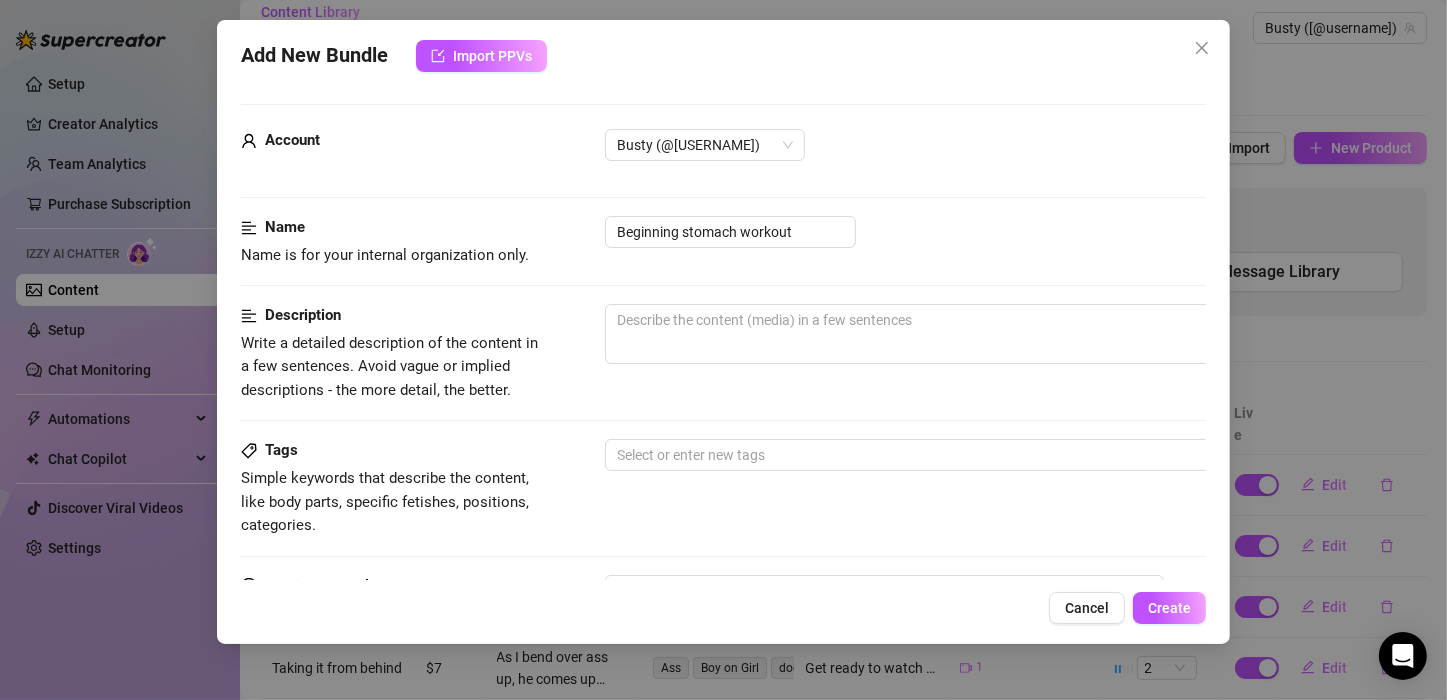 click on "Name Name is for your internal organization only. Beginning stomach workout" at bounding box center [723, 260] 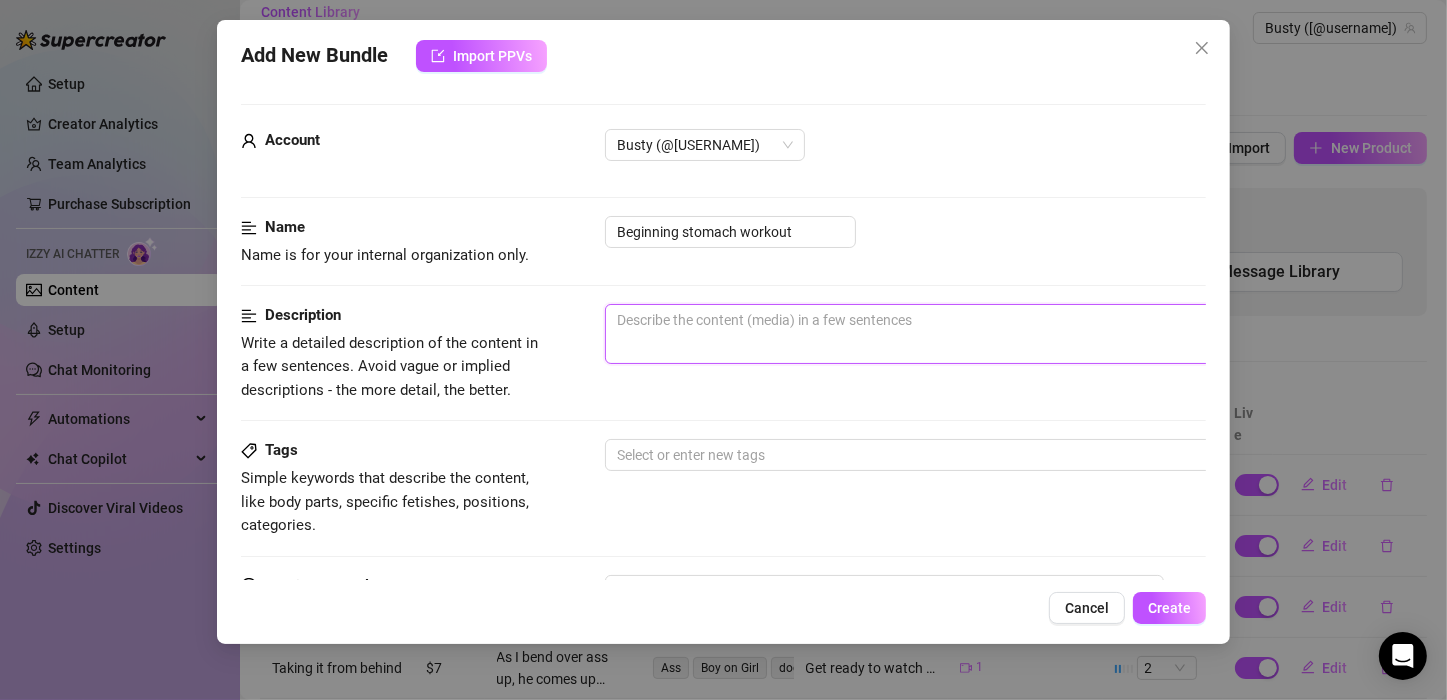 click at bounding box center [955, 334] 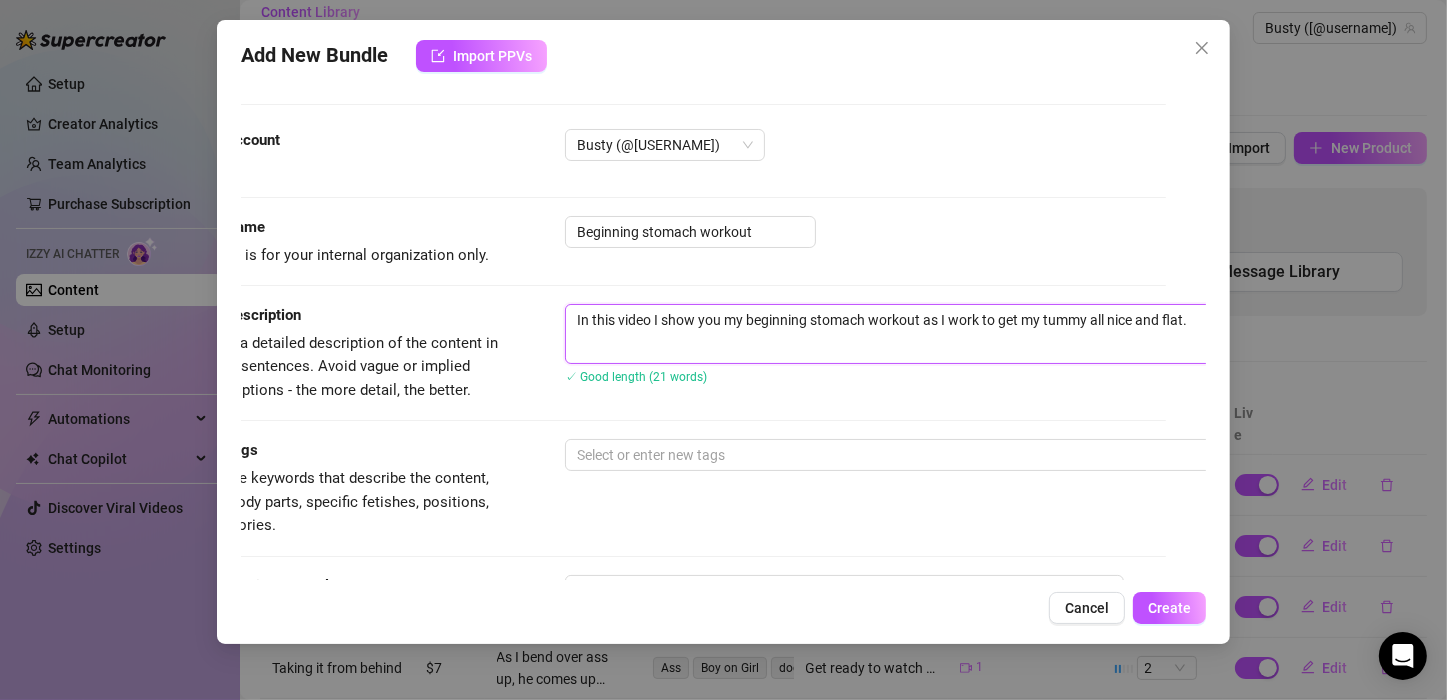 scroll, scrollTop: 0, scrollLeft: 44, axis: horizontal 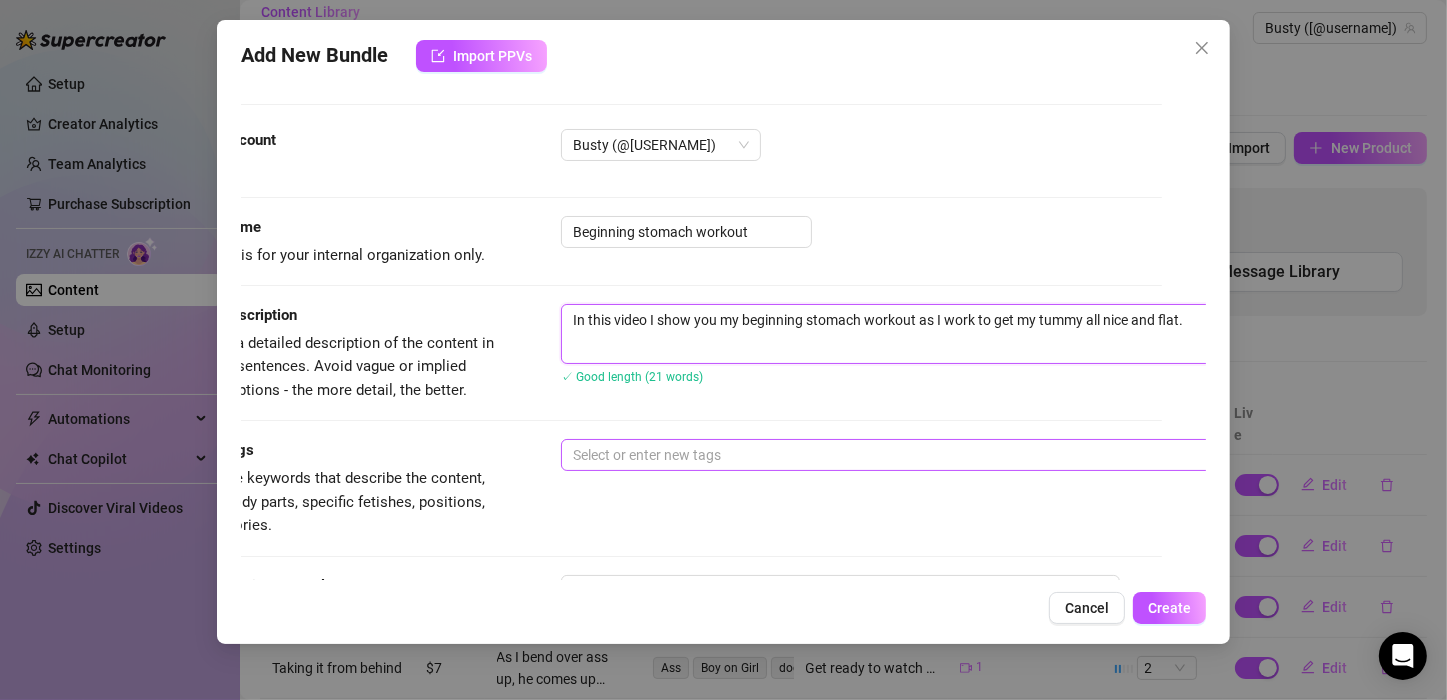 click at bounding box center (900, 455) 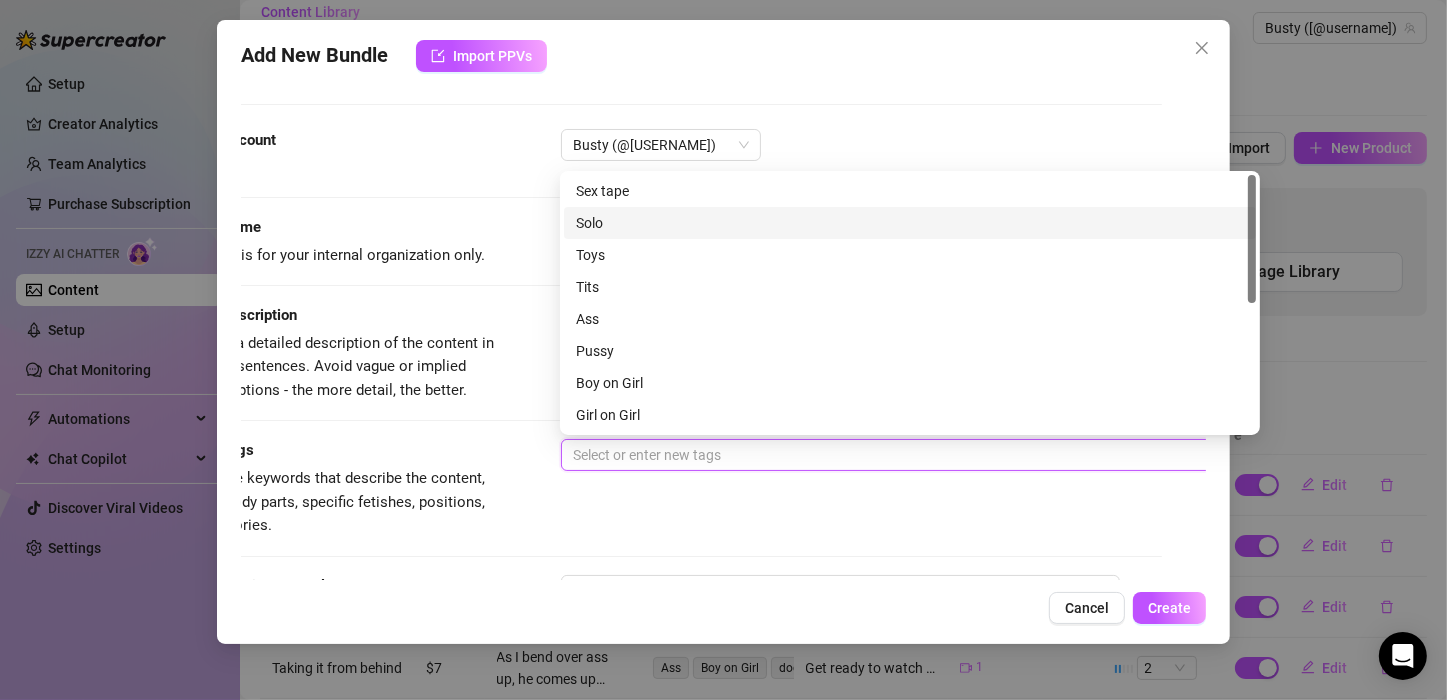 click on "Solo" at bounding box center (910, 223) 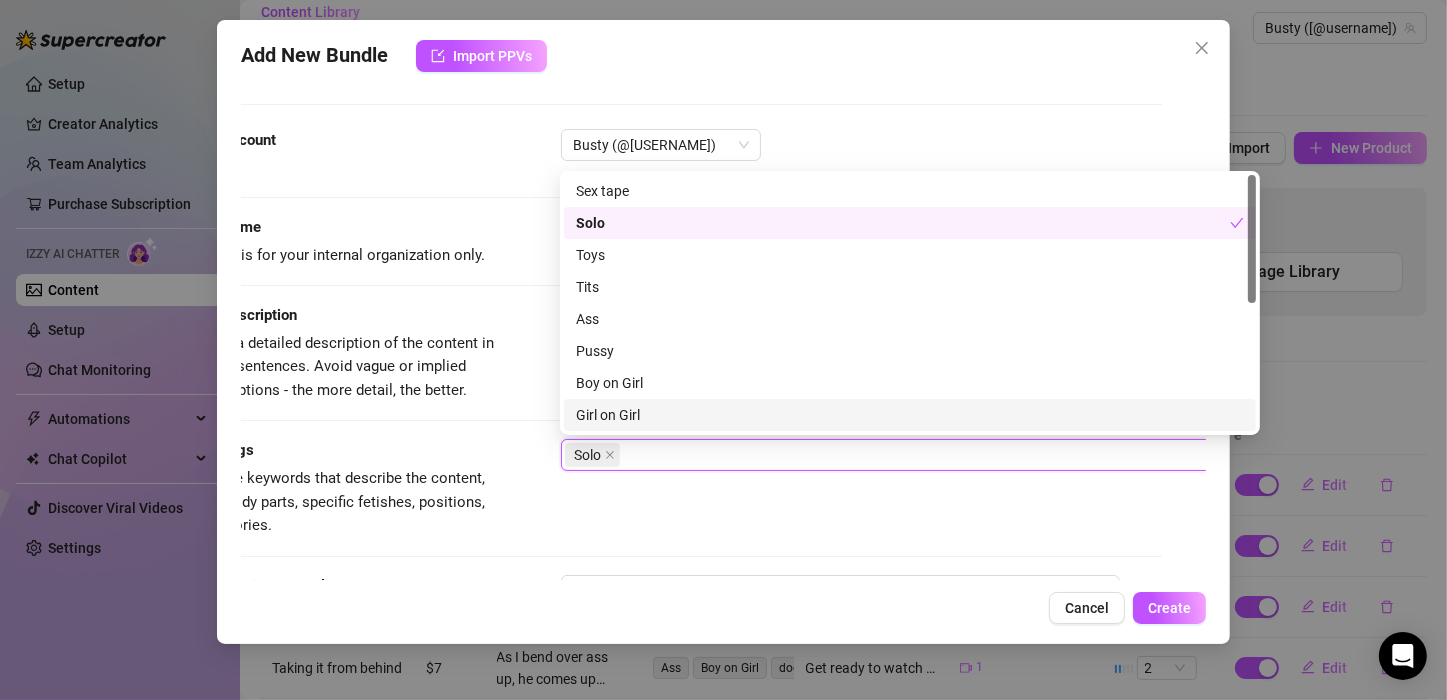 click on "Tags Simple keywords that describe the content, like body parts, specific fetishes, positions, categories. Solo" at bounding box center [679, 488] 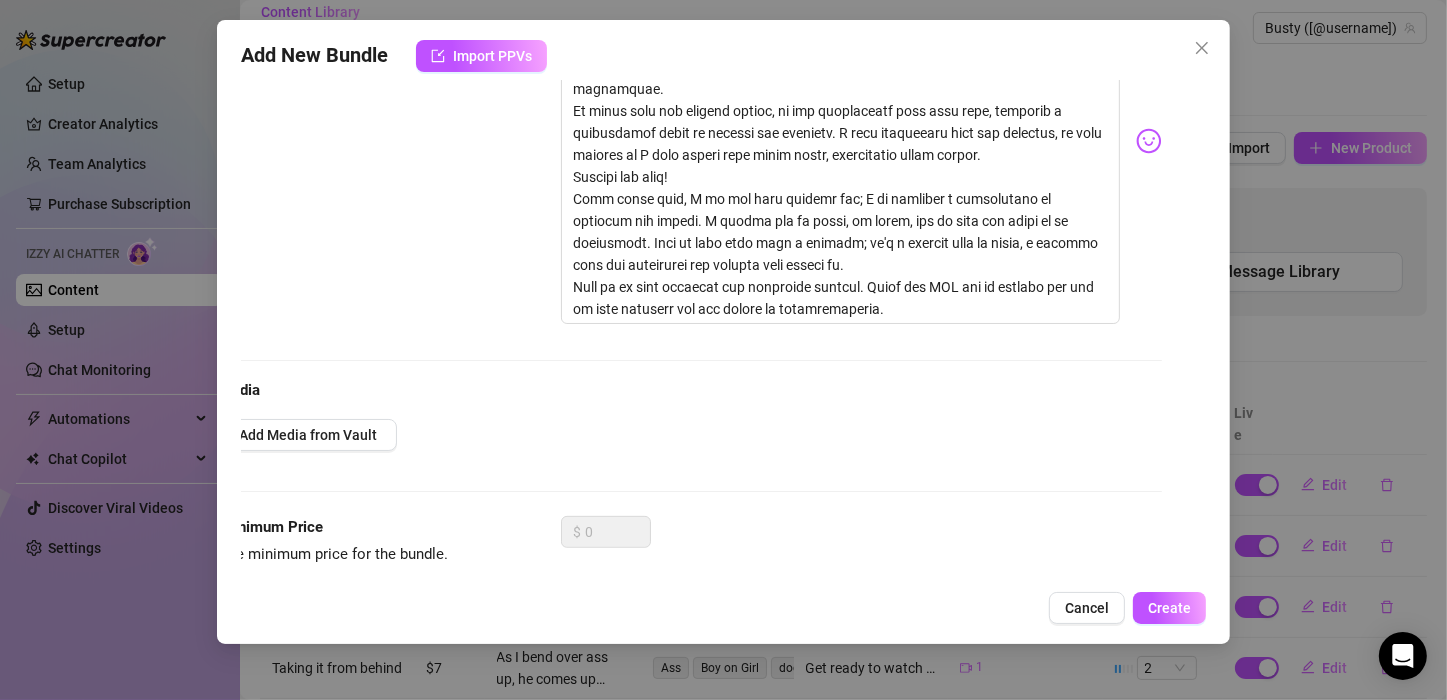 scroll, scrollTop: 800, scrollLeft: 44, axis: both 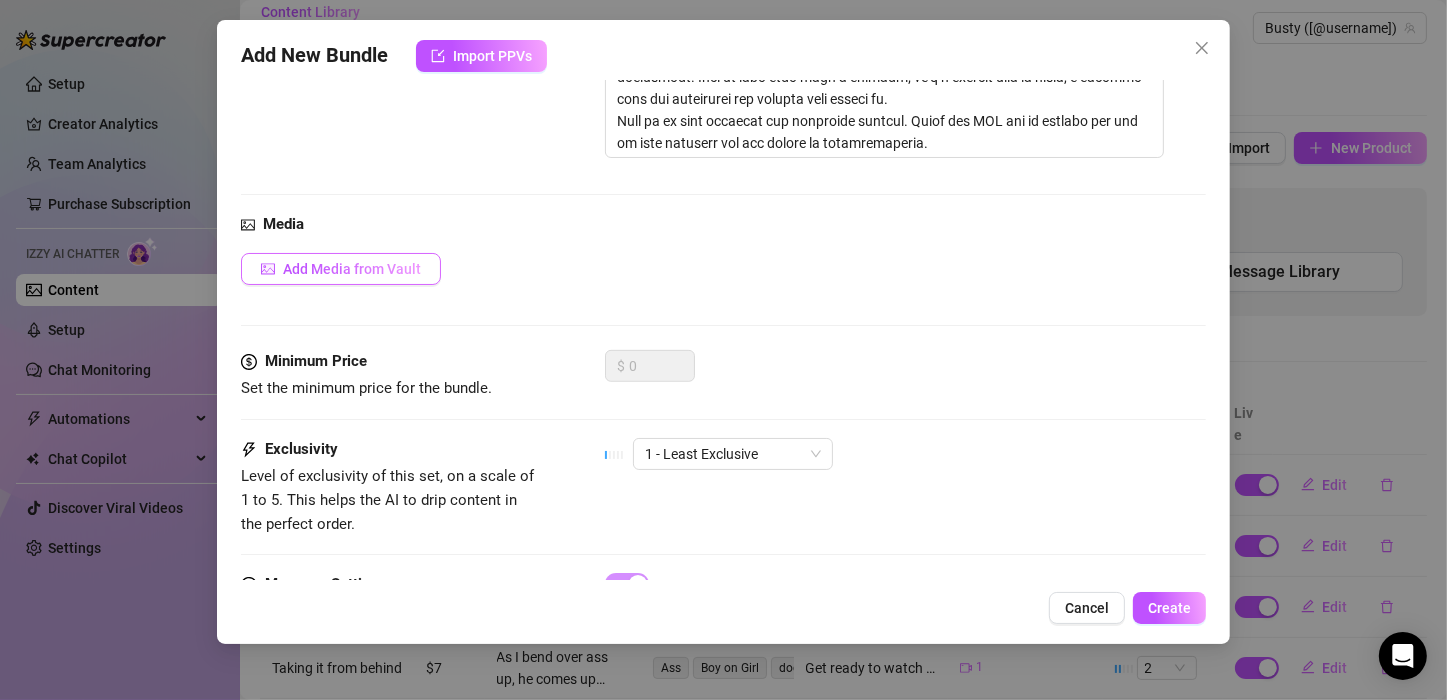 click on "Add Media from Vault" at bounding box center [352, 269] 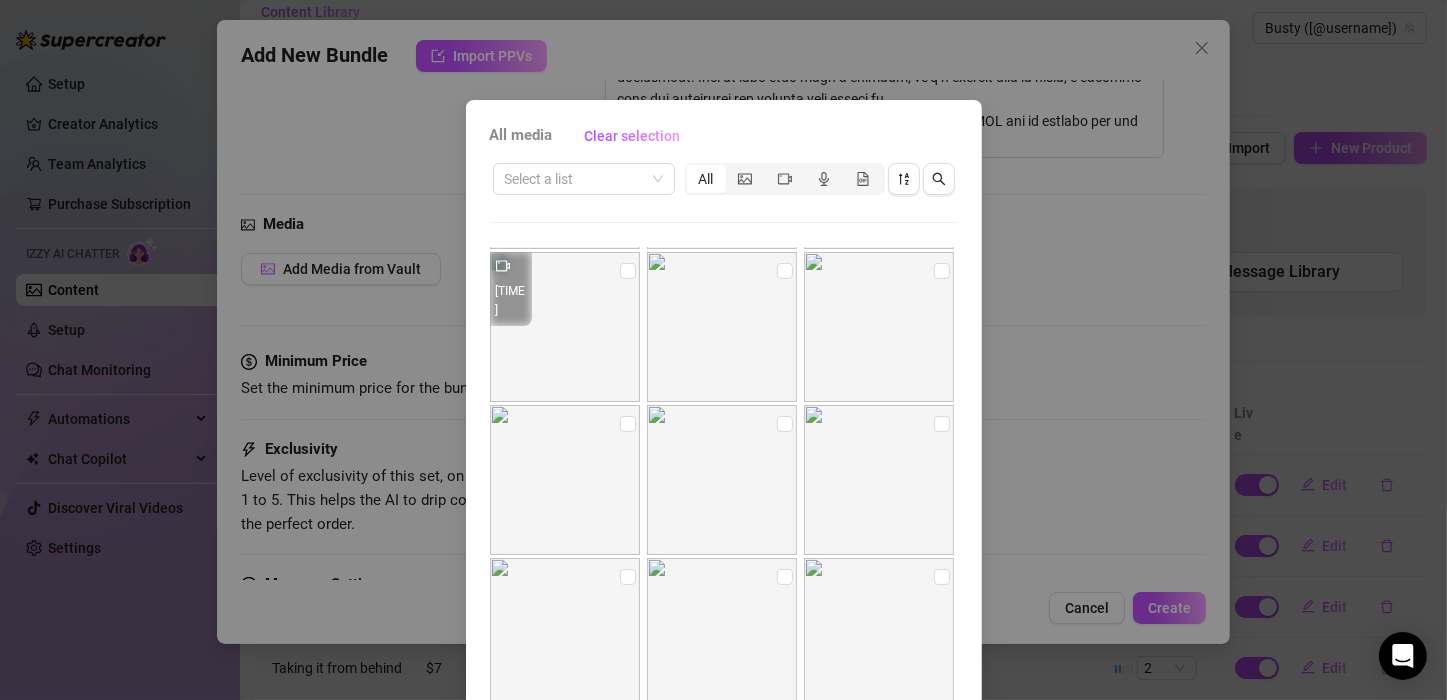 scroll, scrollTop: 200, scrollLeft: 0, axis: vertical 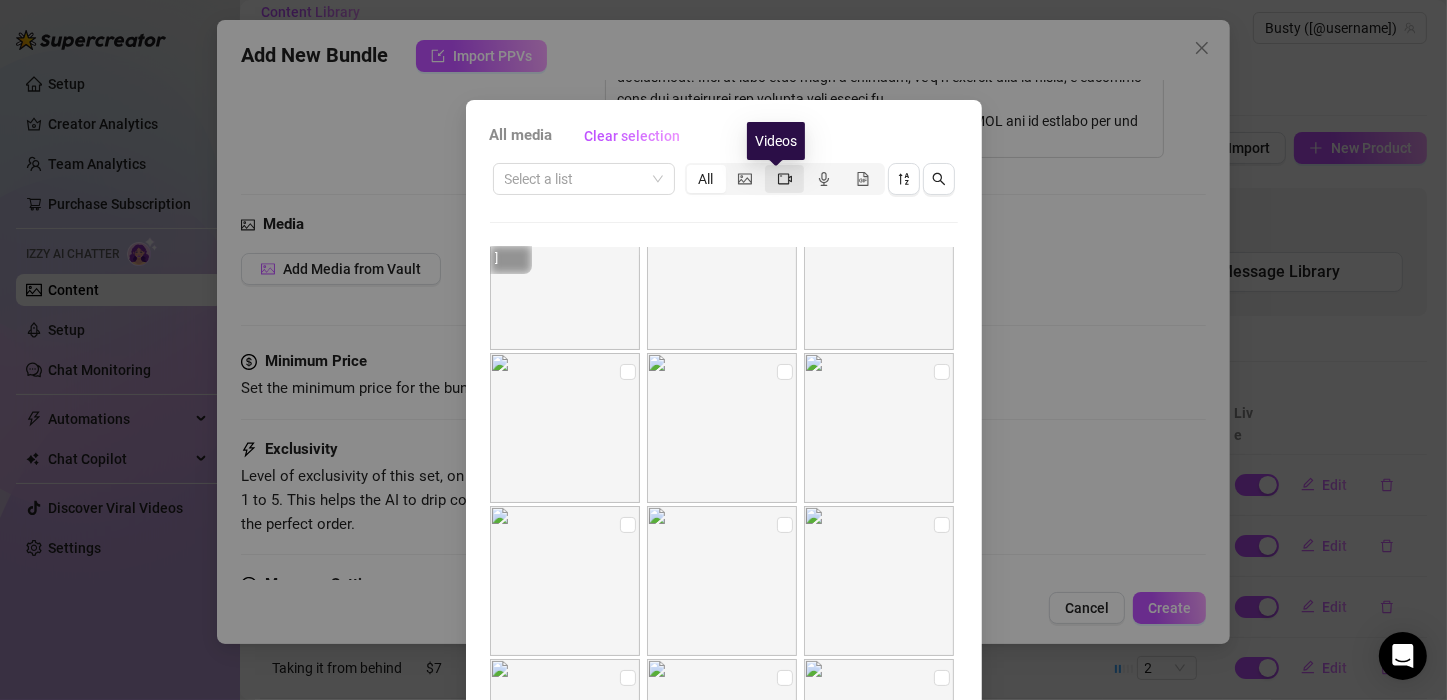 click 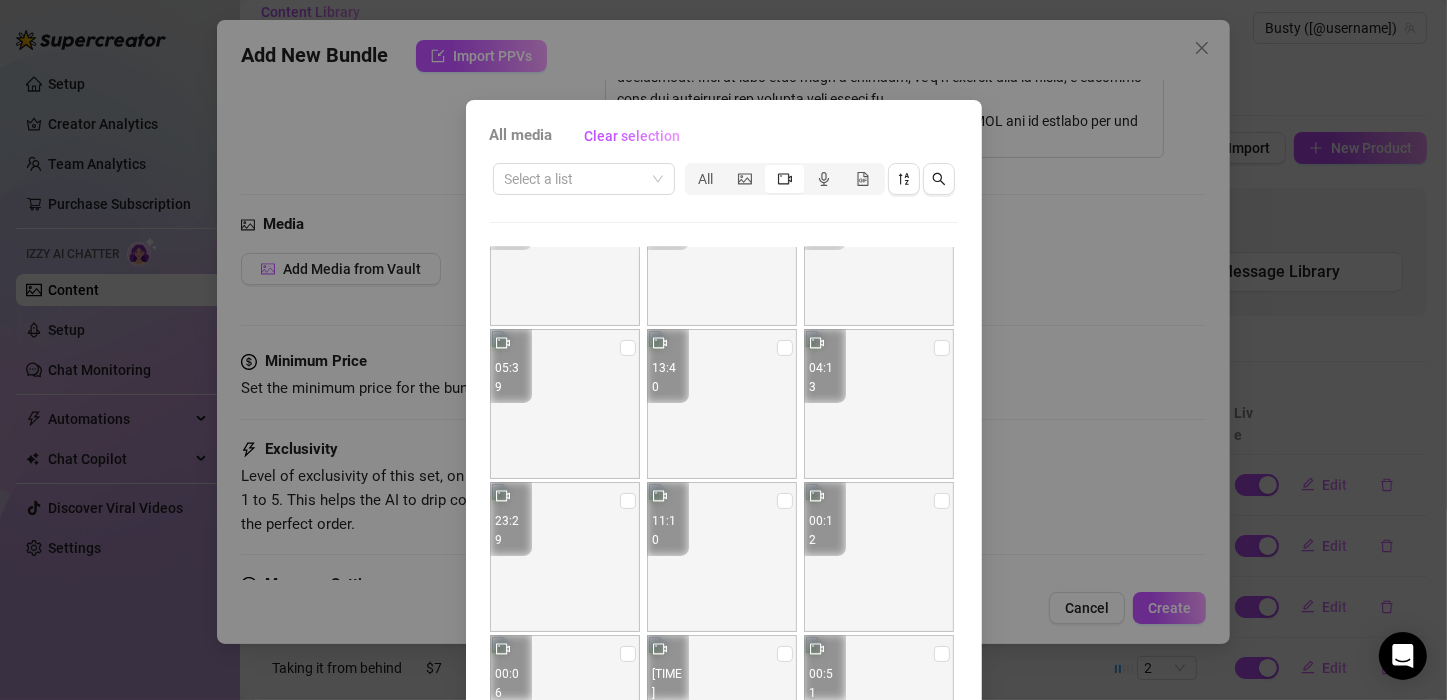 scroll, scrollTop: 347, scrollLeft: 0, axis: vertical 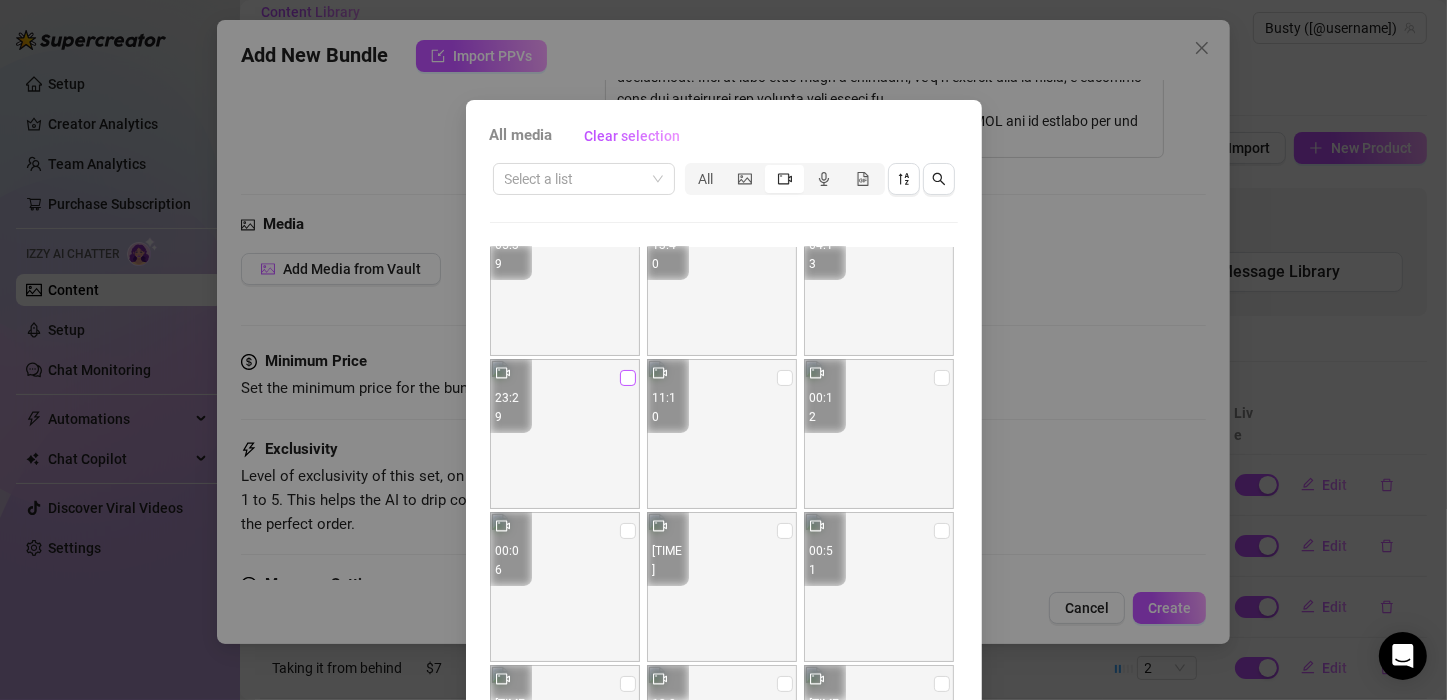 click at bounding box center [628, 378] 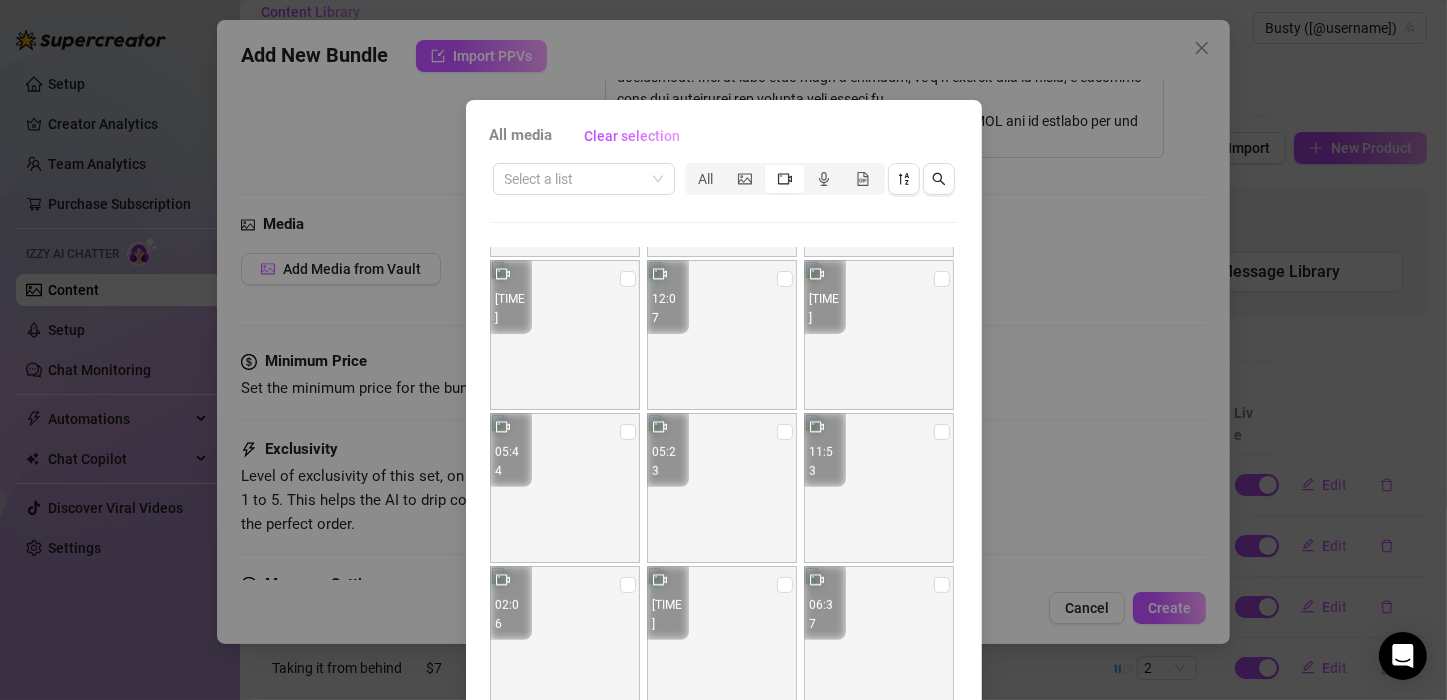scroll, scrollTop: 753, scrollLeft: 0, axis: vertical 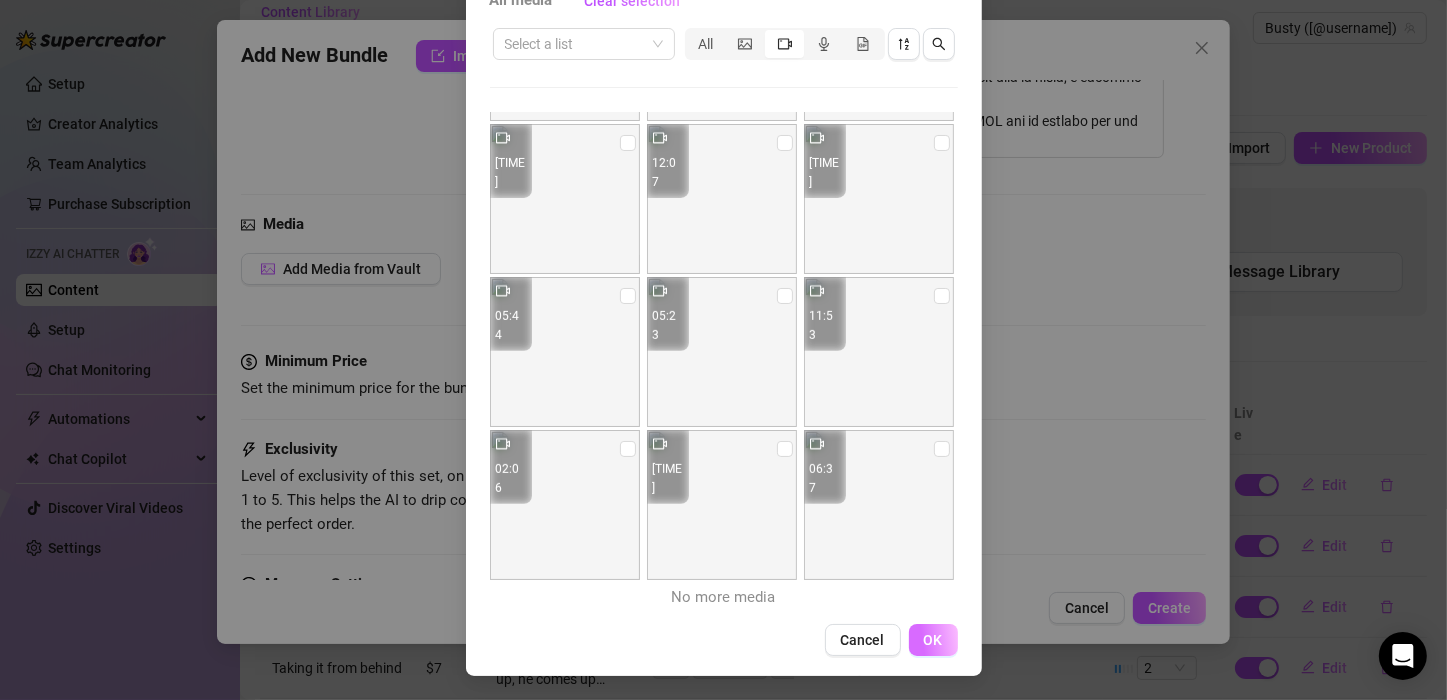click on "OK" at bounding box center [933, 640] 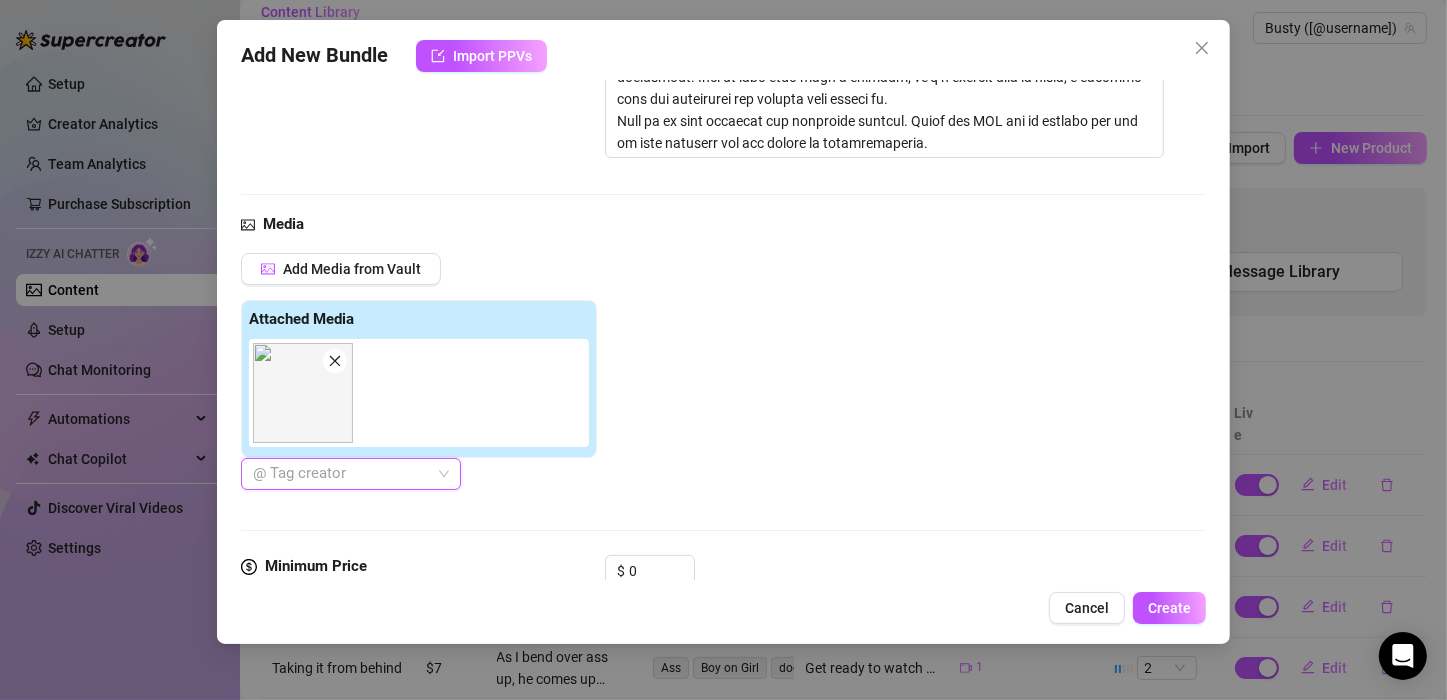 scroll, scrollTop: 1000, scrollLeft: 0, axis: vertical 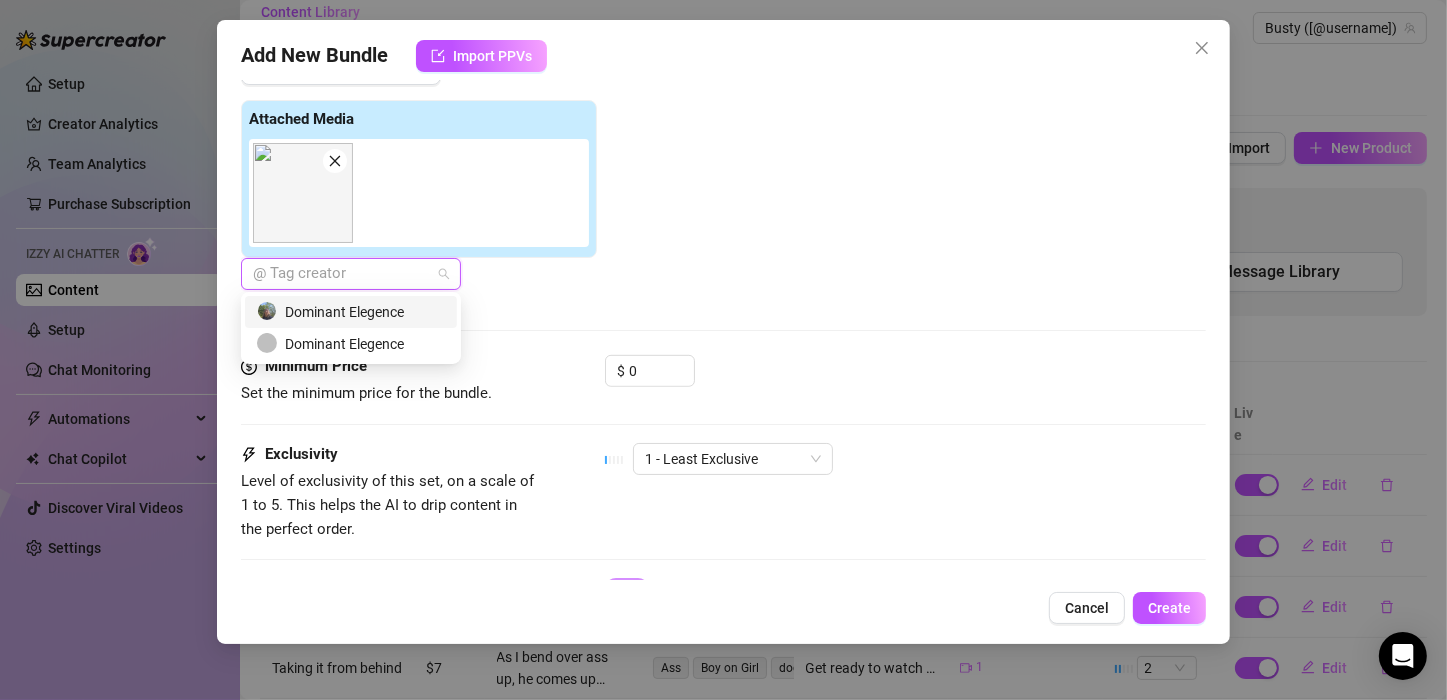 click at bounding box center [340, 274] 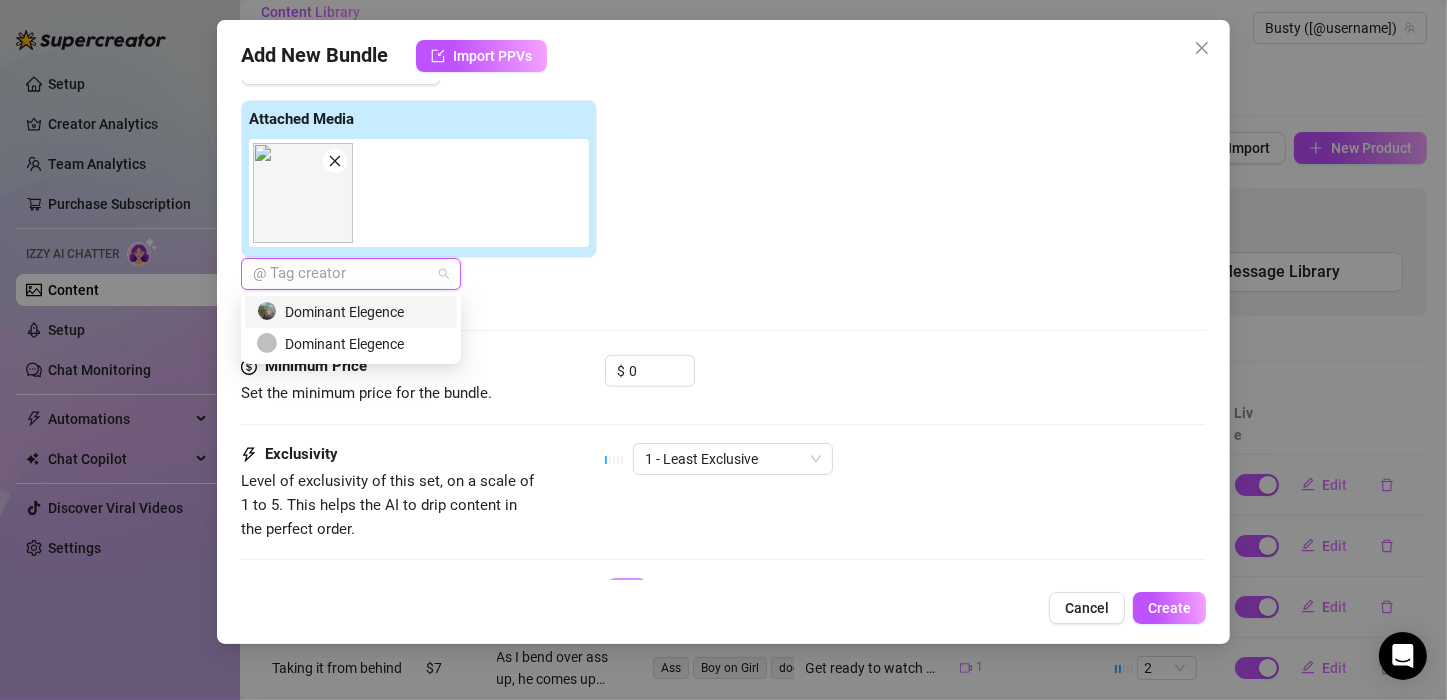 click on "Dominant Elegence" at bounding box center [351, 312] 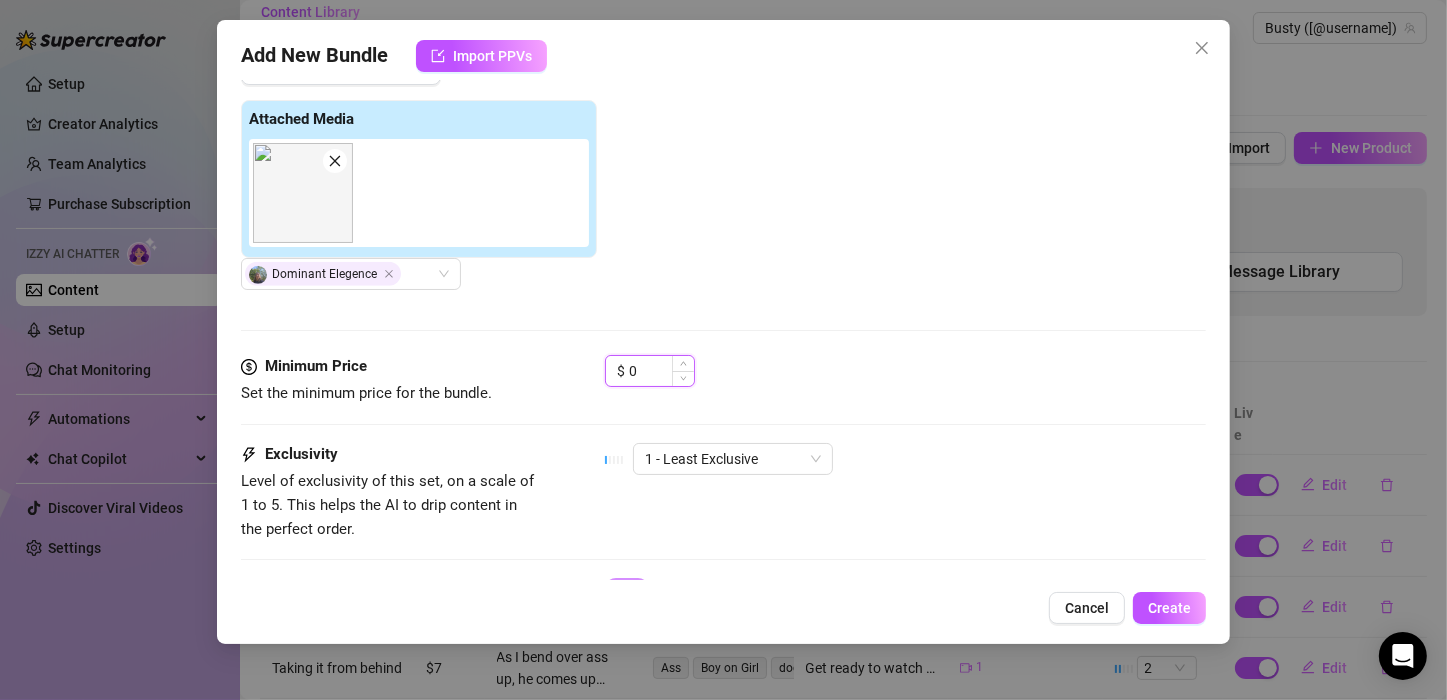 drag, startPoint x: 649, startPoint y: 371, endPoint x: 623, endPoint y: 369, distance: 26.076809 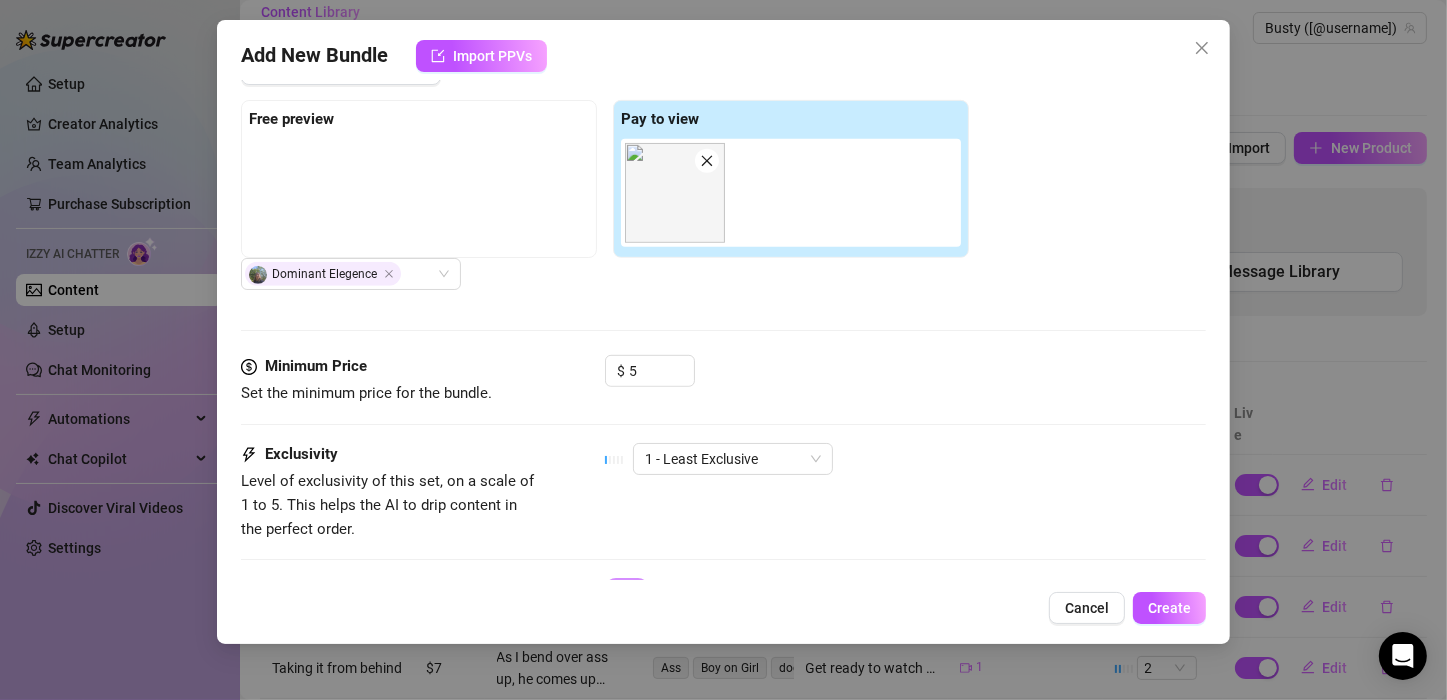 click on "$ 5" at bounding box center (905, 380) 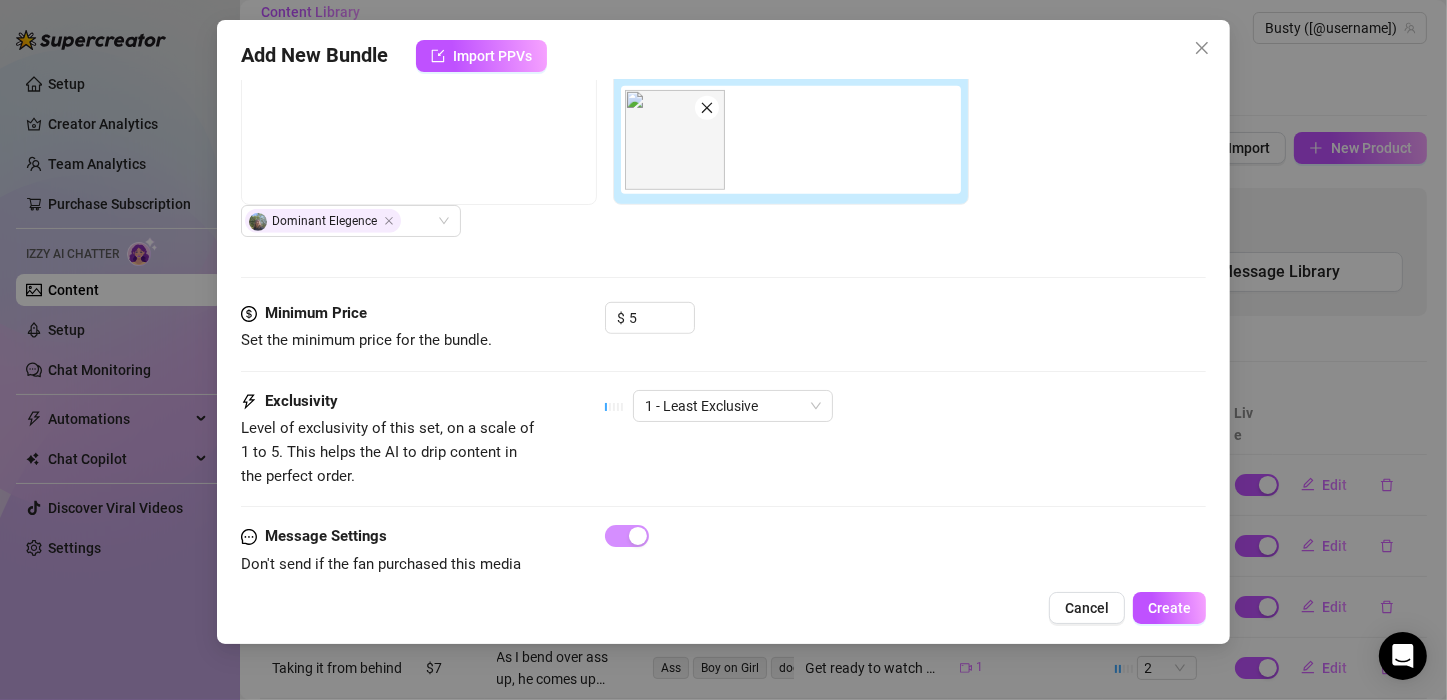 scroll, scrollTop: 1100, scrollLeft: 0, axis: vertical 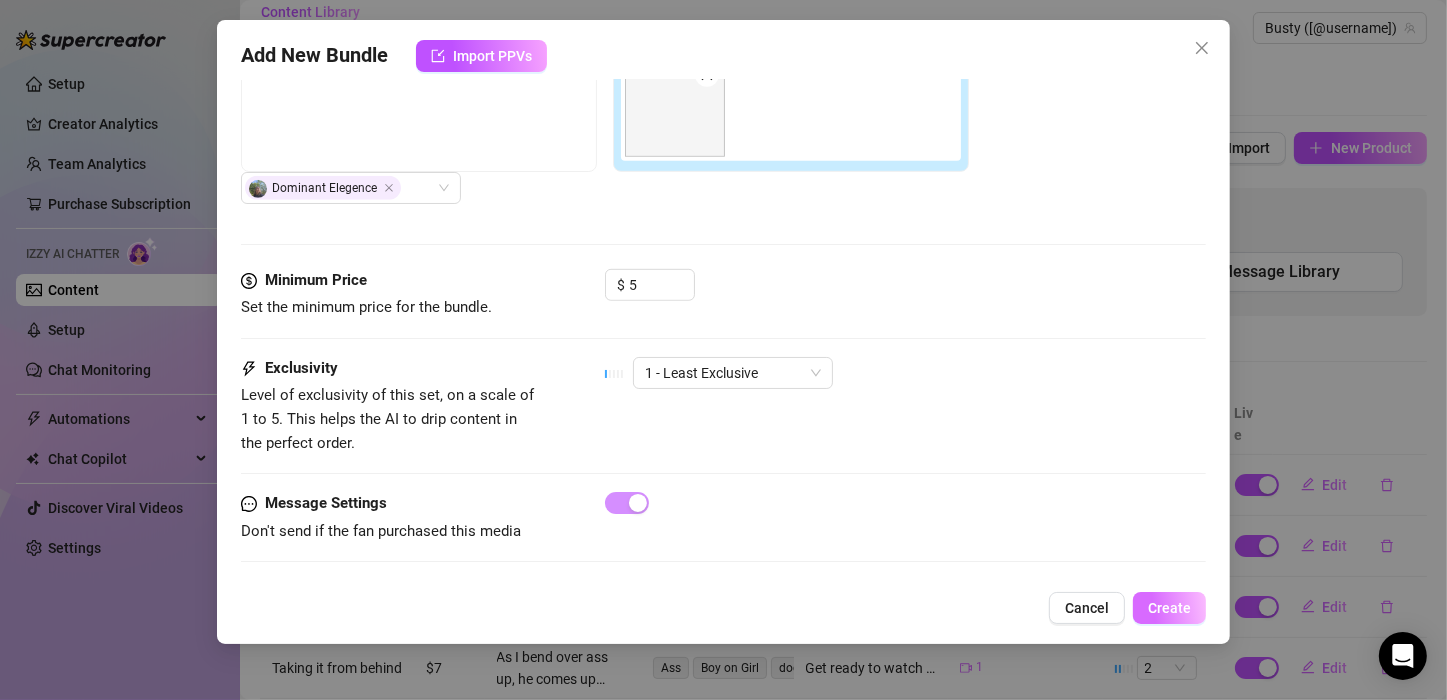 click on "Create" at bounding box center (1169, 608) 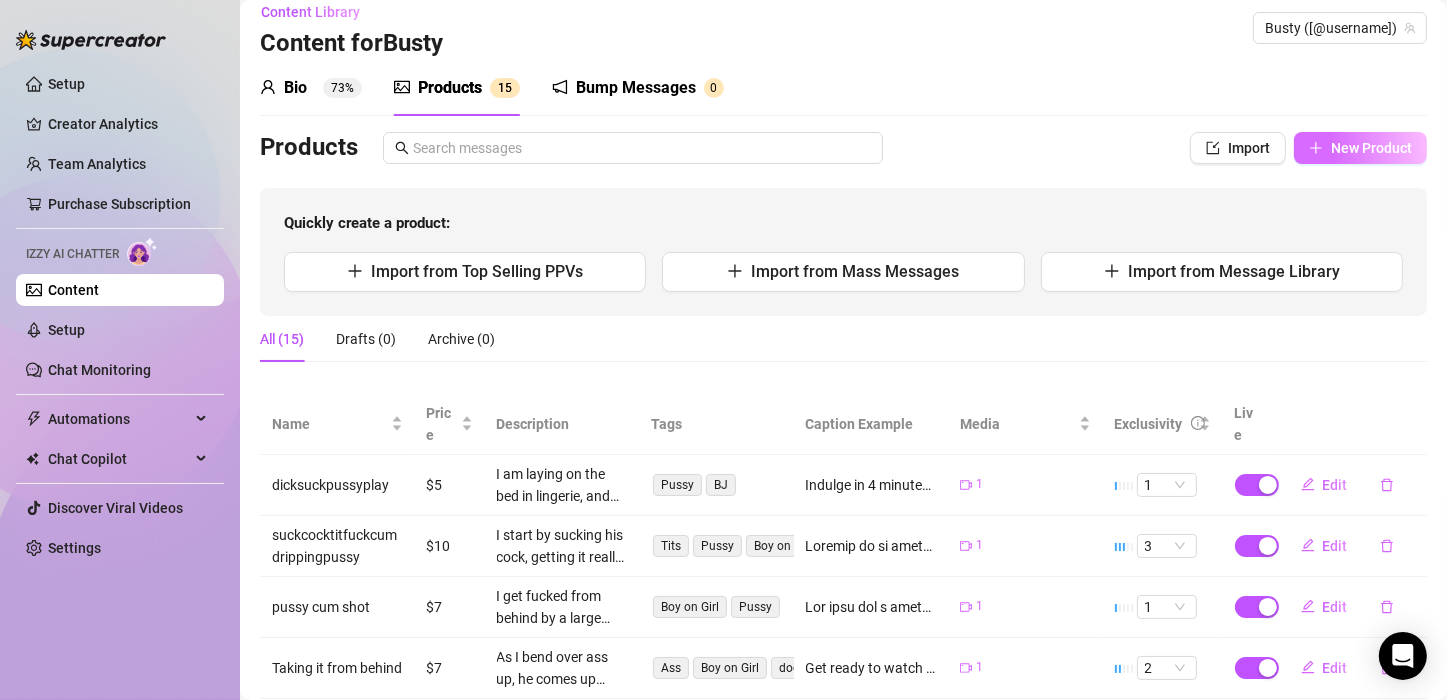 click on "New Product" at bounding box center [1371, 148] 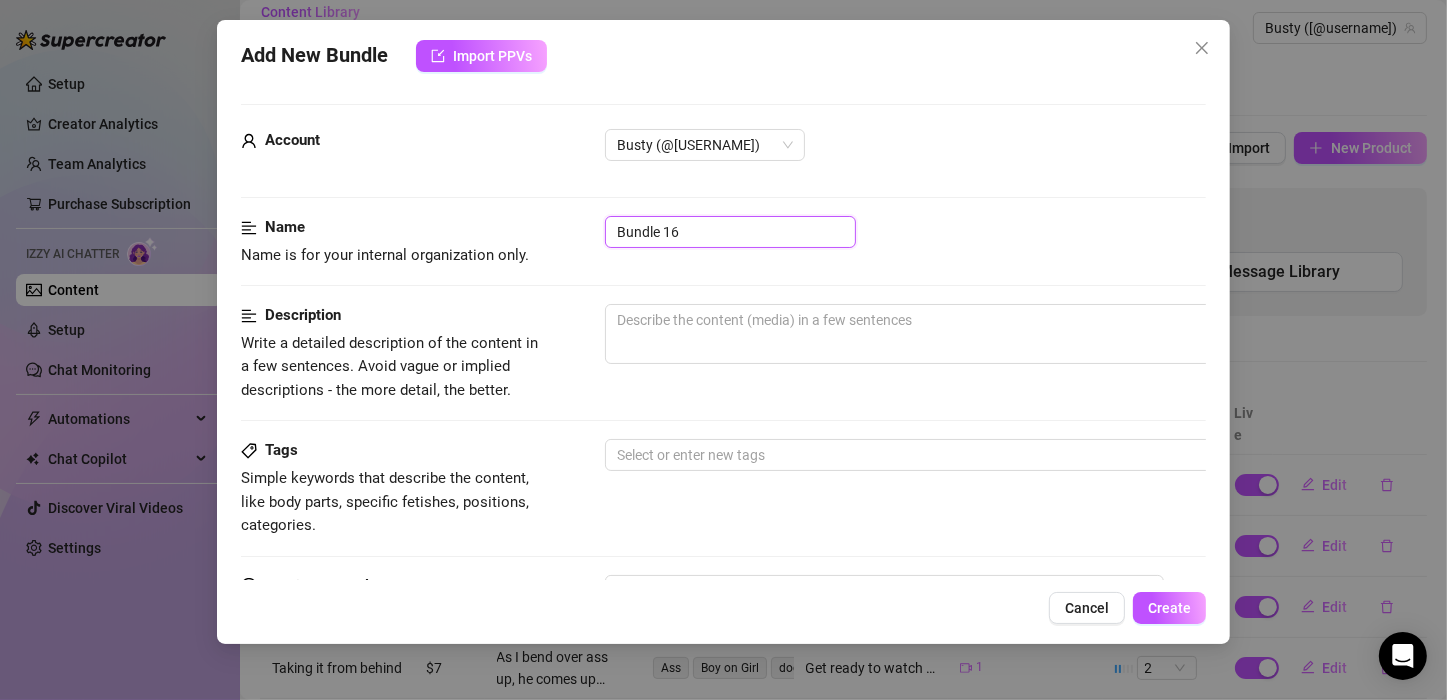 drag, startPoint x: 699, startPoint y: 239, endPoint x: 515, endPoint y: 218, distance: 185.19449 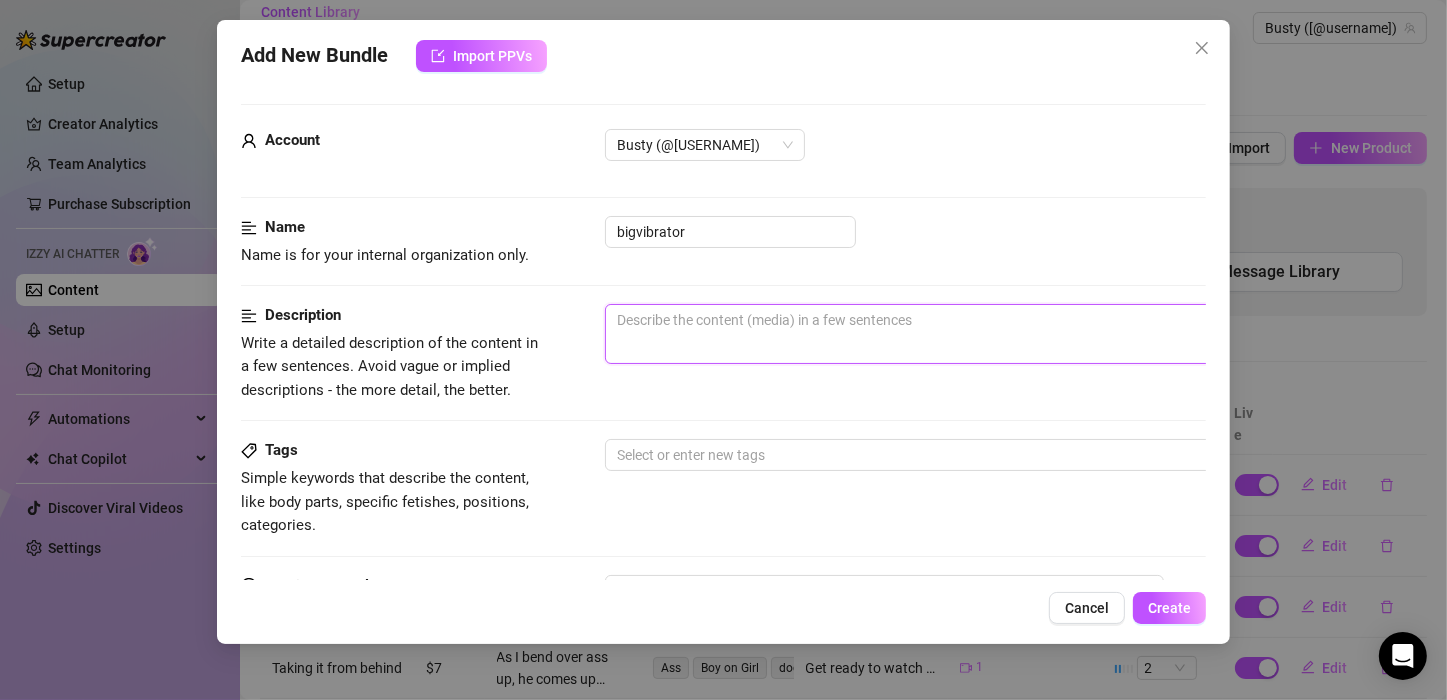 click at bounding box center [955, 334] 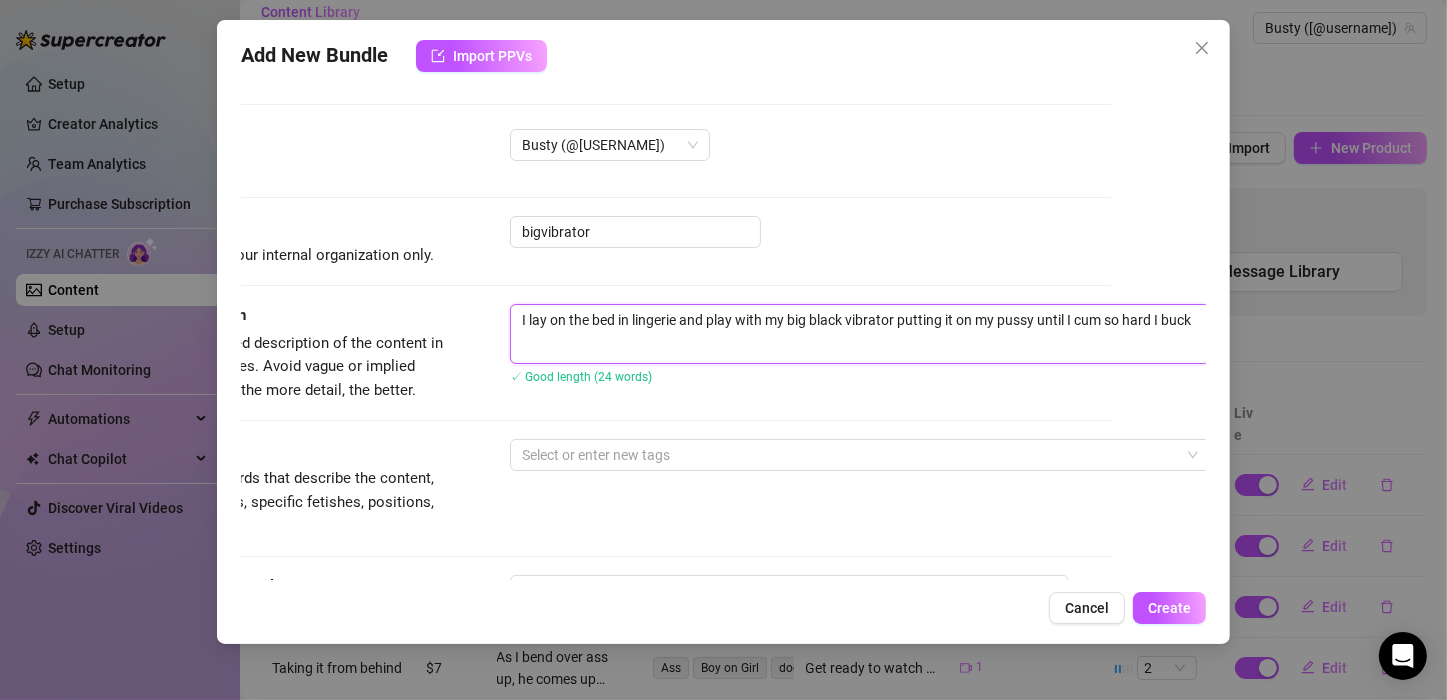 scroll, scrollTop: 0, scrollLeft: 102, axis: horizontal 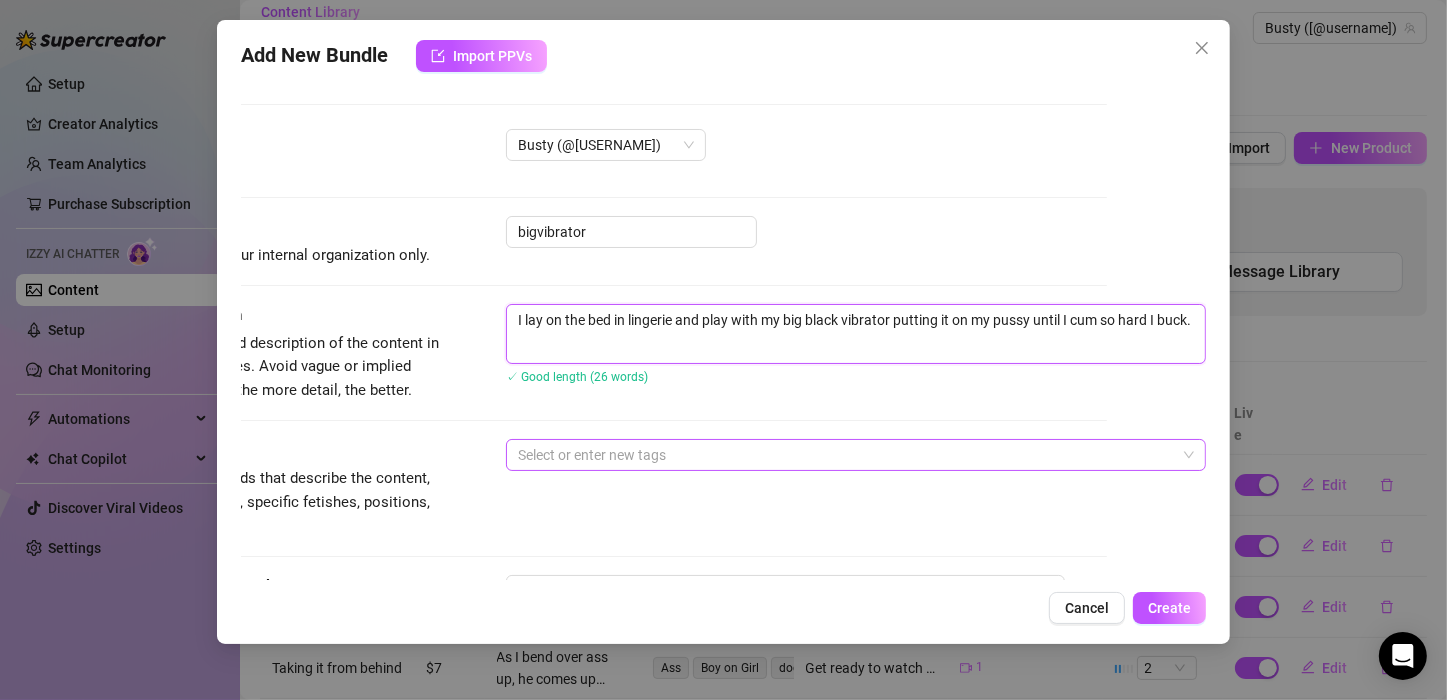 click at bounding box center (845, 455) 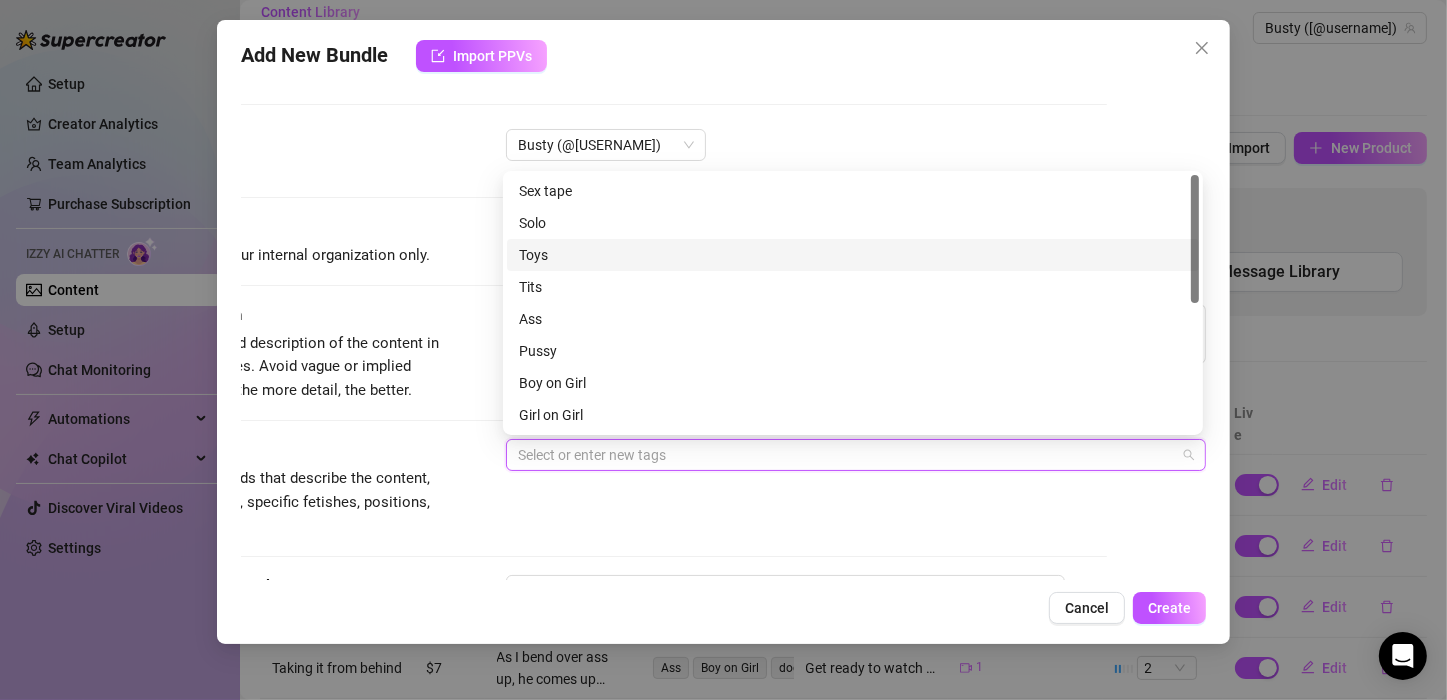 click on "Toys" at bounding box center [853, 255] 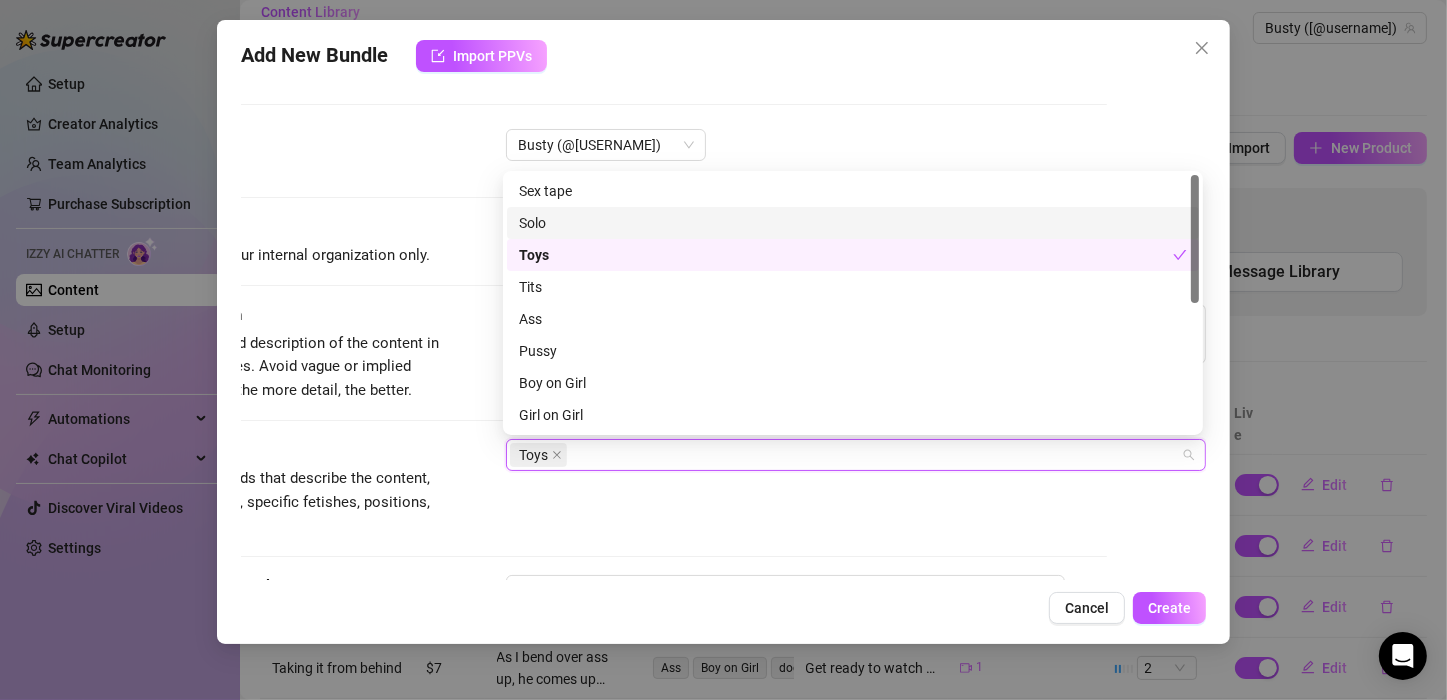 click on "Solo" at bounding box center (853, 223) 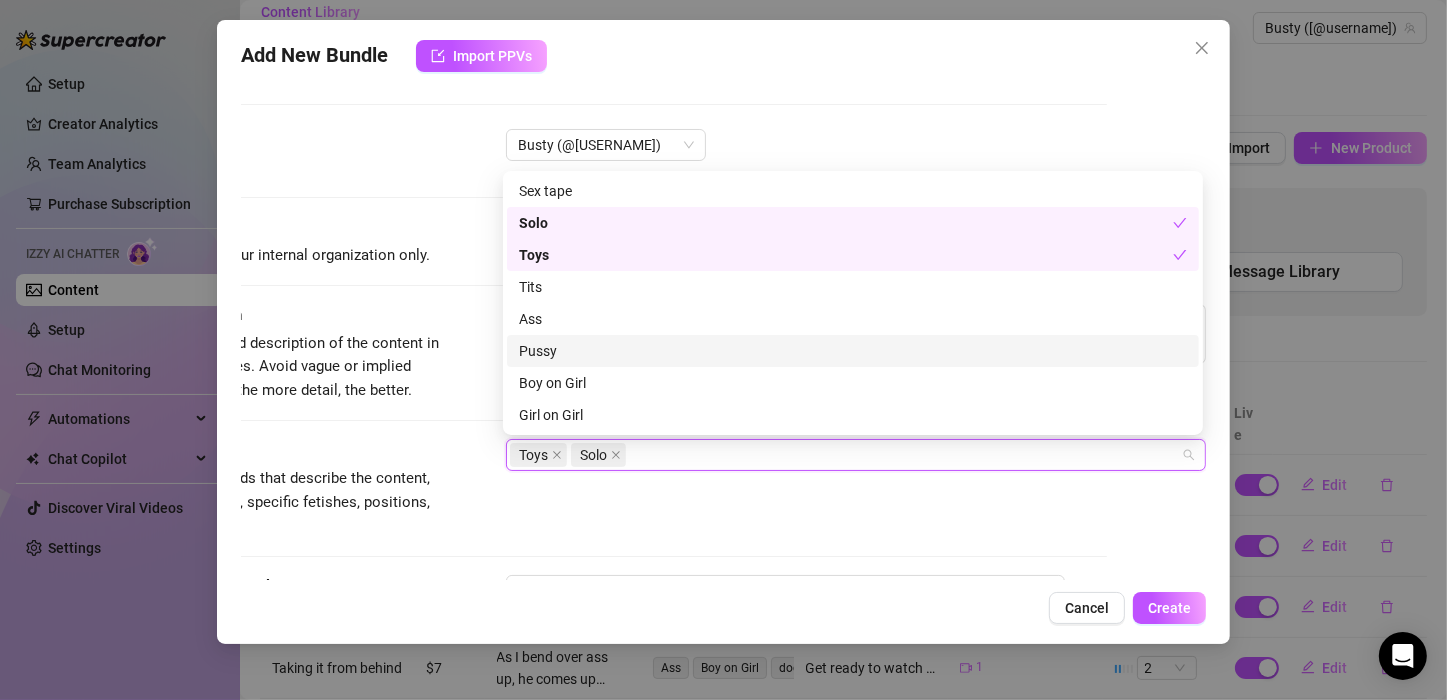 click on "Pussy" at bounding box center [853, 351] 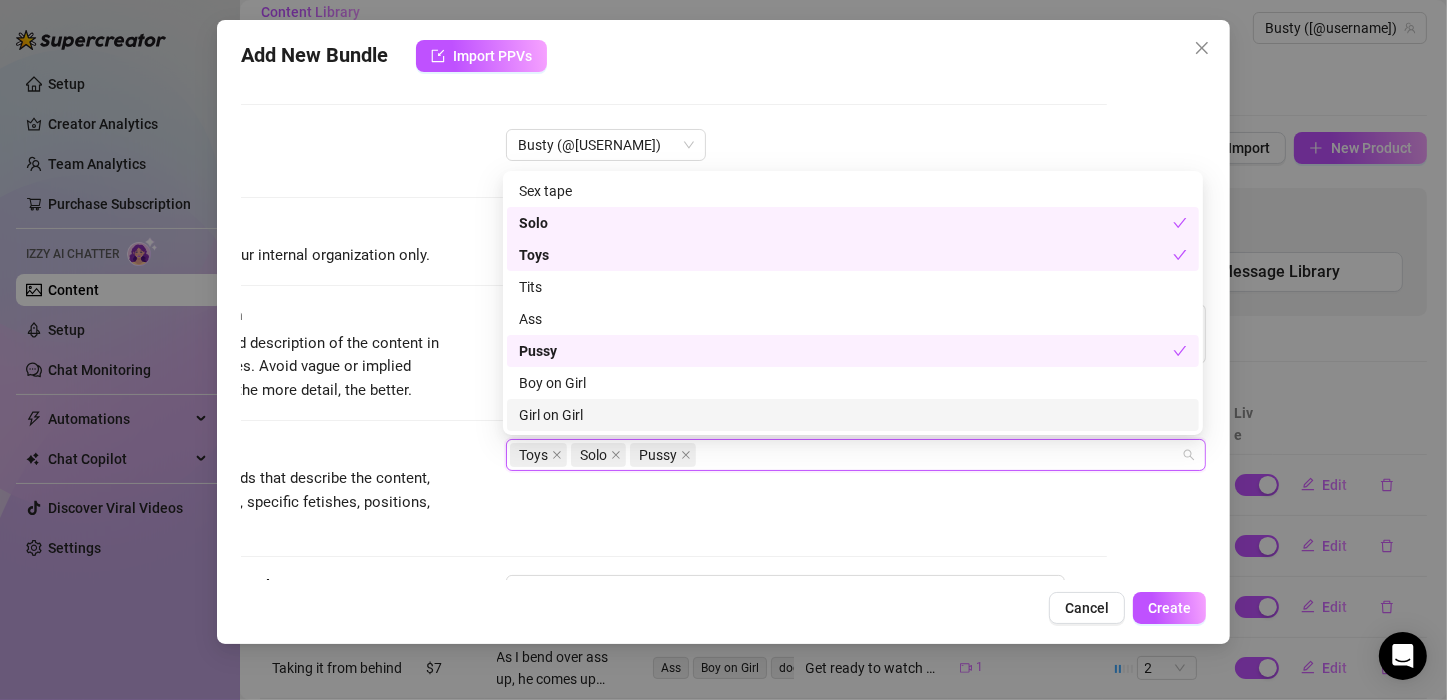 click on "Tags Simple keywords that describe the content, like body parts, specific fetishes, positions, categories. Toys Solo Pussy" at bounding box center (624, 488) 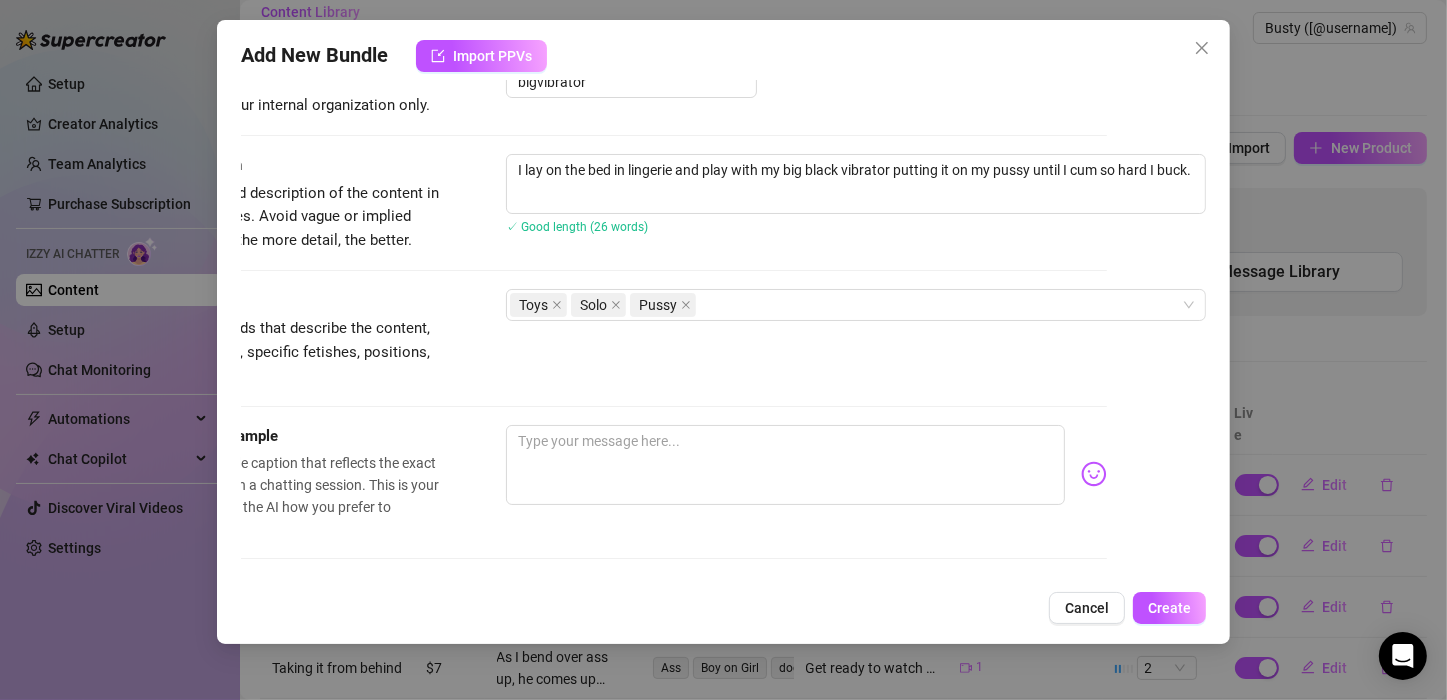 scroll, scrollTop: 300, scrollLeft: 102, axis: both 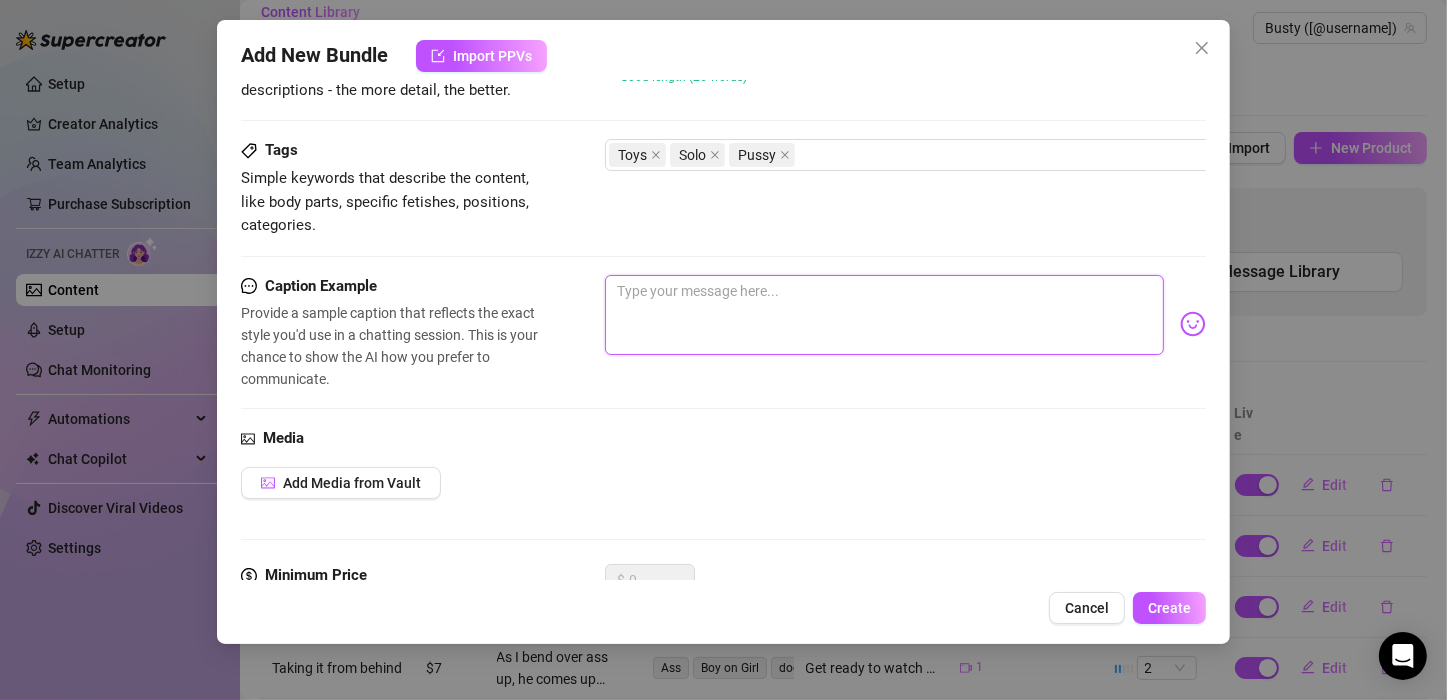 click at bounding box center (884, 315) 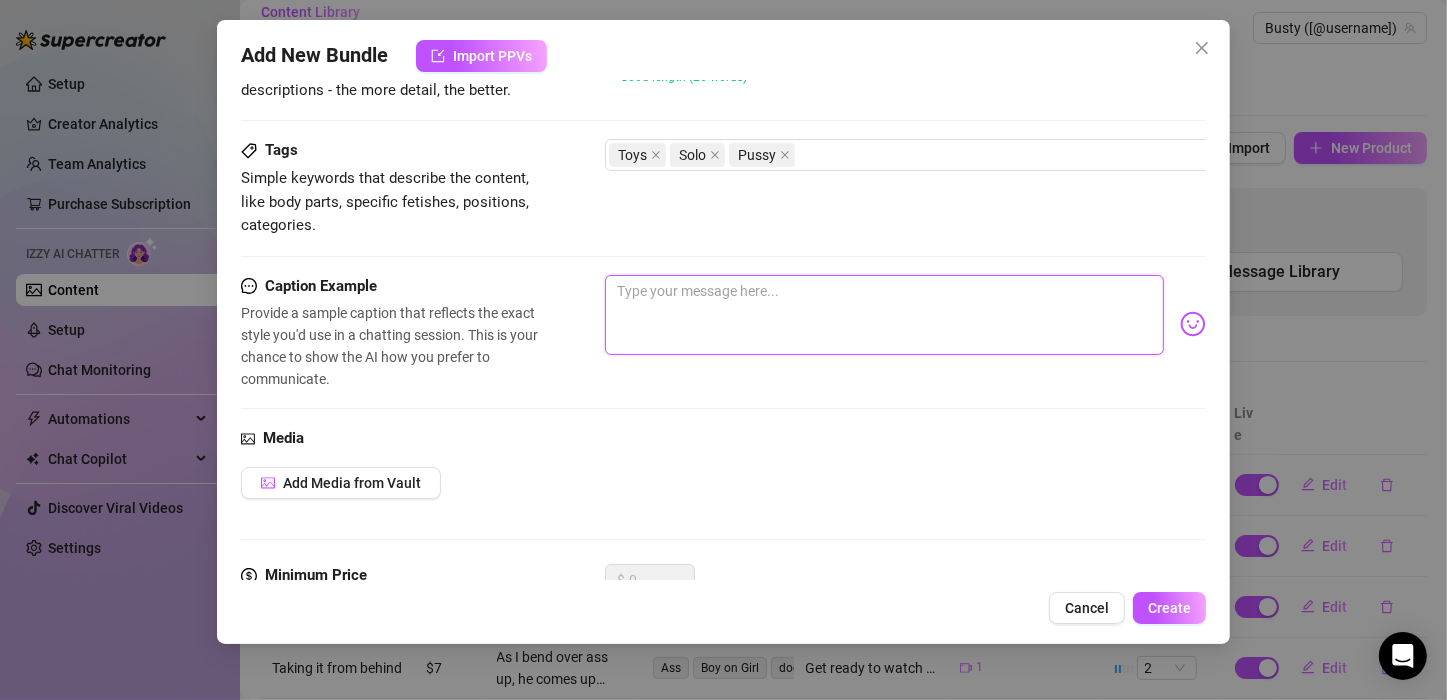 paste on "Indulge in the ultimate solo experience with my latest PPV, where I take you on a journey of pure, unbridled pleasure. Picture this: a dimly lit room, the air thick with anticipation. I stand before you, ready to unleash a storm of ecstasy. In my hand, a sleek, powerful black vibrator, its curves designed to deliver unparalleled satisfaction. I let my fingers trace its length, feeling the hum of promise beneath my touch. With a sultry smile, I slide it between my thighs, the cool metal sending shivers down my spine. The vibrations start soft, a gentle tease that builds with each passing second. I arch my back, my body responding to every pulse, every rhythm. The intensity grows, the vibrations deepening, pushing me closer to the edge. My moans fill the room, a symphony of desire, as I ride the waves of pleasure. The vibrator's power is intoxicating, its every movement precise and purposeful. I can feel the pressure building, my body coiled and ready. And then, with a final, powerful thrust, I let go, my re..." 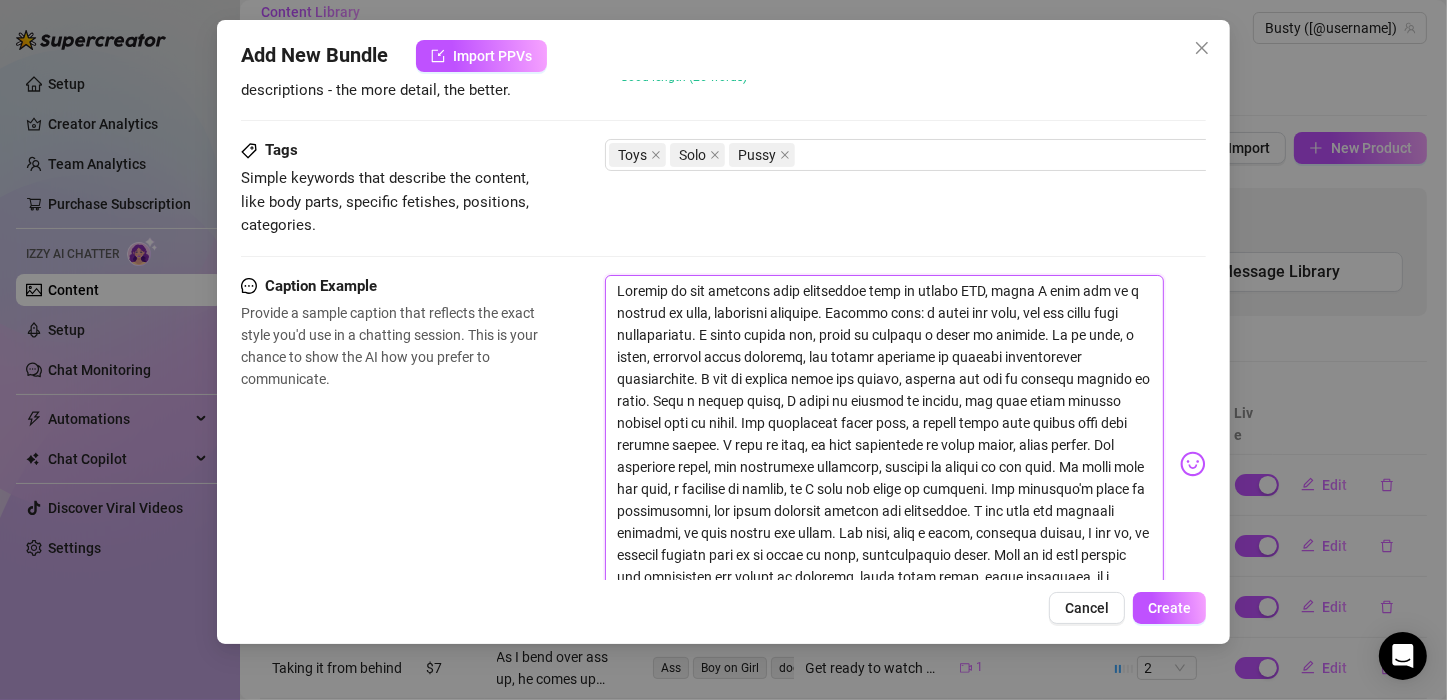 scroll, scrollTop: 0, scrollLeft: 0, axis: both 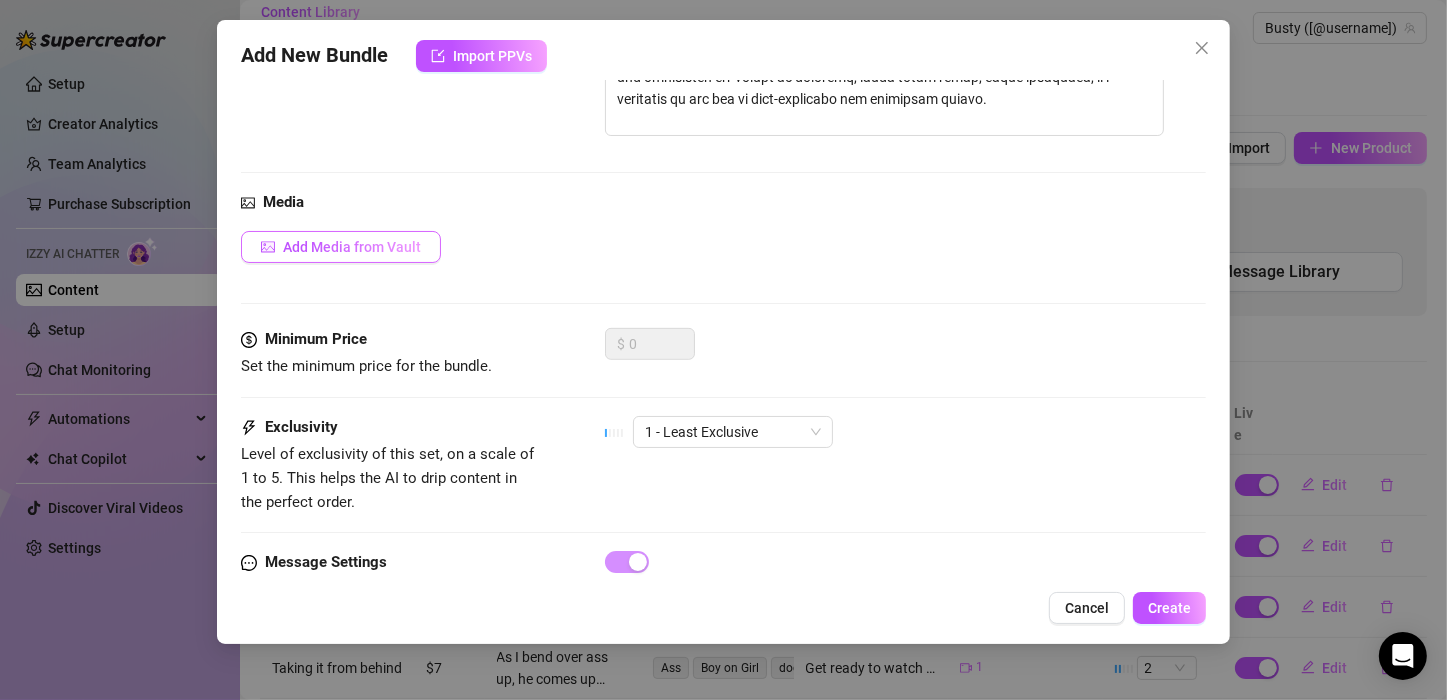 click on "Add Media from Vault" at bounding box center [352, 247] 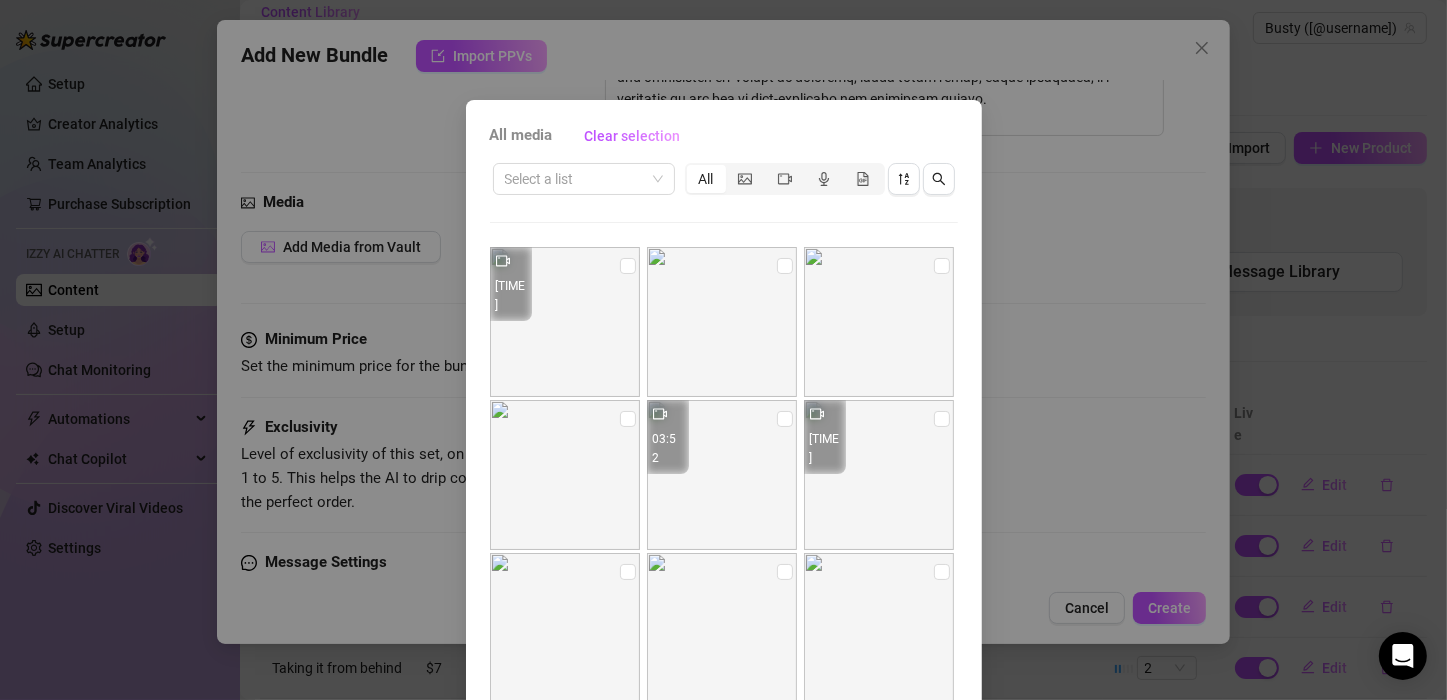 drag, startPoint x: 775, startPoint y: 177, endPoint x: 721, endPoint y: 218, distance: 67.80118 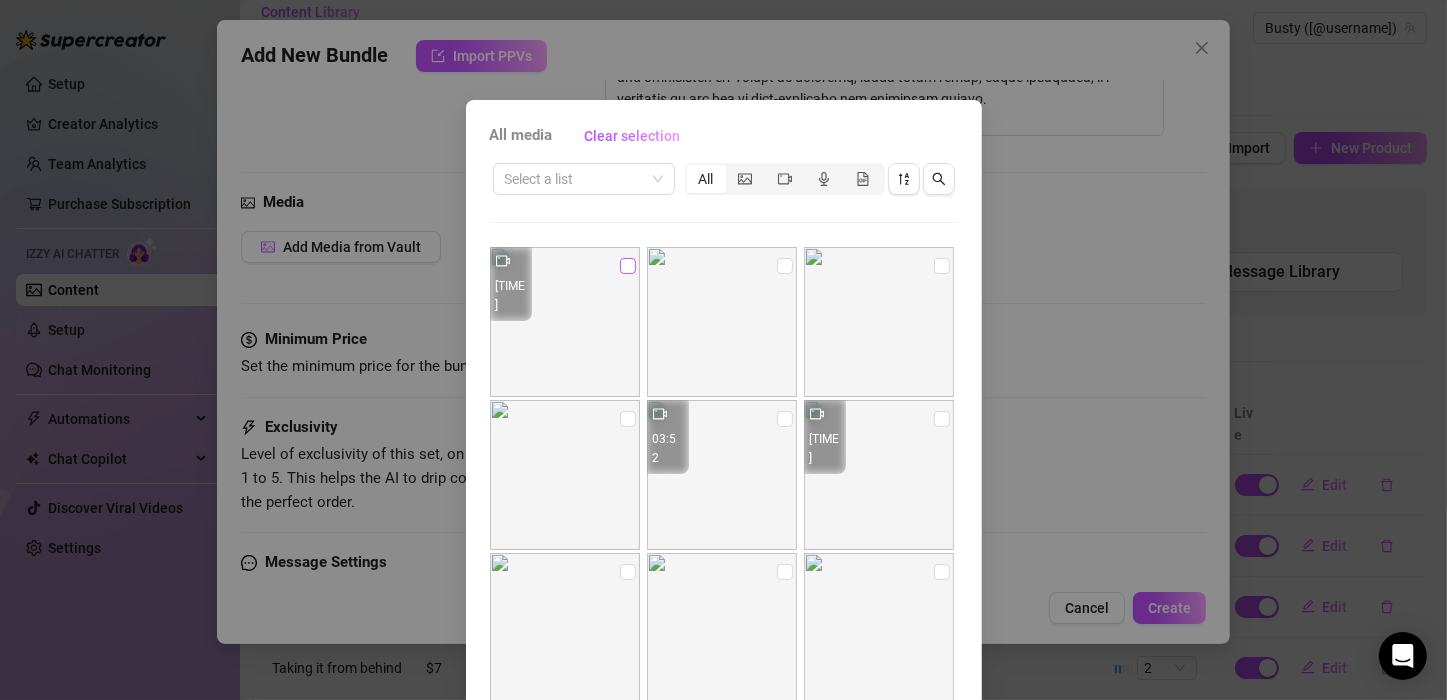 click at bounding box center [628, 266] 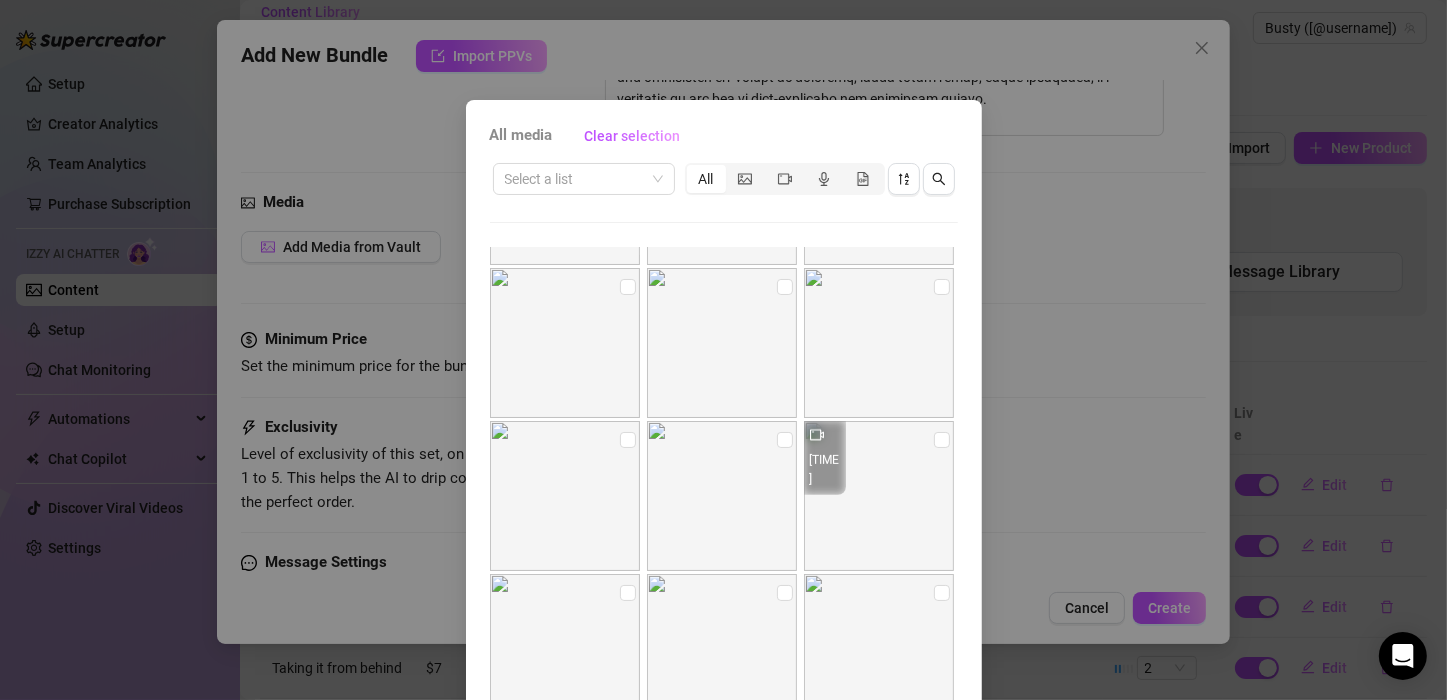 scroll, scrollTop: 716, scrollLeft: 0, axis: vertical 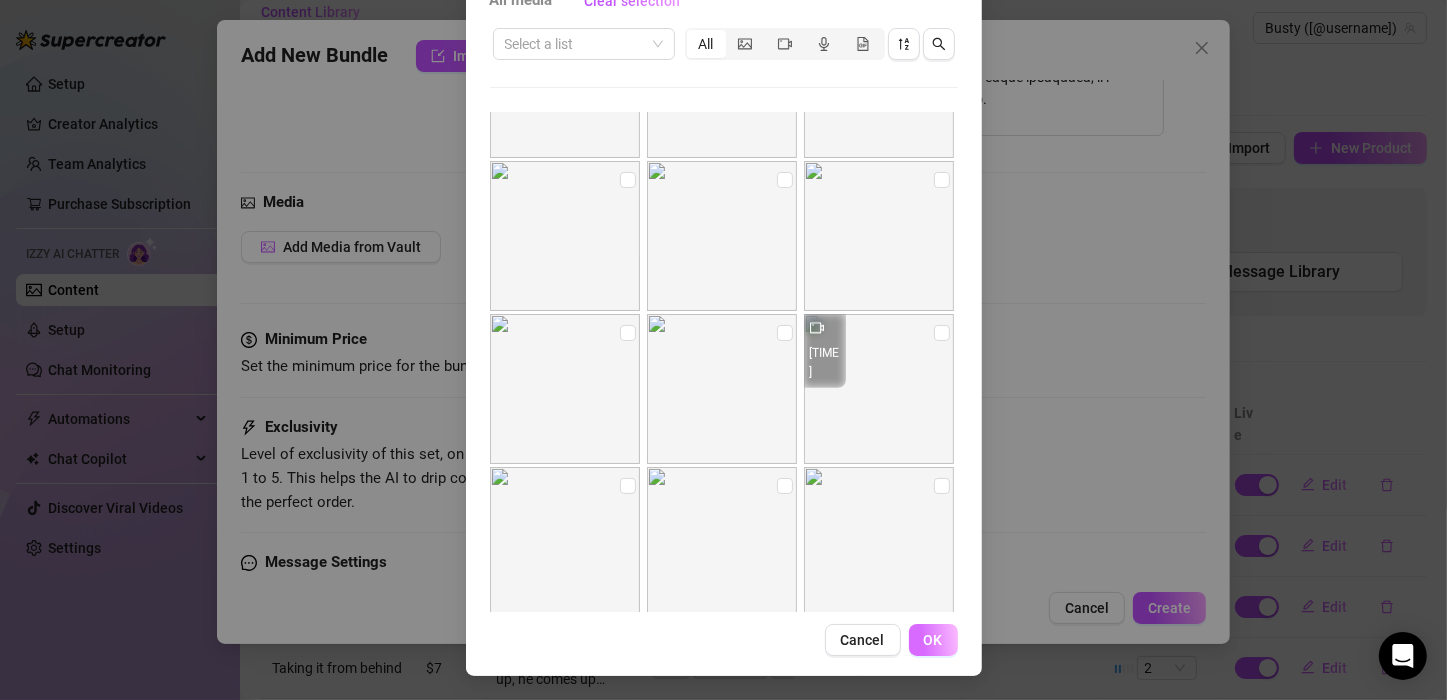 click on "OK" at bounding box center [933, 640] 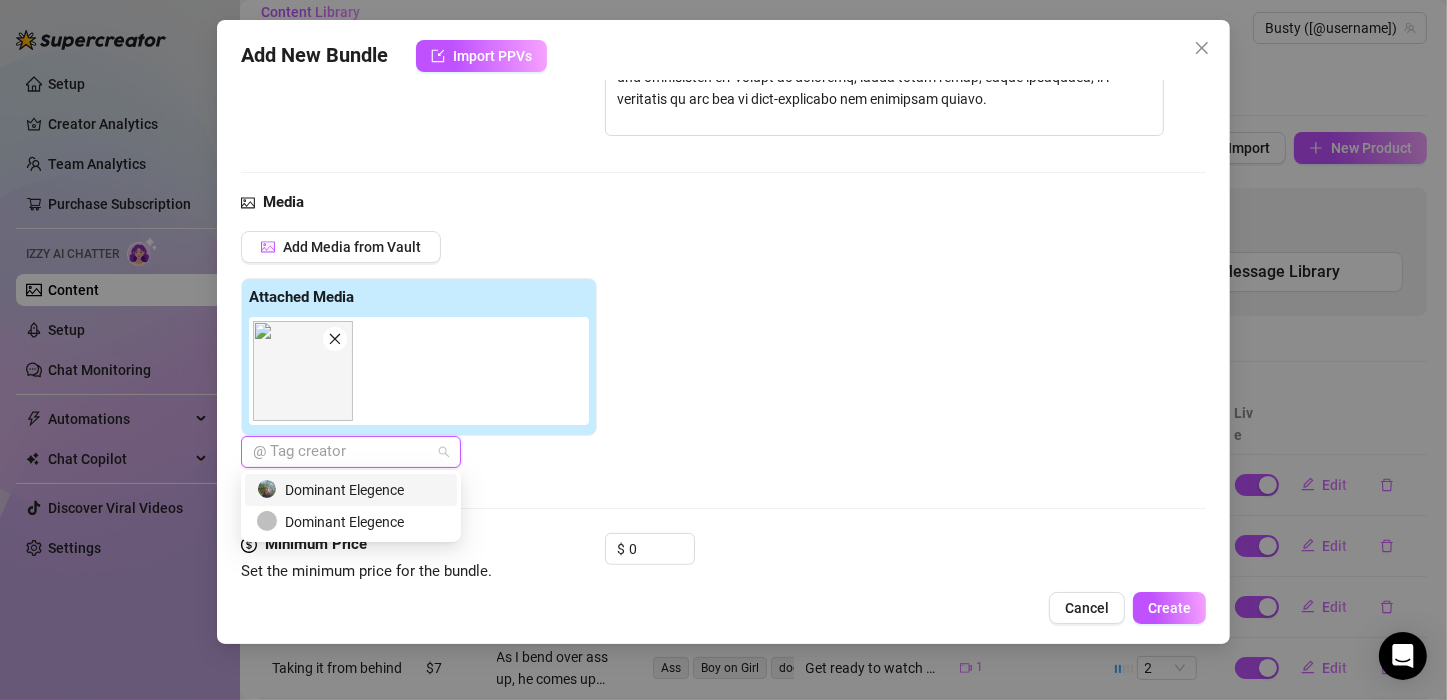 click at bounding box center (340, 452) 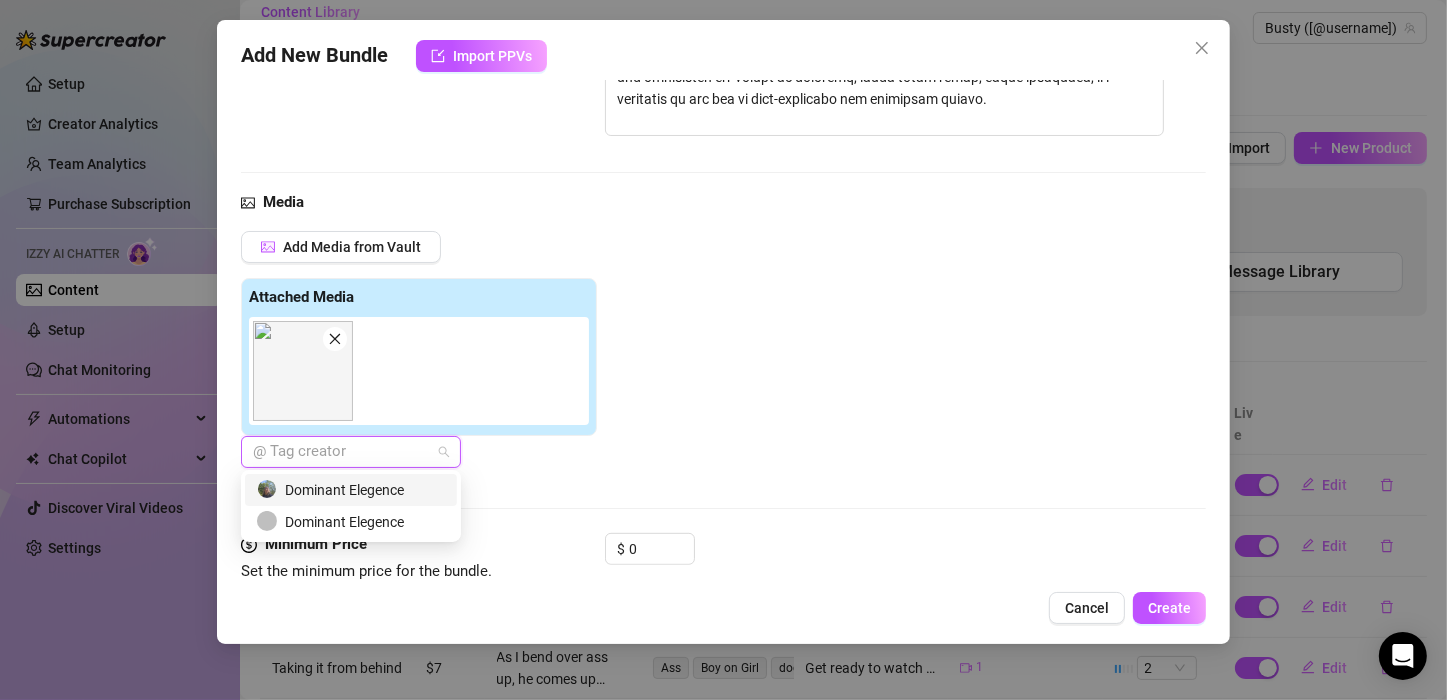 click on "Dominant Elegence" at bounding box center [351, 490] 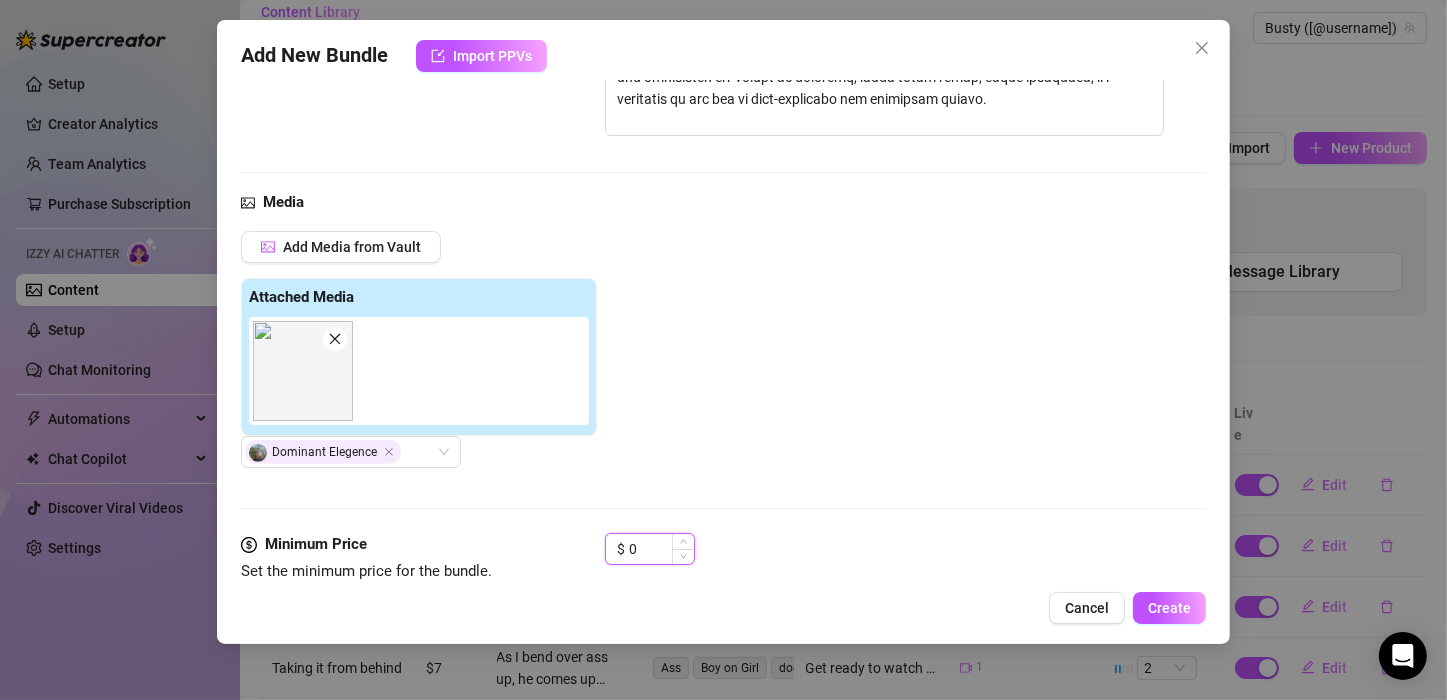 drag, startPoint x: 645, startPoint y: 546, endPoint x: 622, endPoint y: 547, distance: 23.021729 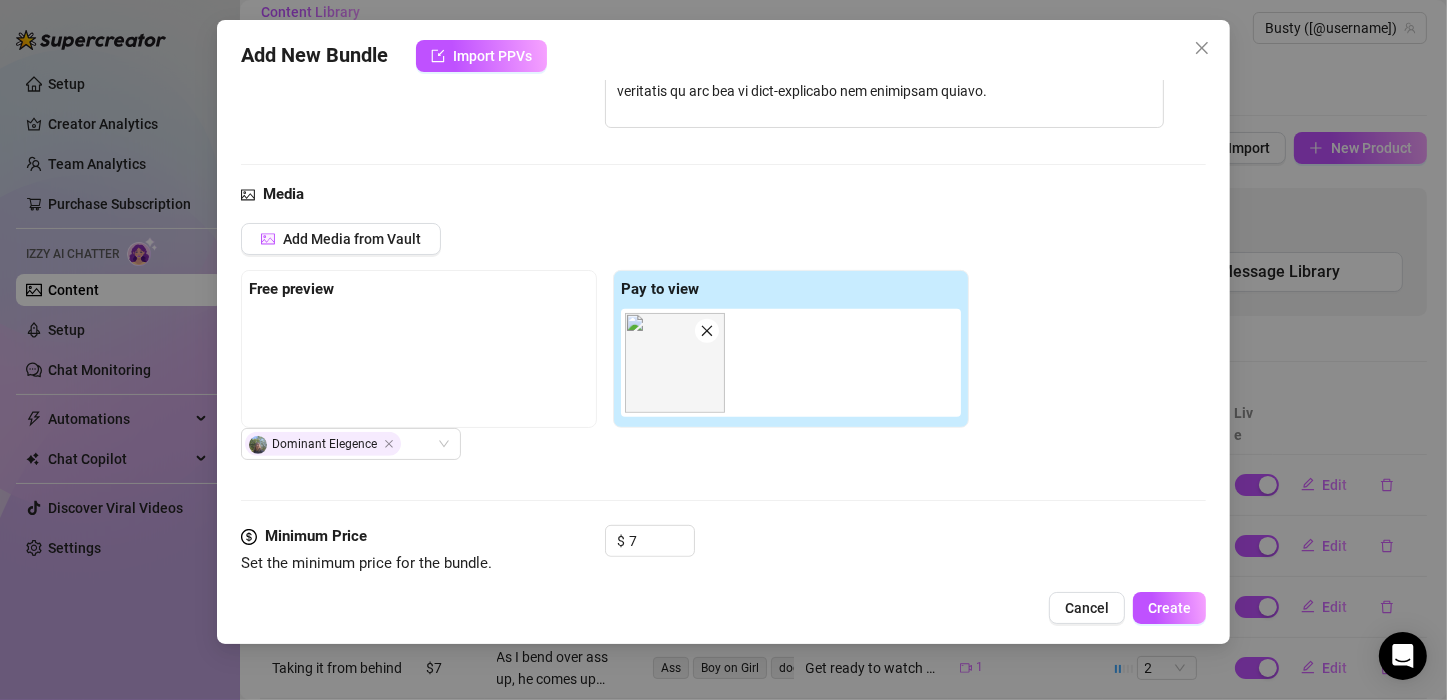 click on "Add Media from Vault Free preview Pay to view 06:09 Dominant Elegence" at bounding box center [723, 341] 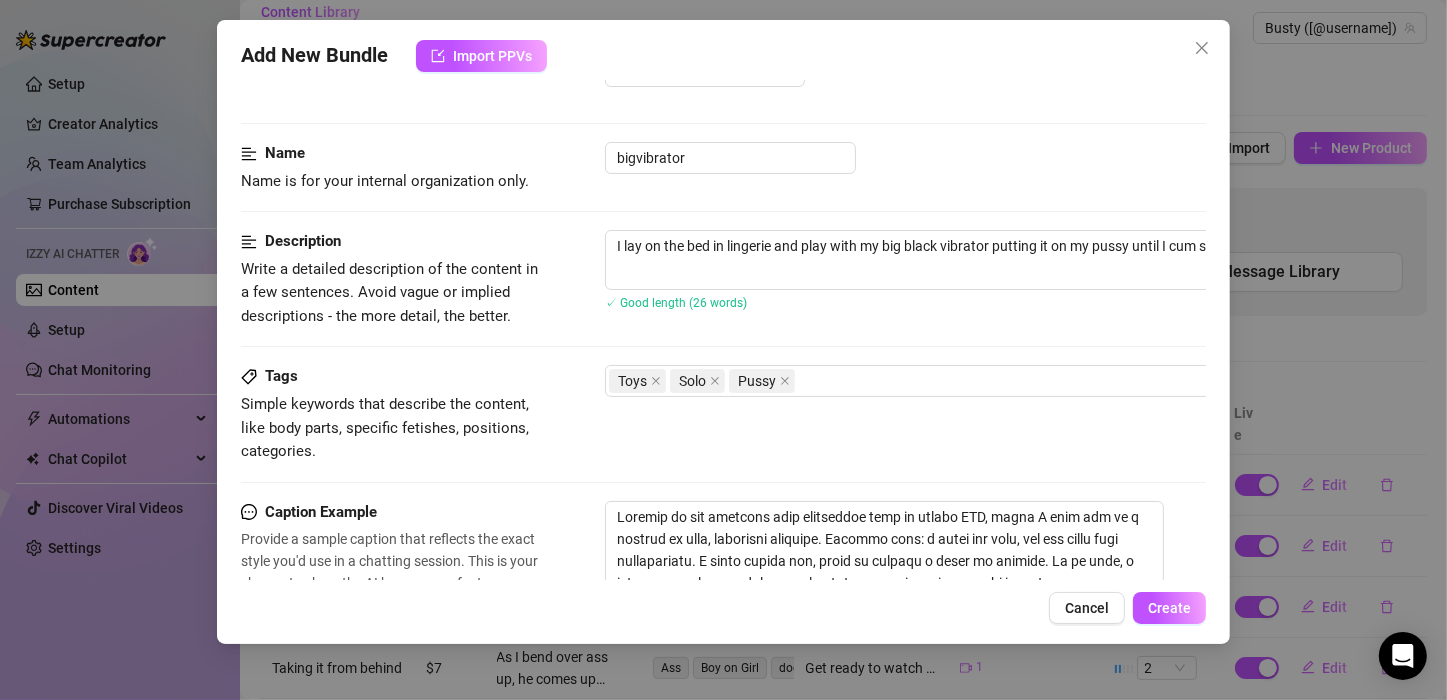 scroll, scrollTop: 0, scrollLeft: 0, axis: both 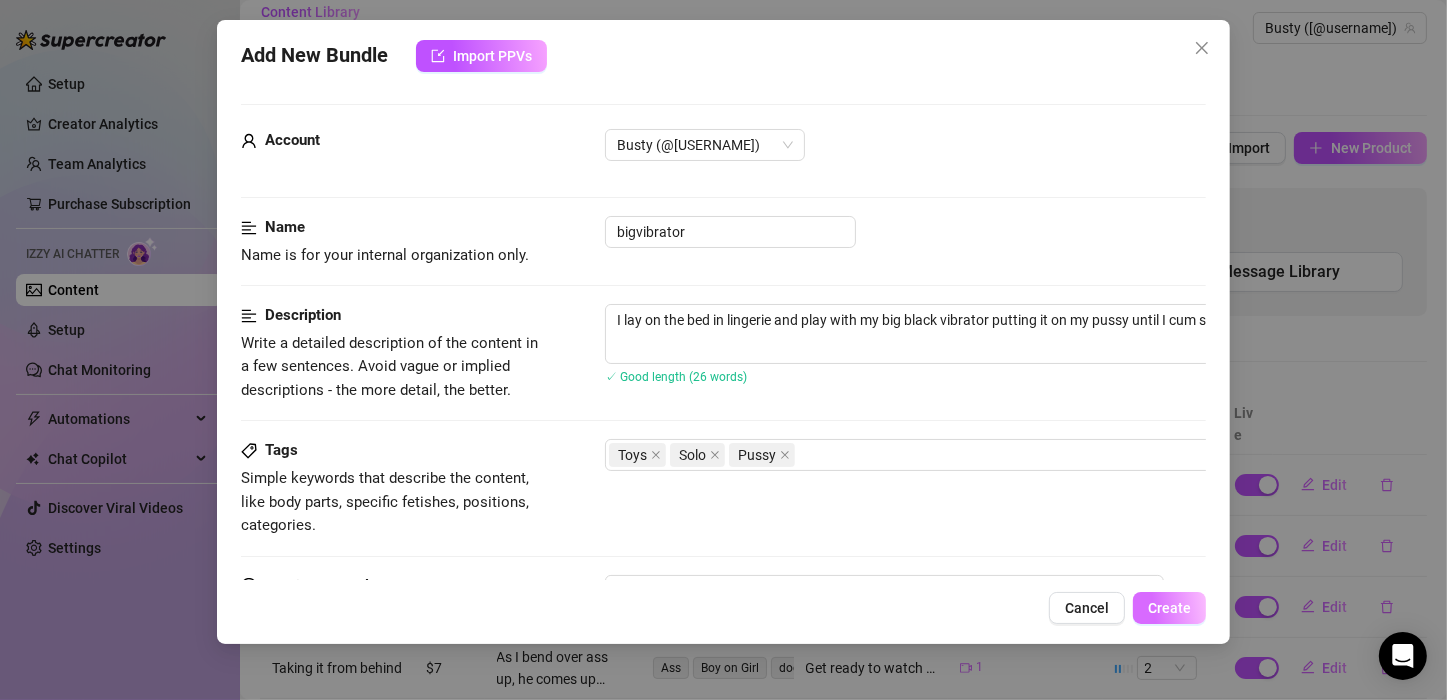 click on "Create" at bounding box center [1169, 608] 